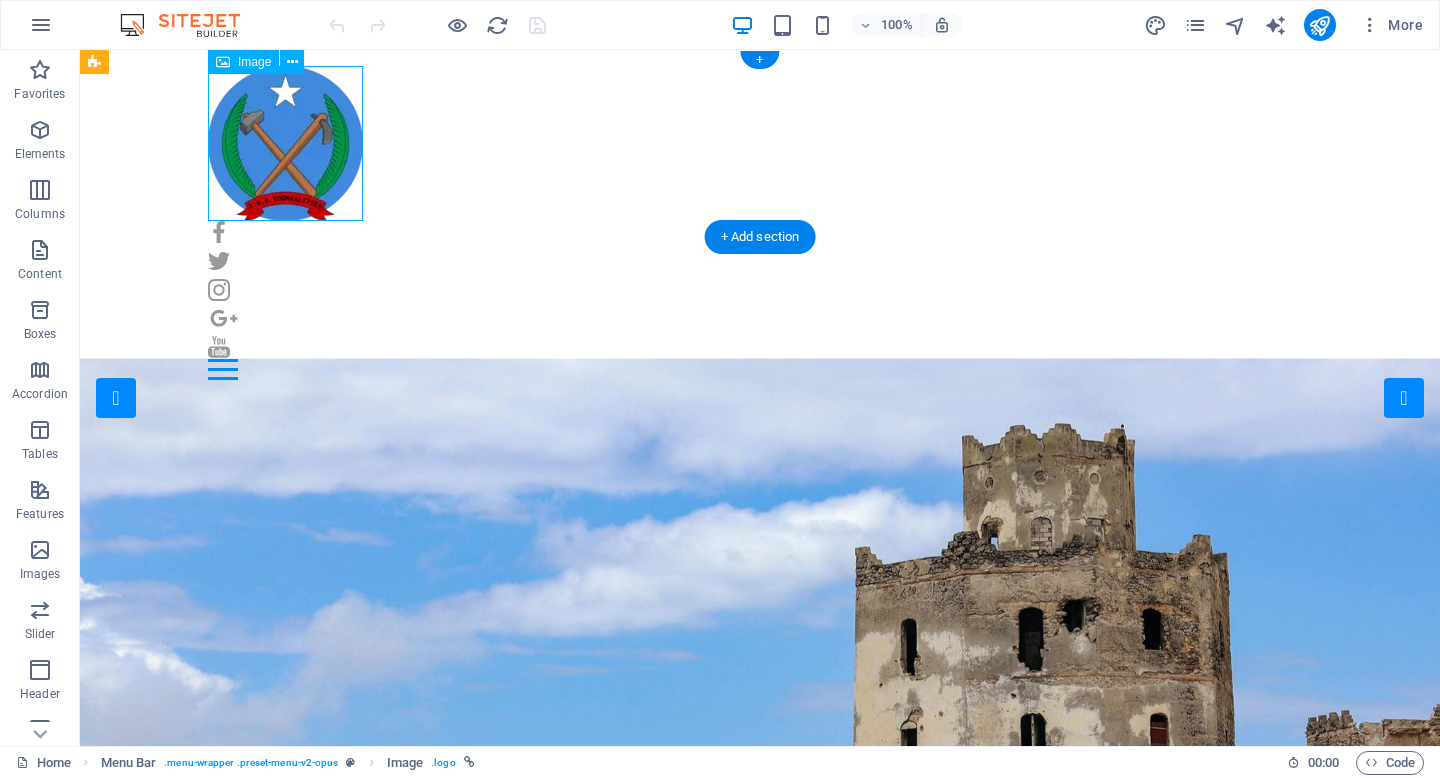scroll, scrollTop: 0, scrollLeft: 0, axis: both 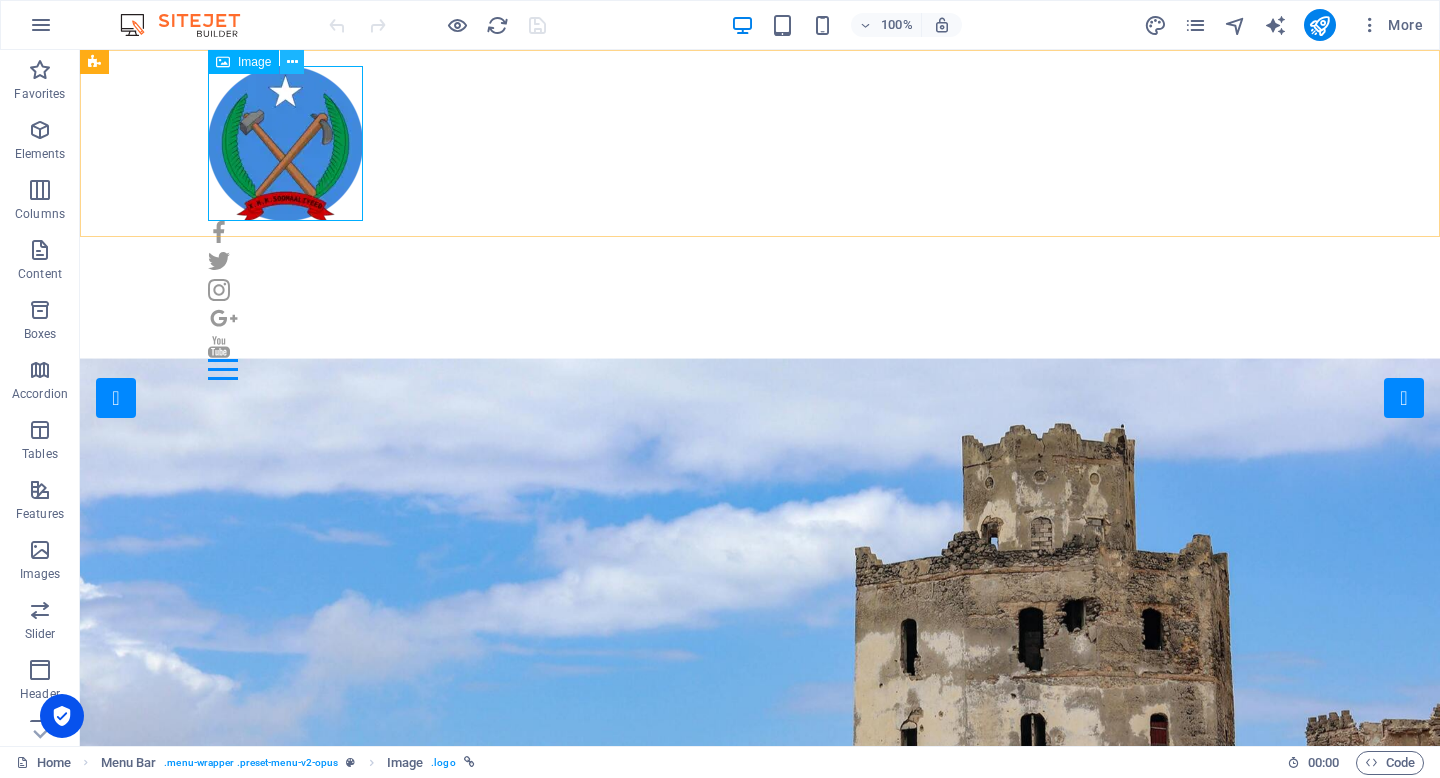 click at bounding box center [292, 62] 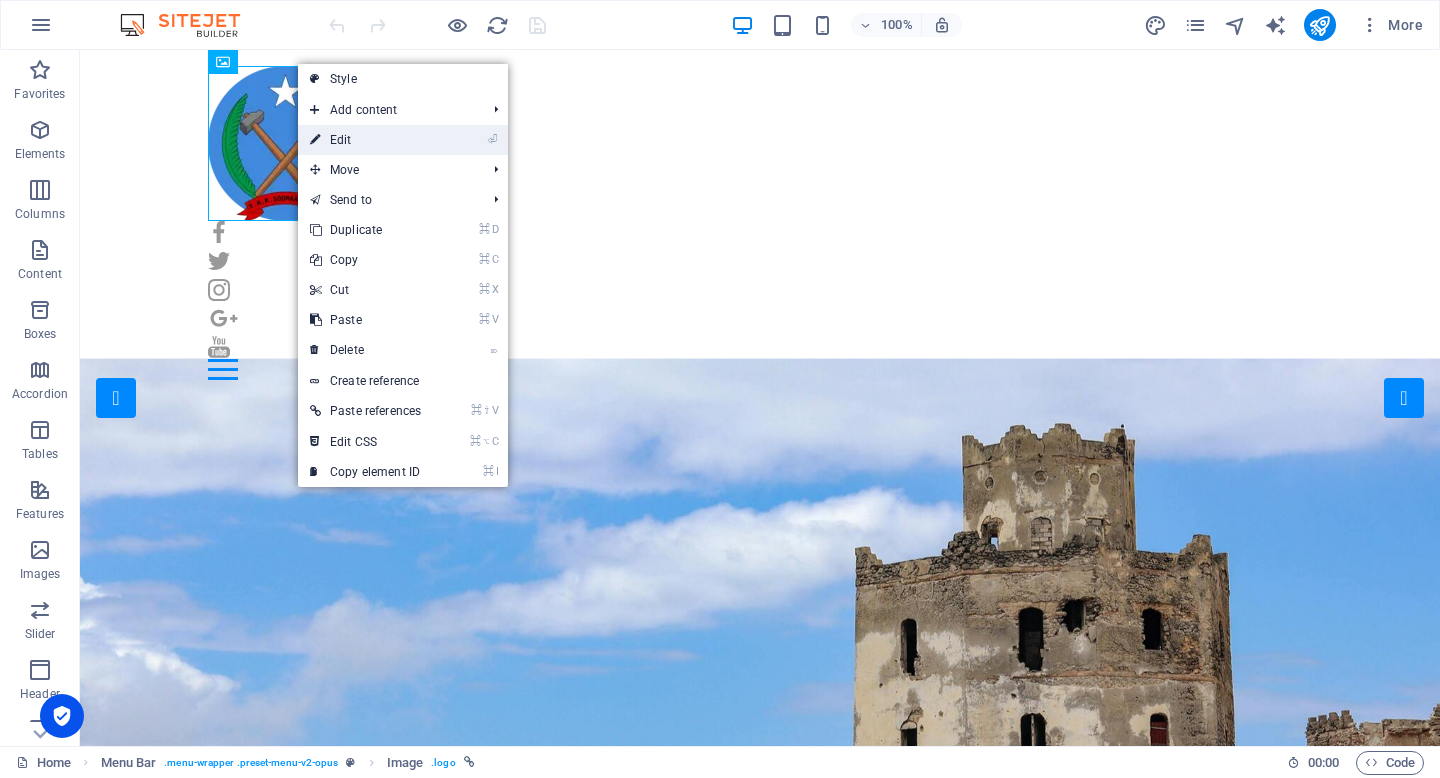 click on "⏎  Edit" at bounding box center [365, 140] 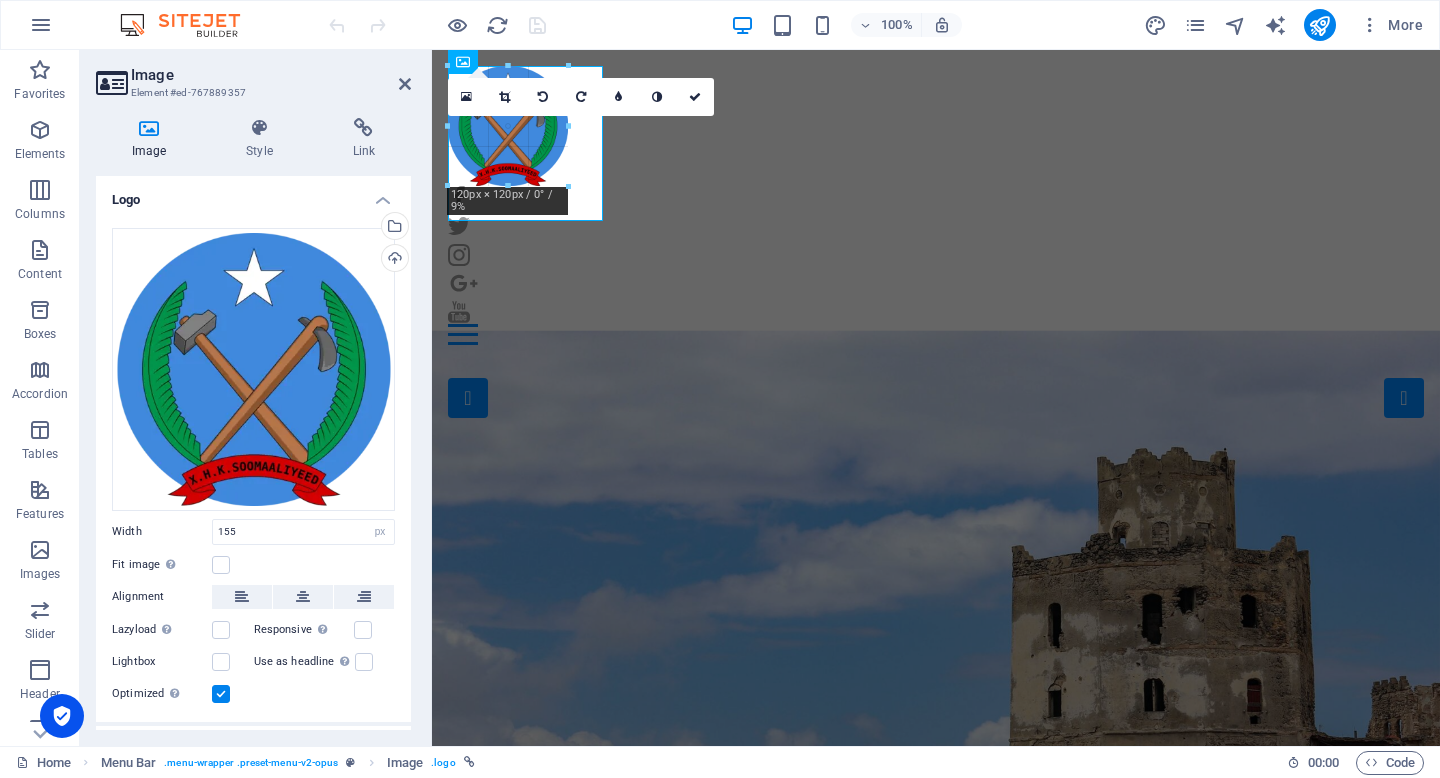 drag, startPoint x: 602, startPoint y: 224, endPoint x: 552, endPoint y: 183, distance: 64.66065 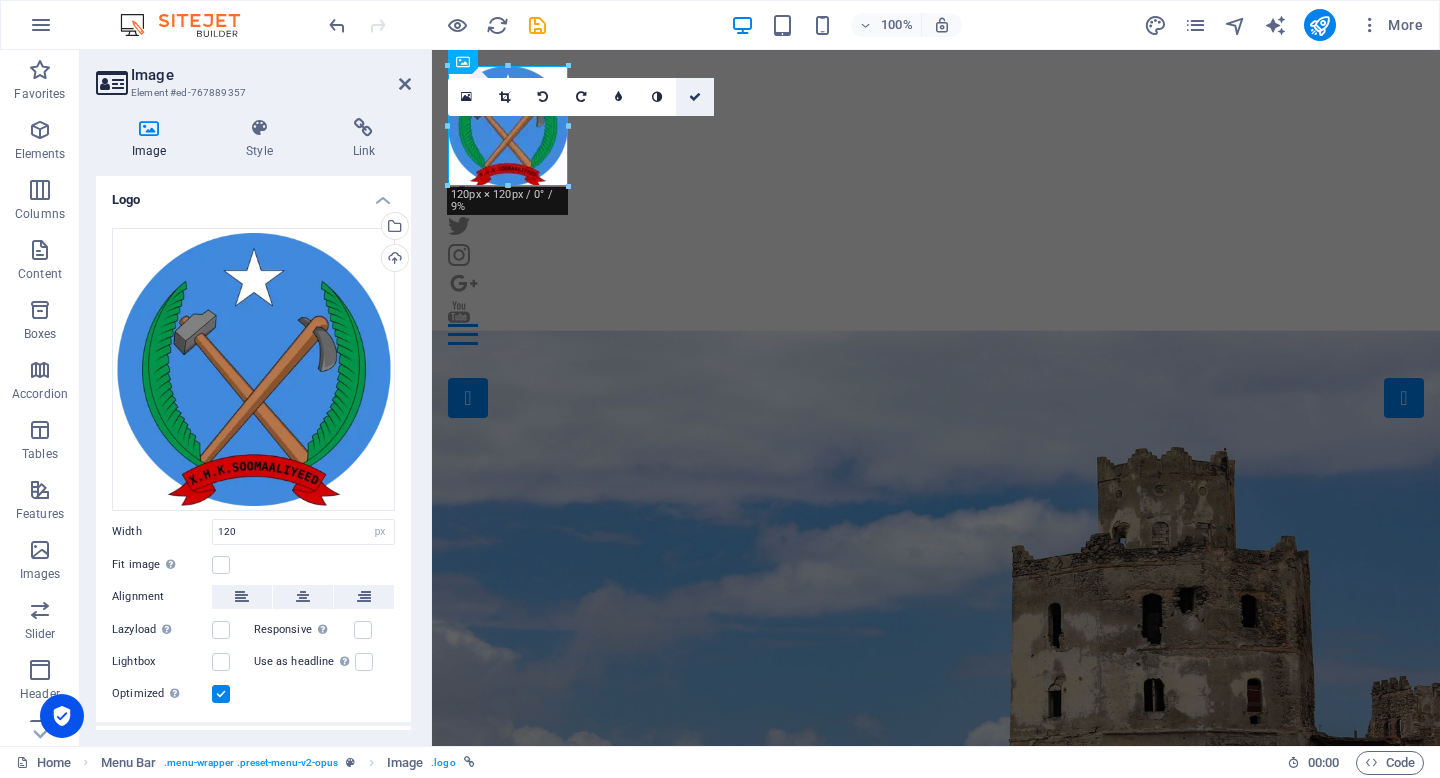 click at bounding box center (695, 97) 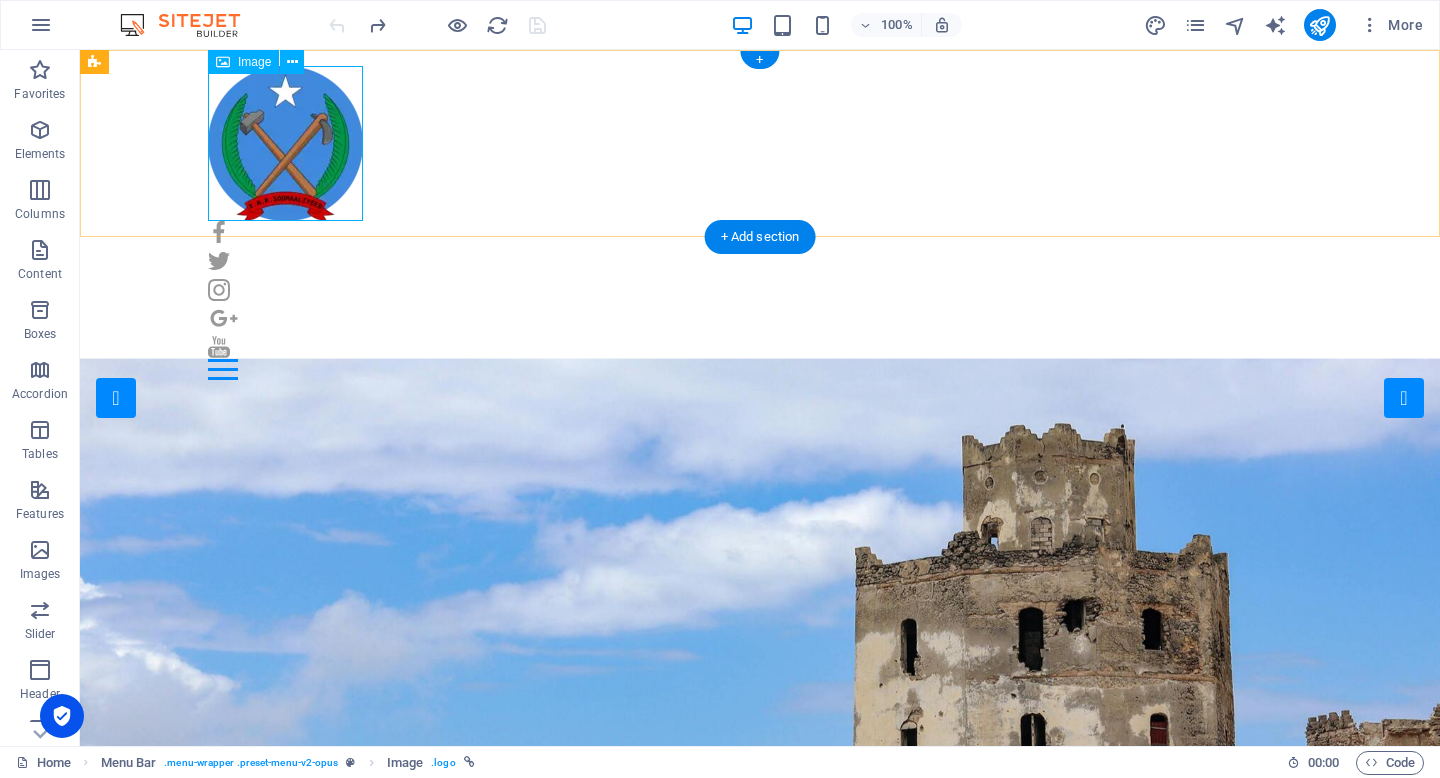 click at bounding box center [760, 143] 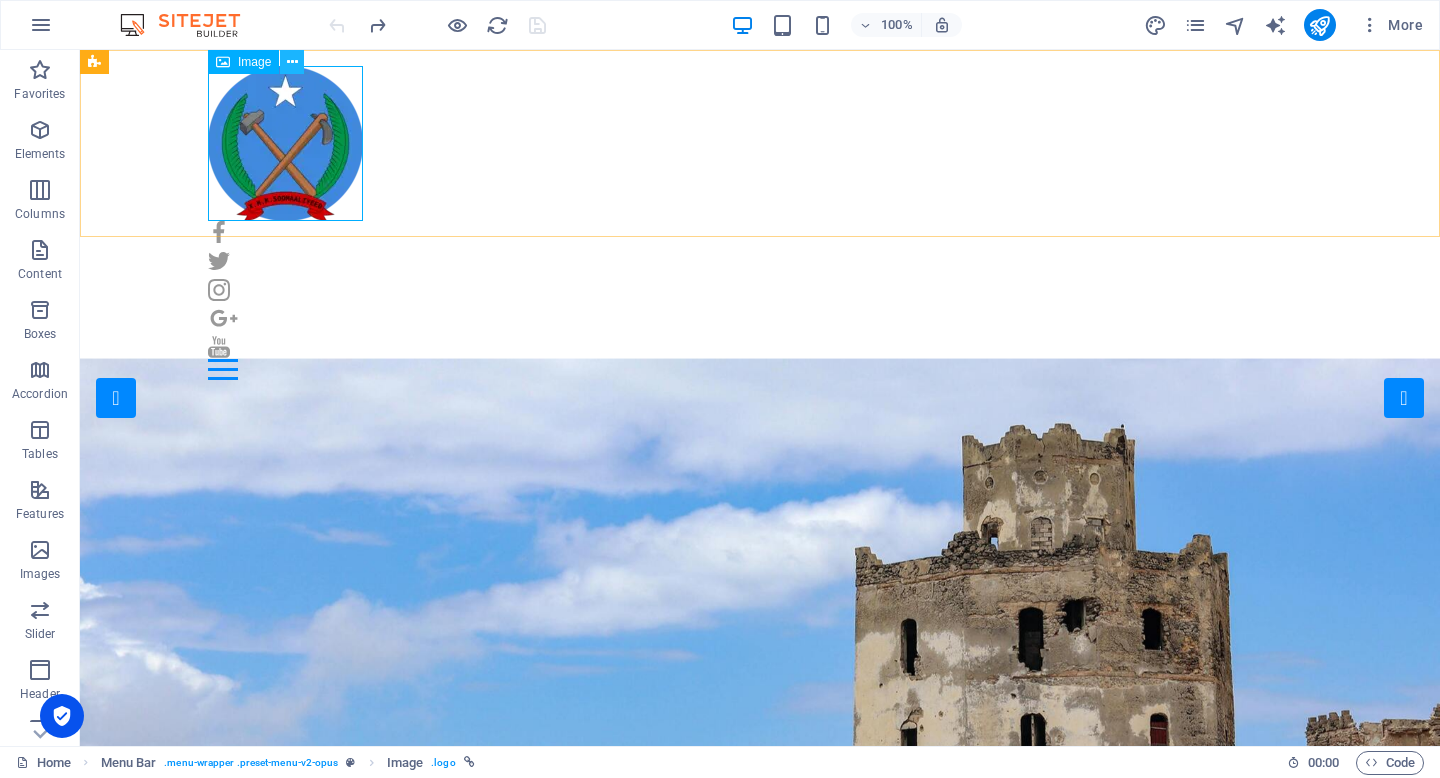 click at bounding box center (292, 62) 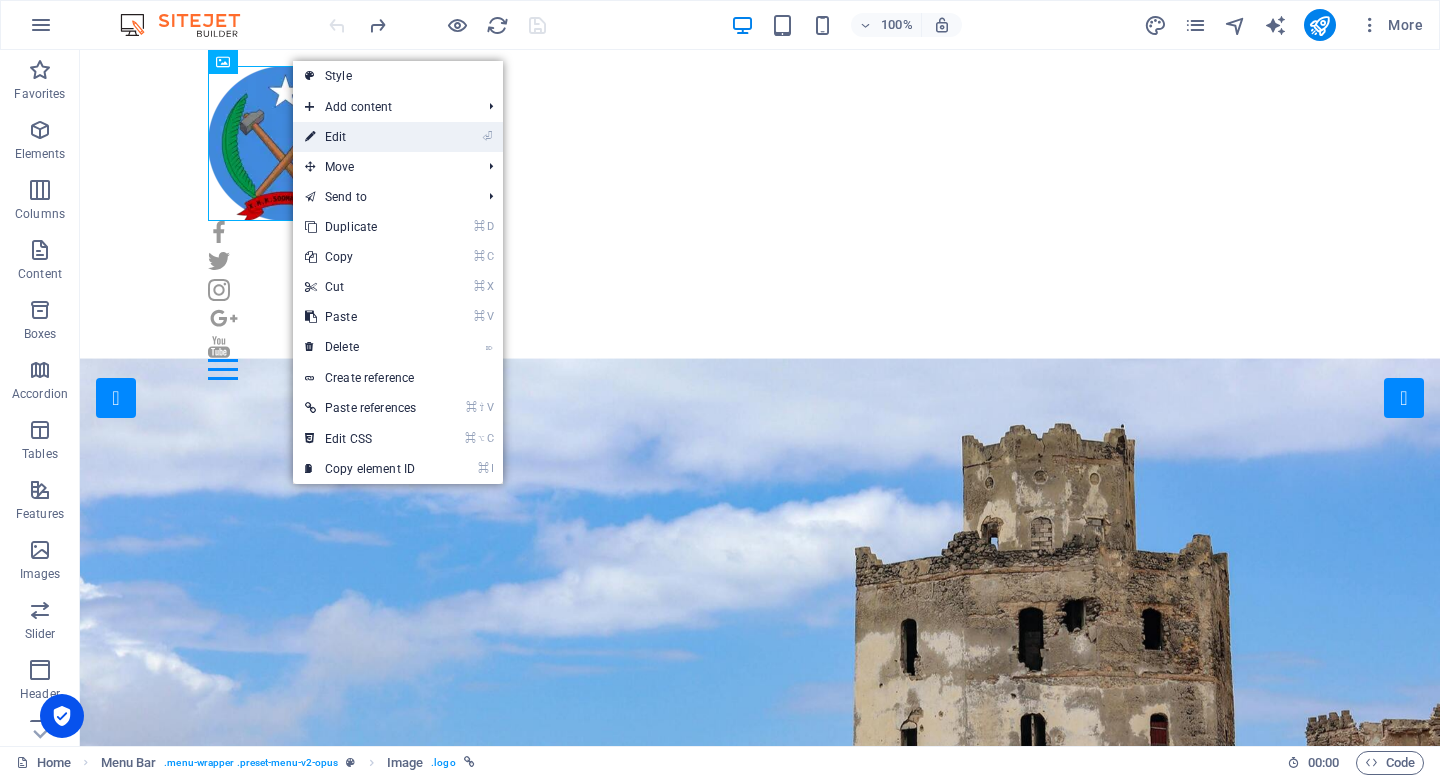 click on "⏎  Edit" at bounding box center (360, 137) 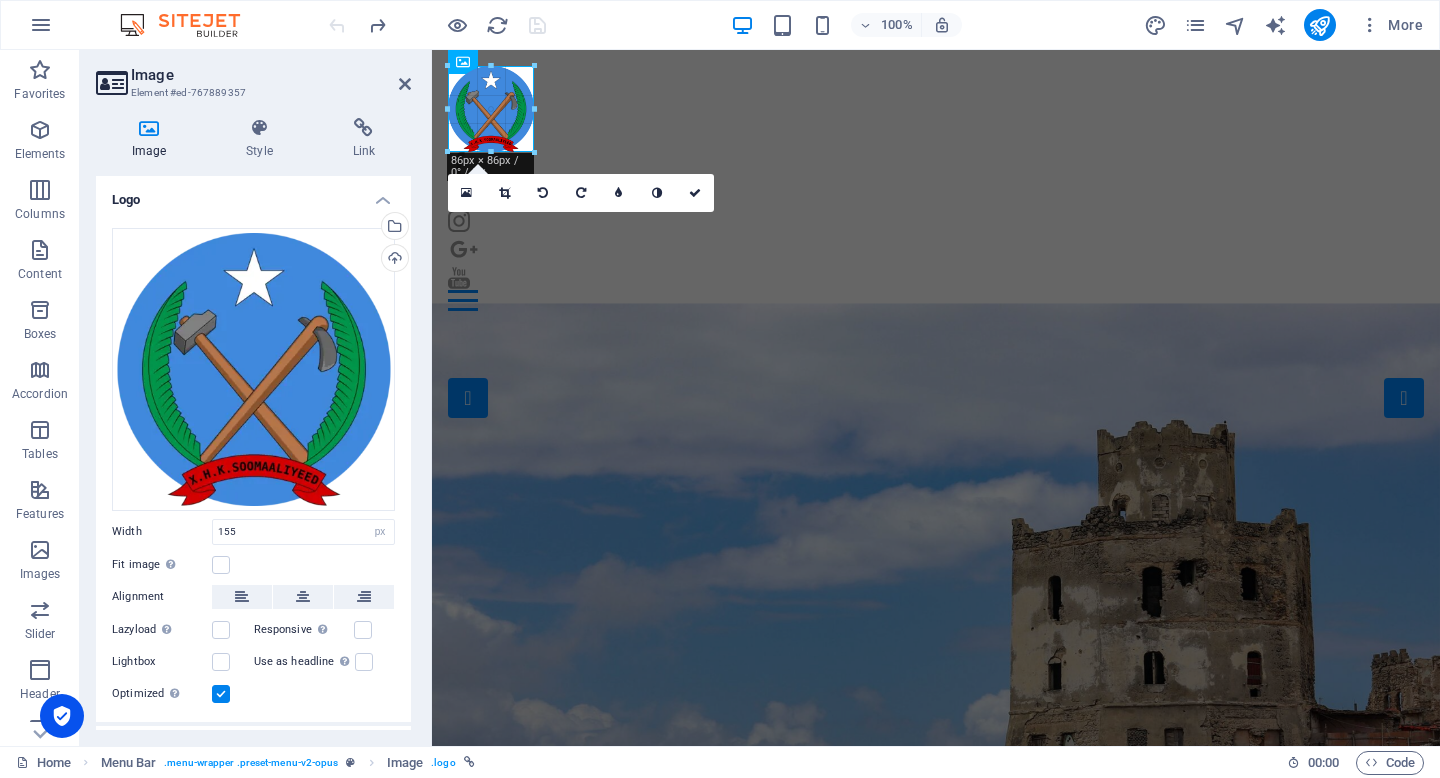 drag, startPoint x: 598, startPoint y: 217, endPoint x: 526, endPoint y: 139, distance: 106.15083 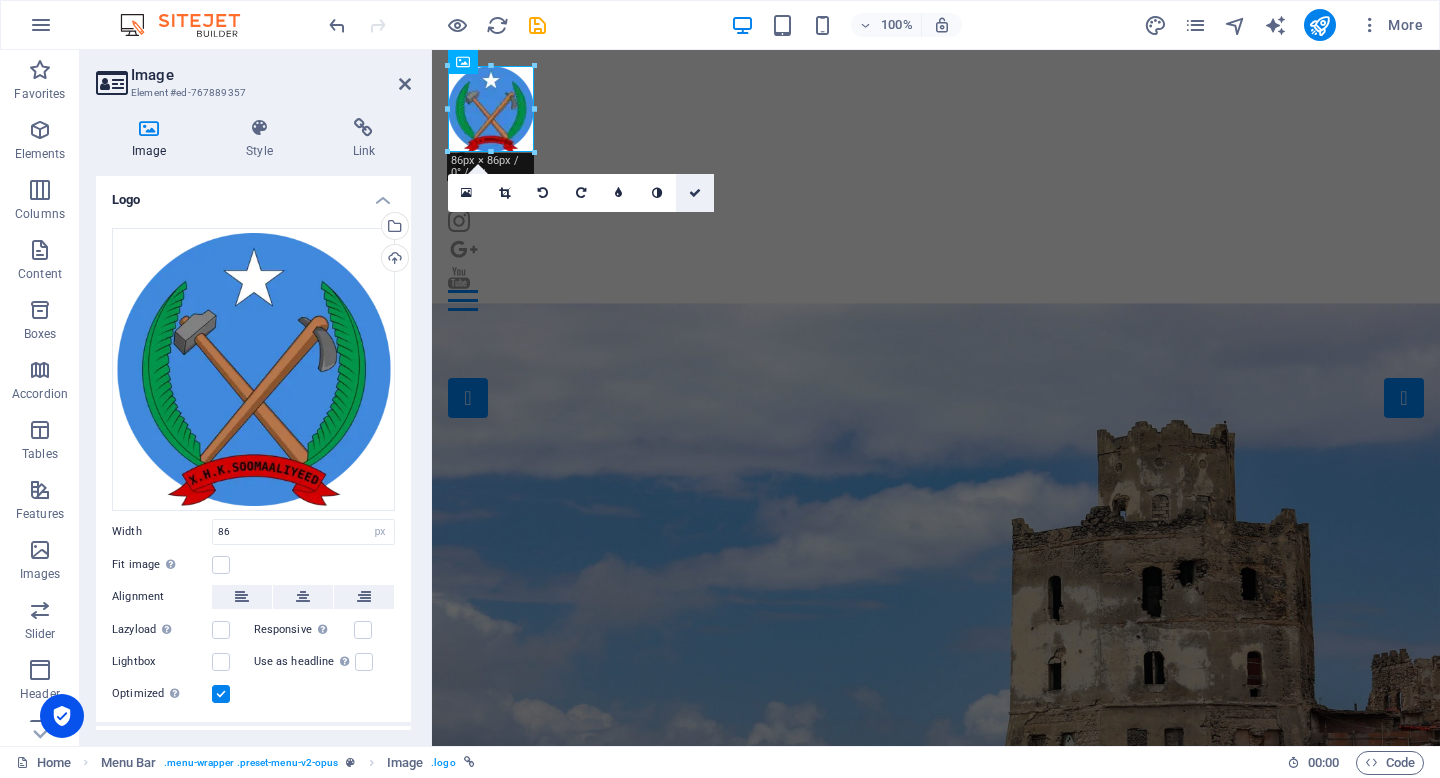 click at bounding box center (695, 193) 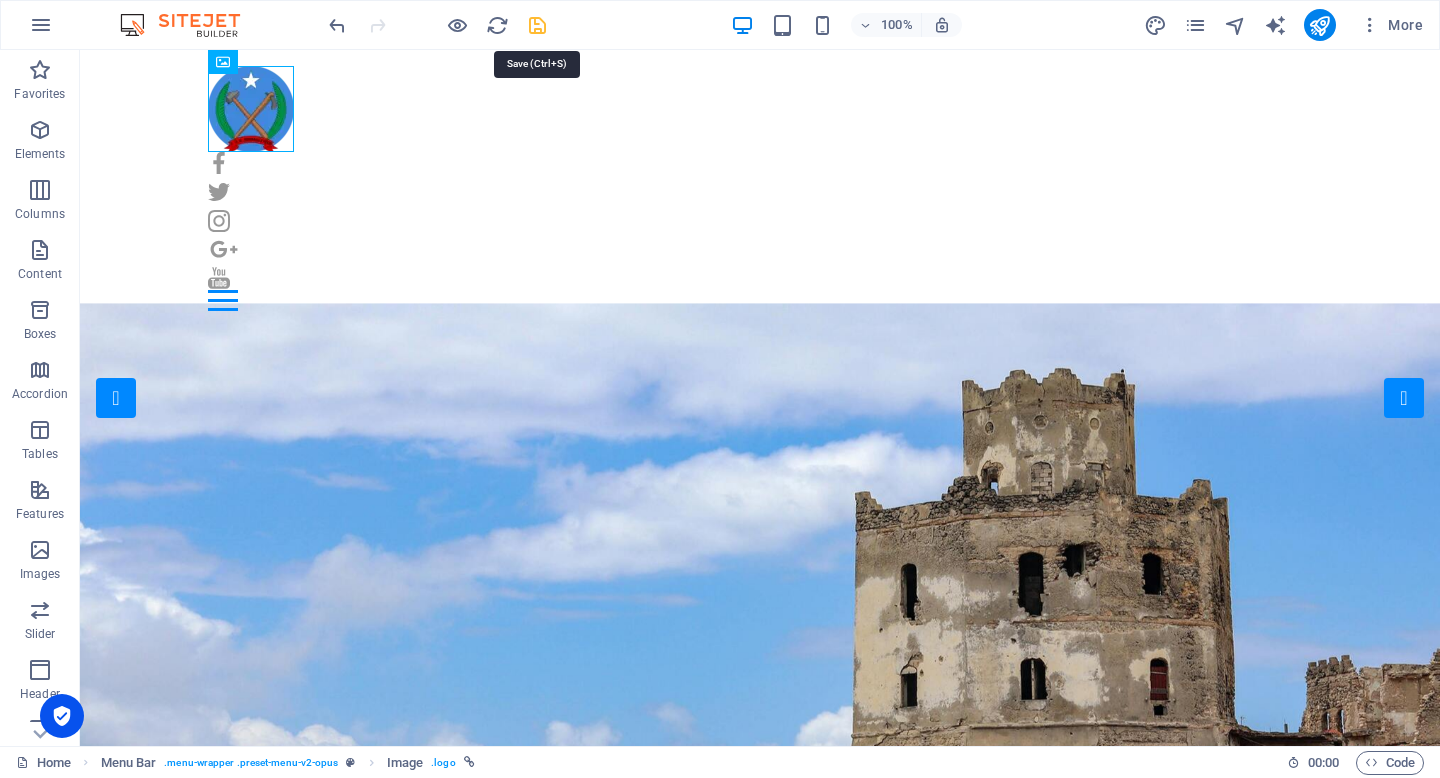 click at bounding box center [537, 25] 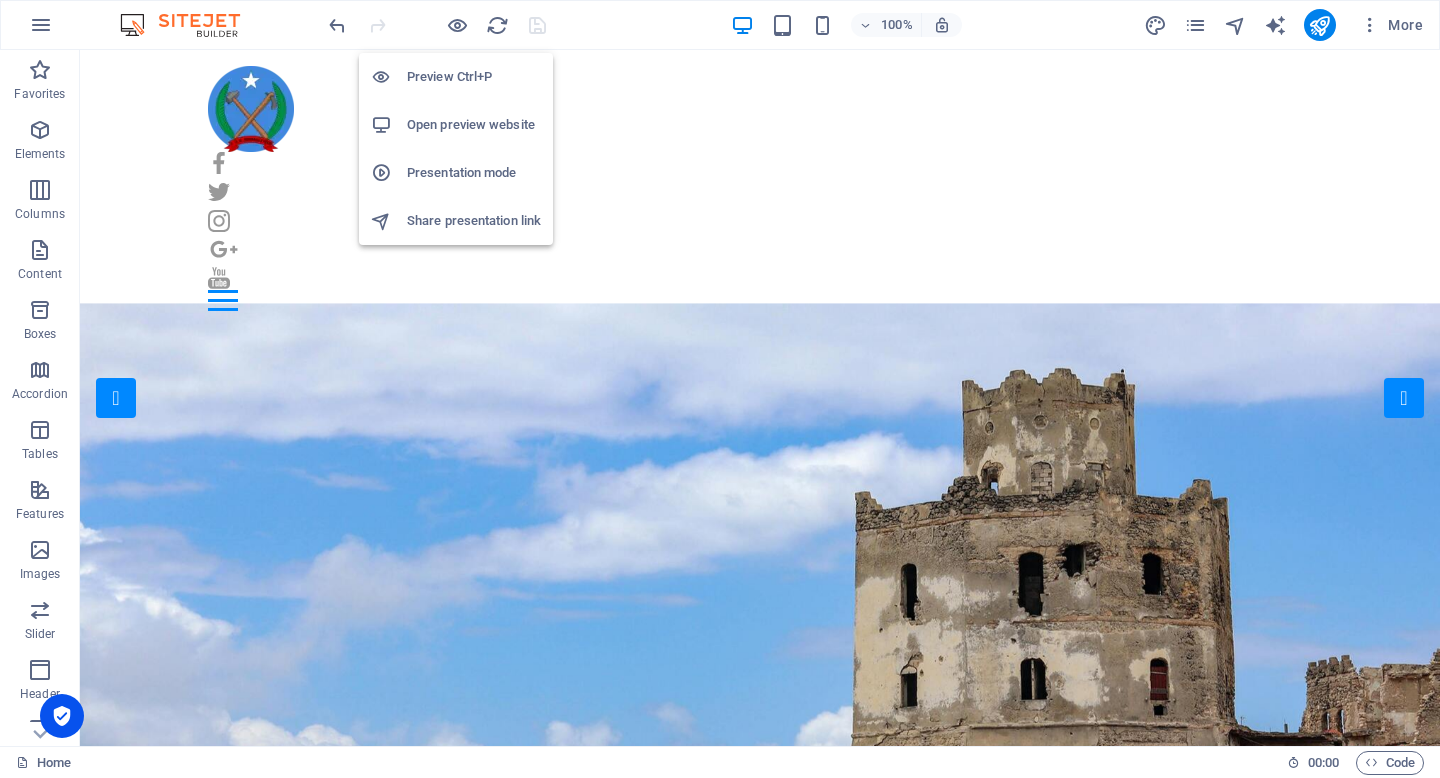 click on "Open preview website" at bounding box center [474, 125] 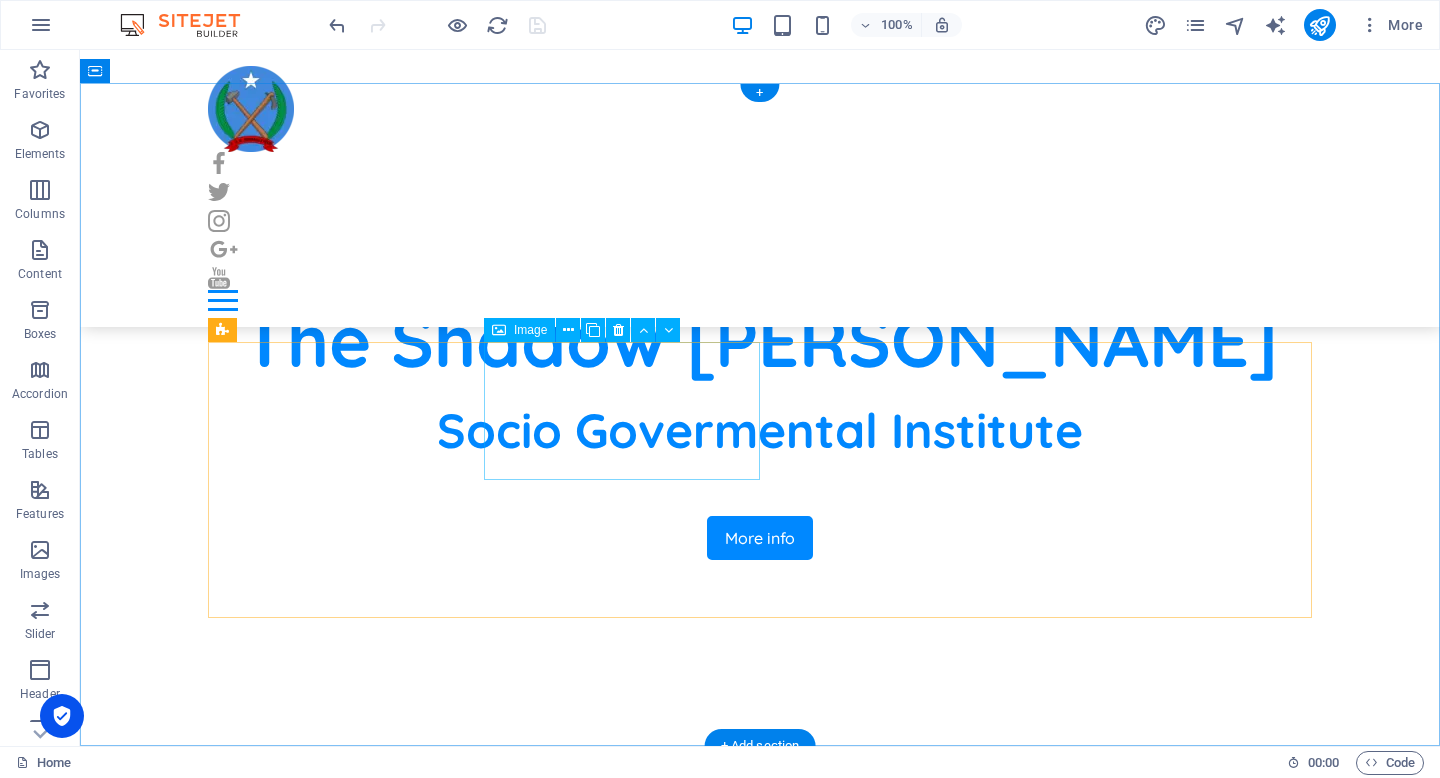 scroll, scrollTop: 658, scrollLeft: 0, axis: vertical 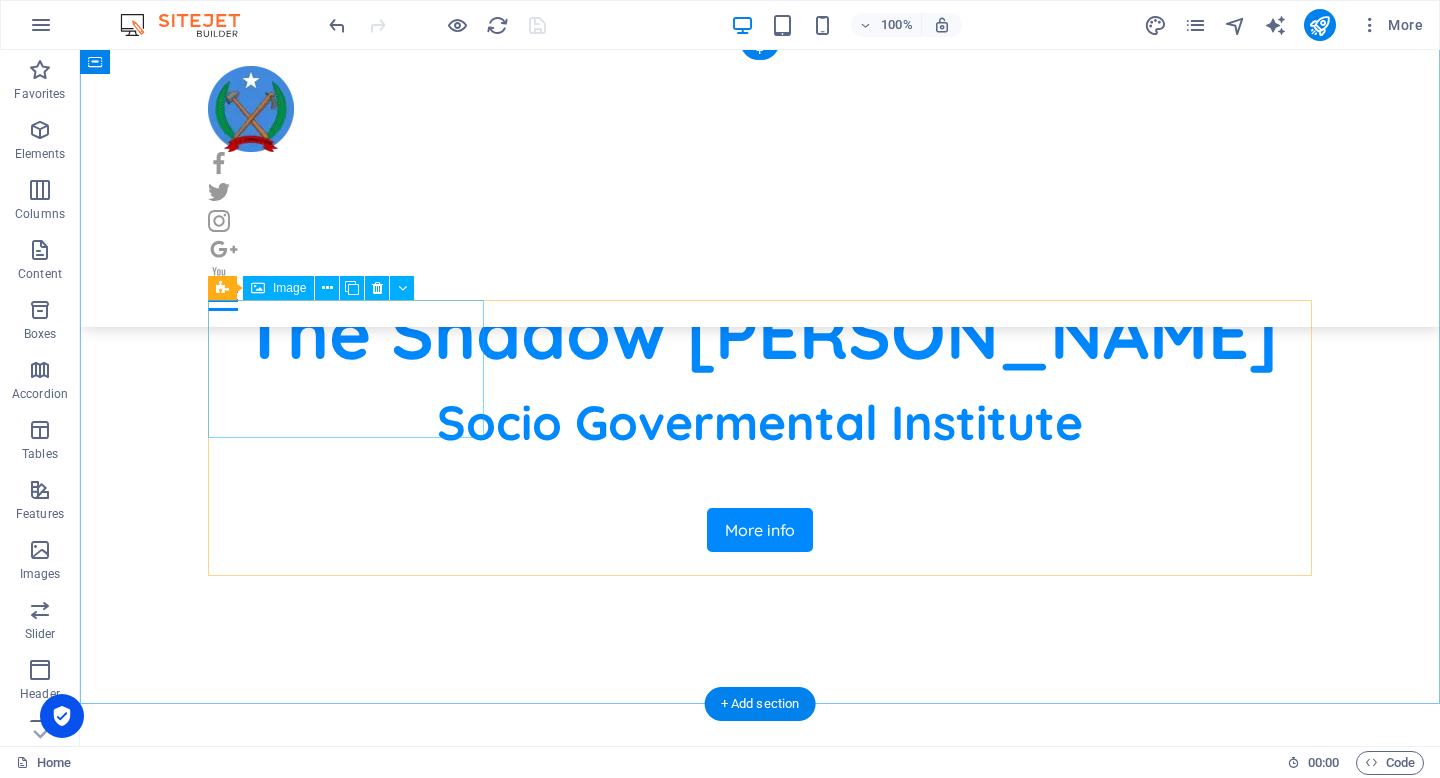 click at bounding box center [346, 1009] 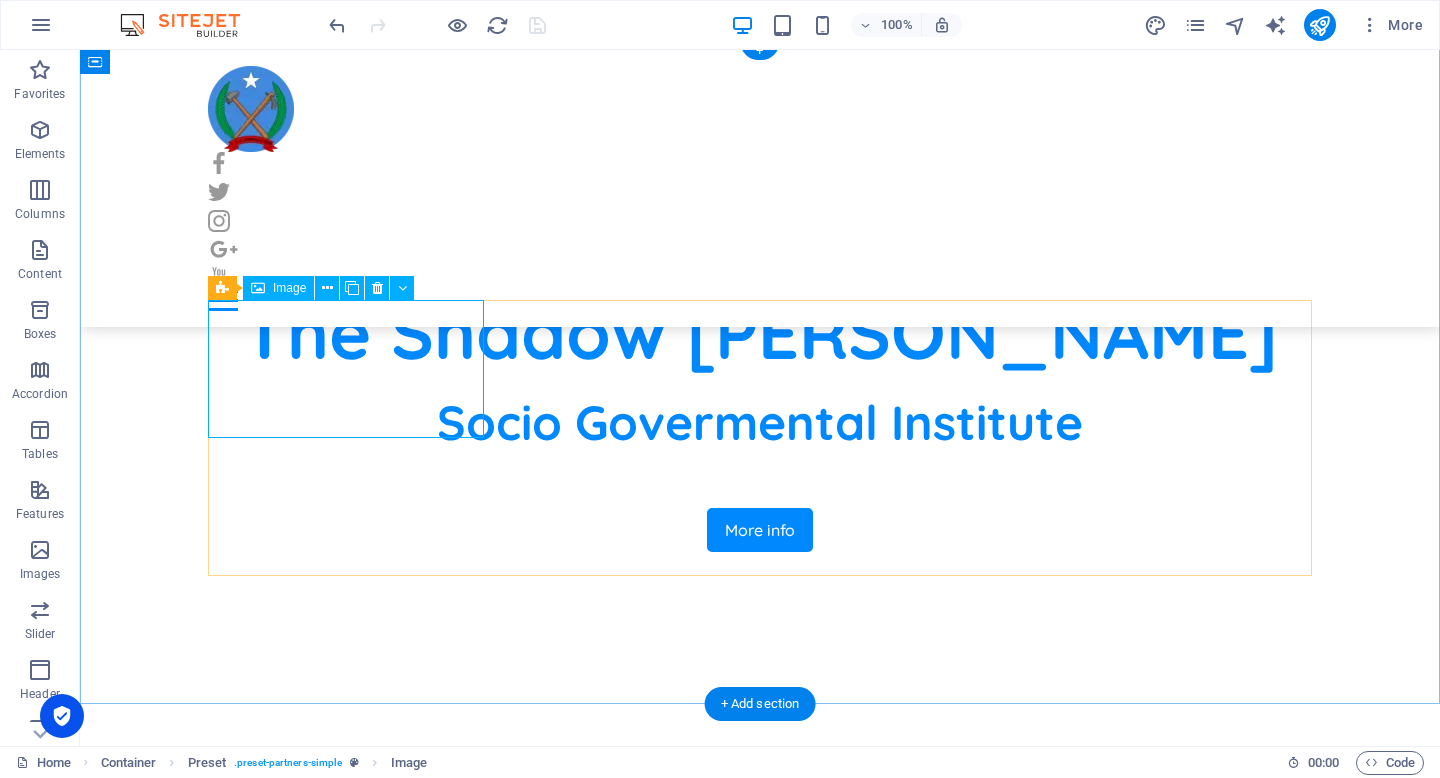 click at bounding box center (346, 1009) 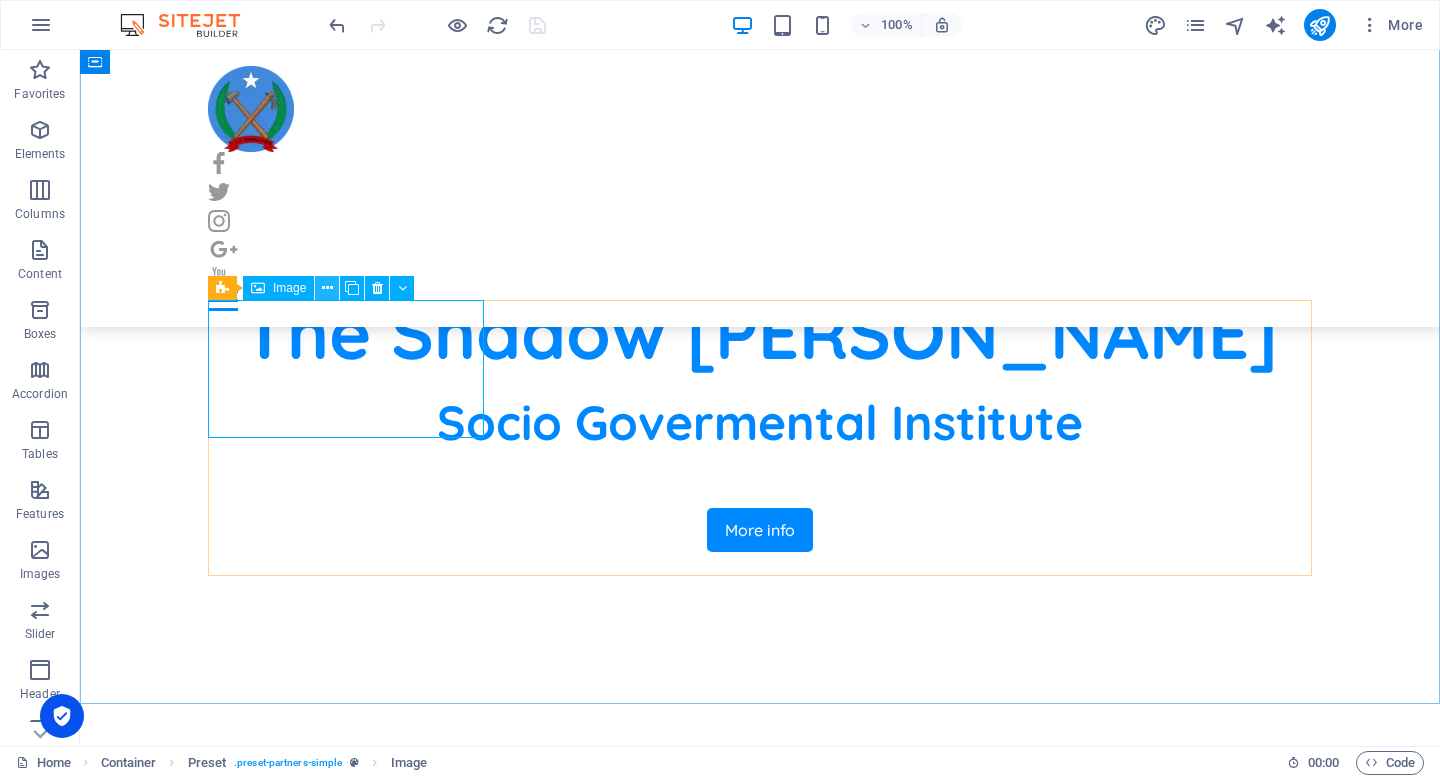 click at bounding box center [327, 288] 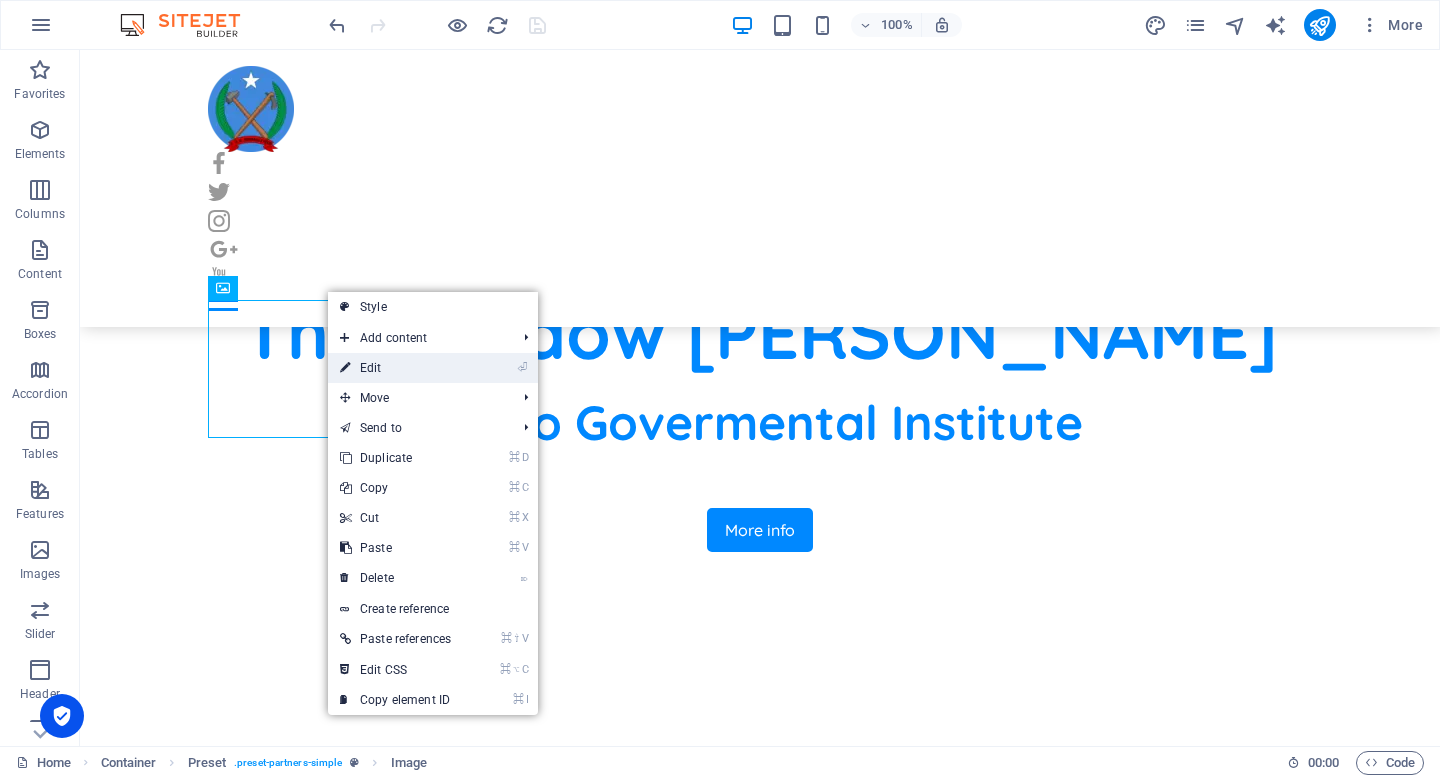 click on "⏎  Edit" at bounding box center (395, 368) 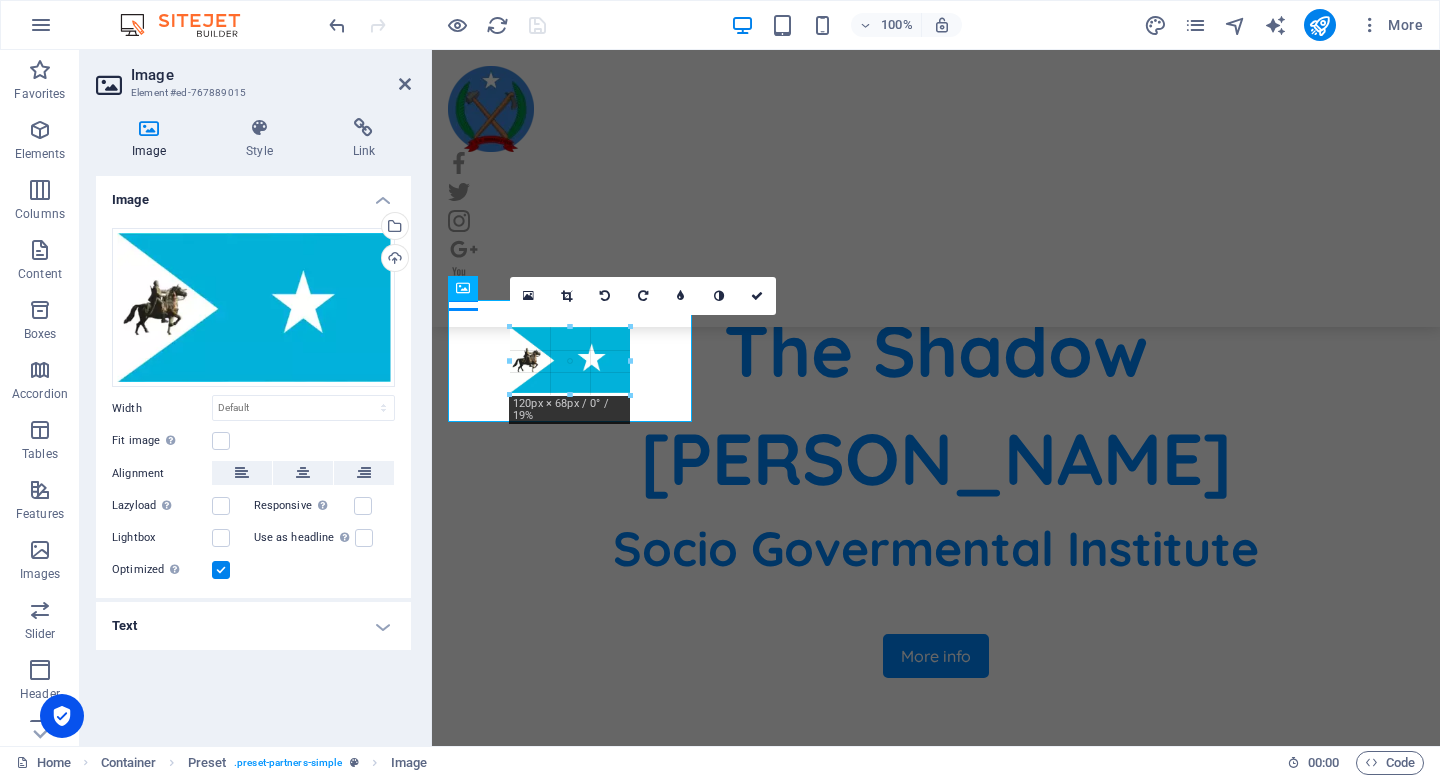 drag, startPoint x: 680, startPoint y: 422, endPoint x: 571, endPoint y: 369, distance: 121.20231 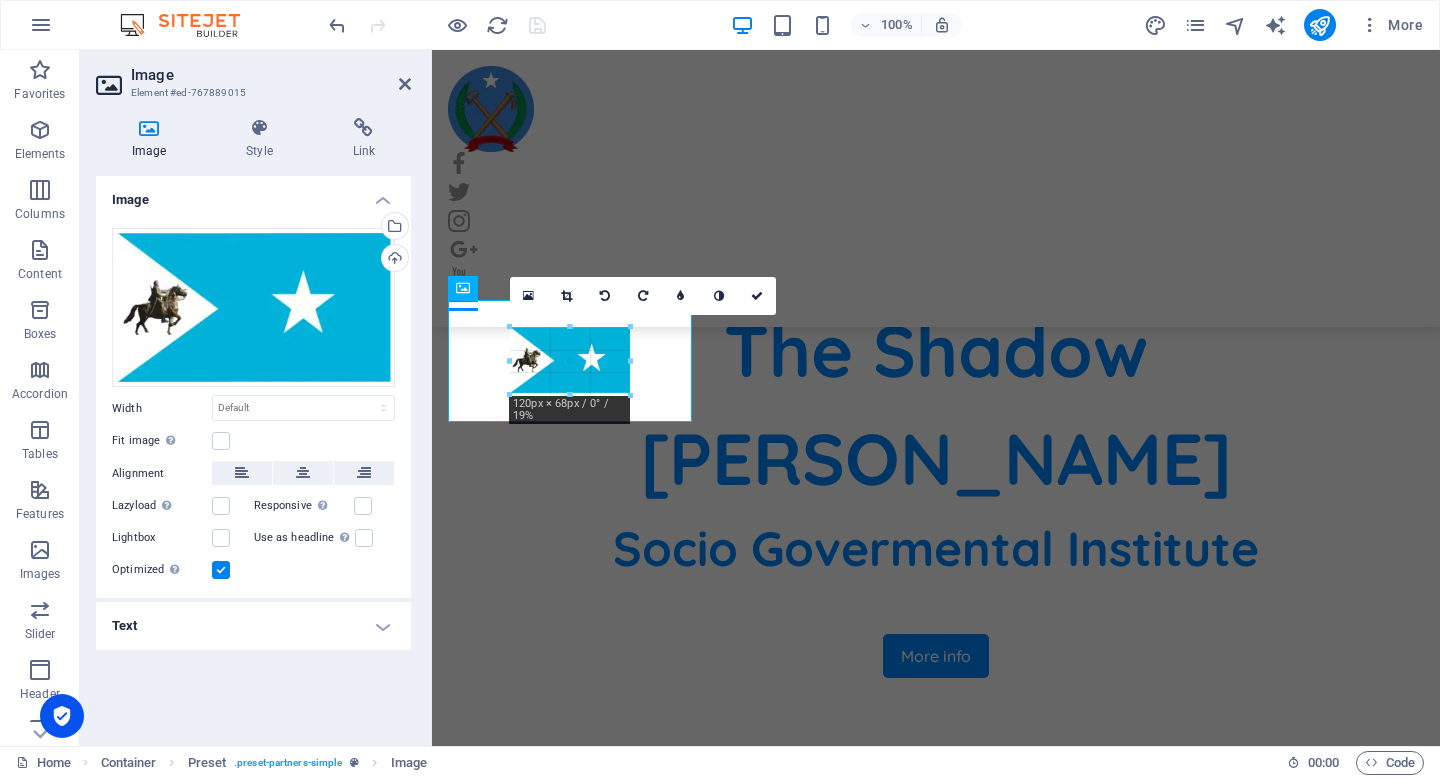 type on "120" 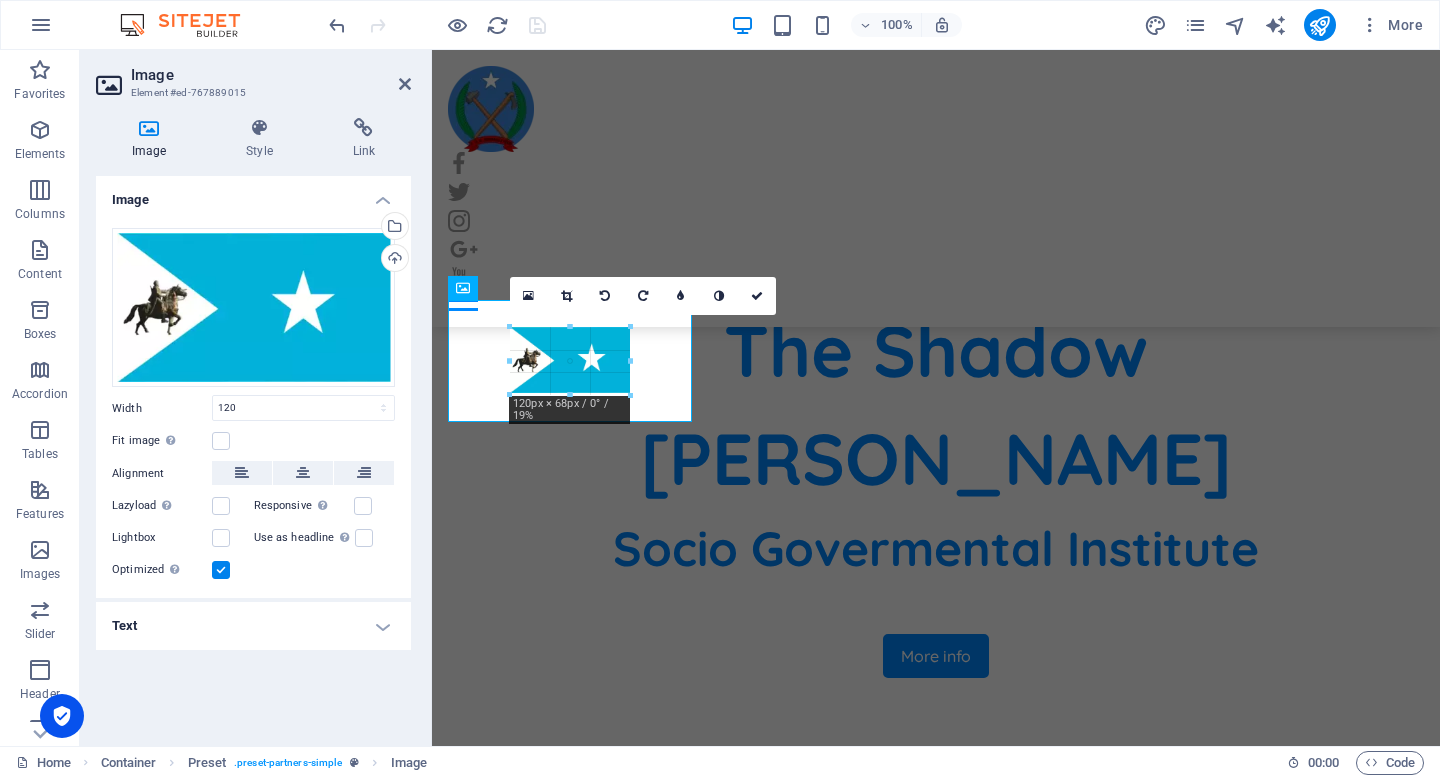 select on "px" 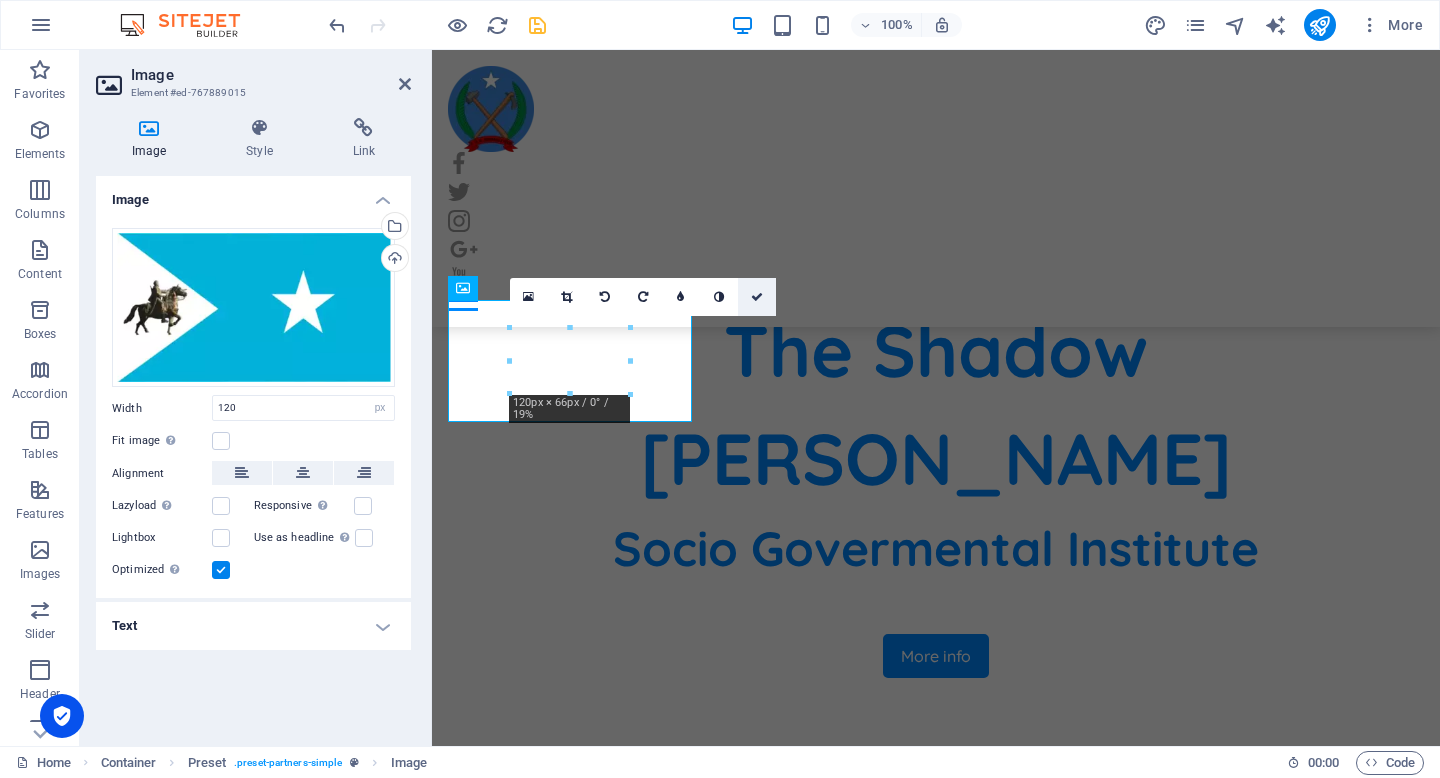 click at bounding box center [757, 297] 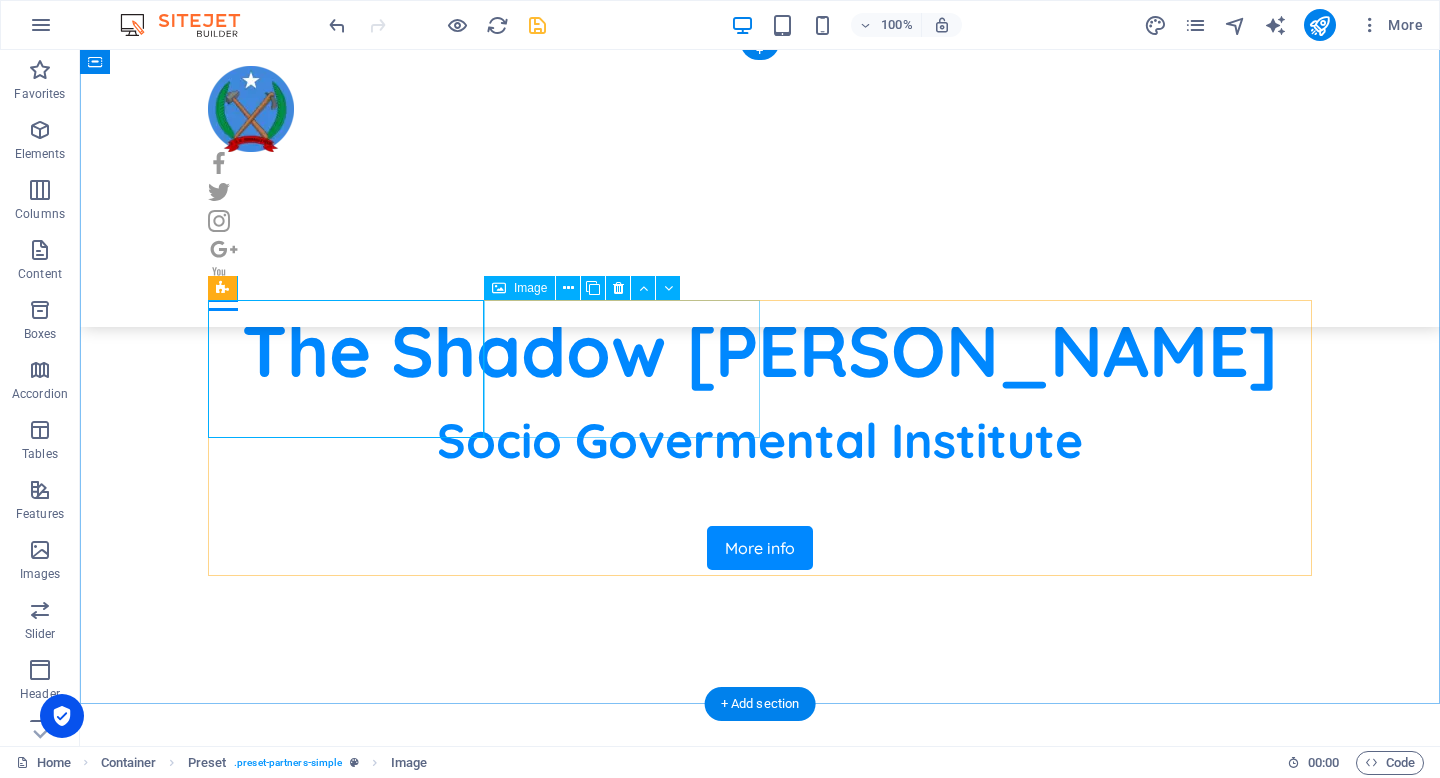 click at bounding box center [346, 1165] 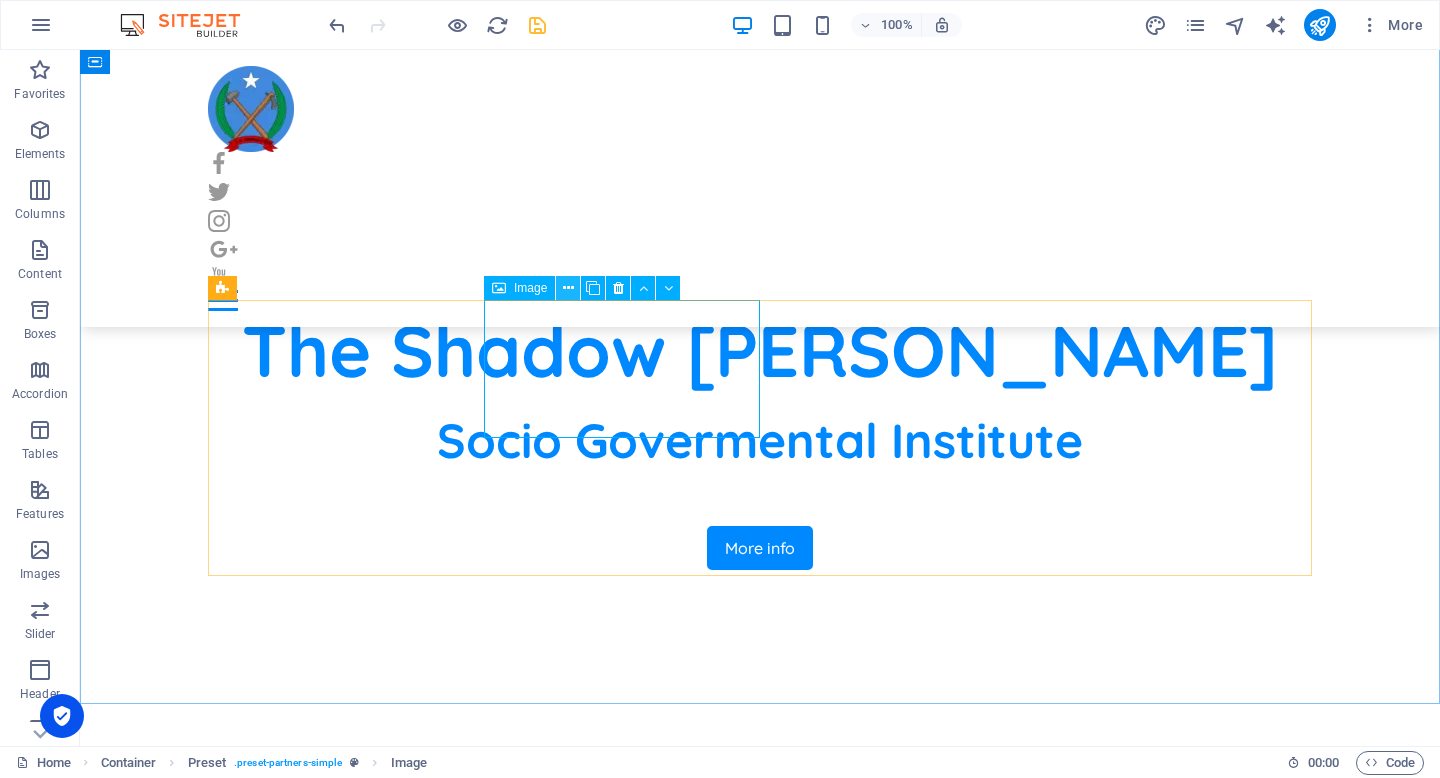 click at bounding box center [568, 288] 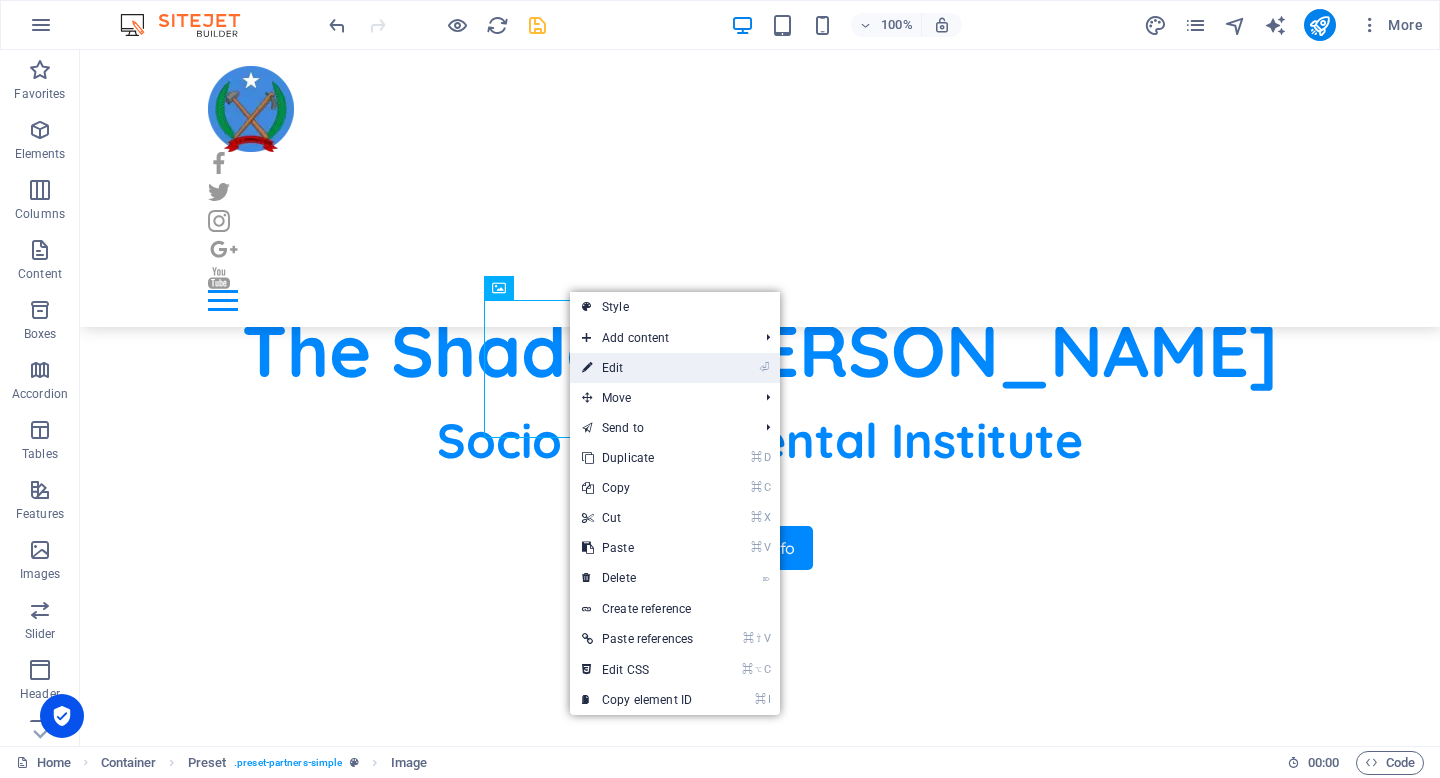 click on "⏎  Edit" at bounding box center (637, 368) 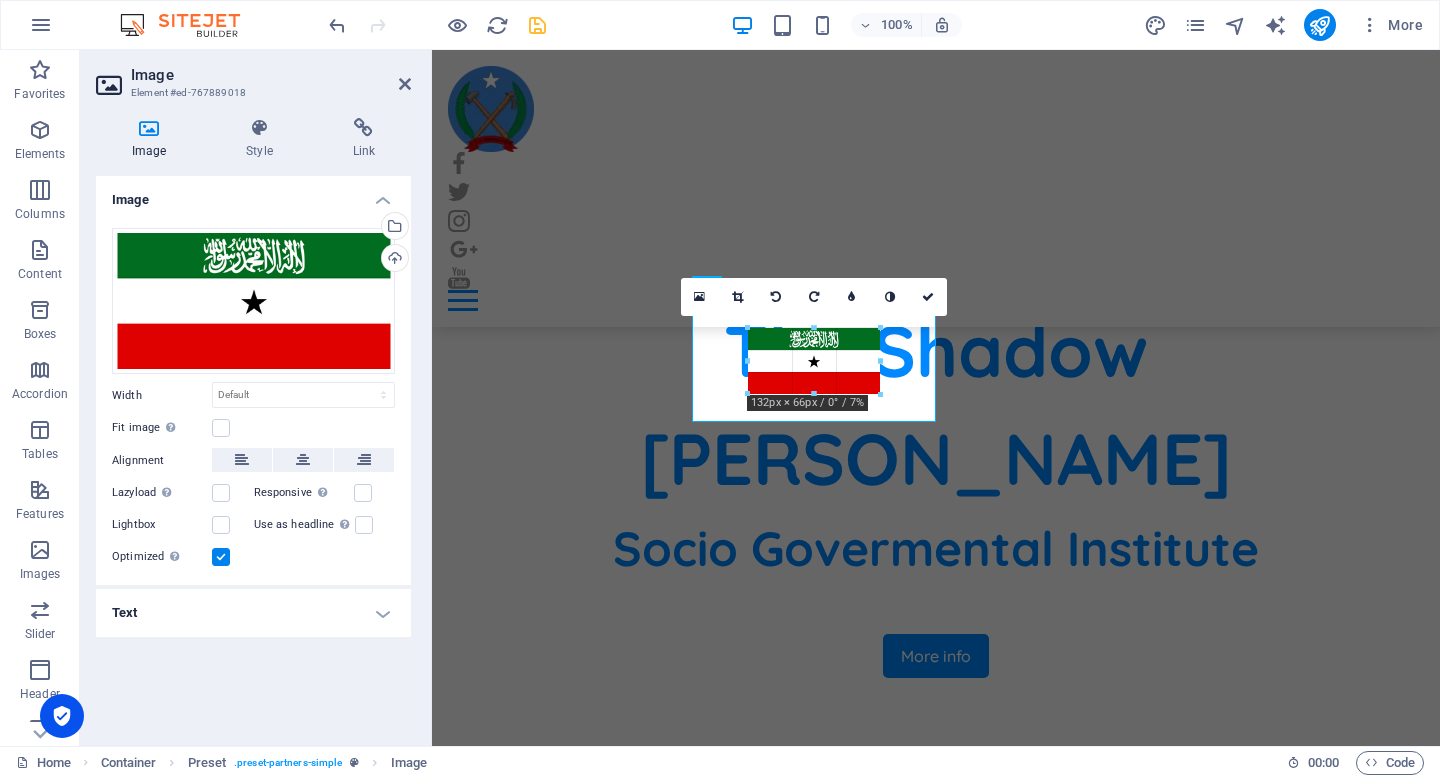 drag, startPoint x: 937, startPoint y: 420, endPoint x: 818, endPoint y: 360, distance: 133.2704 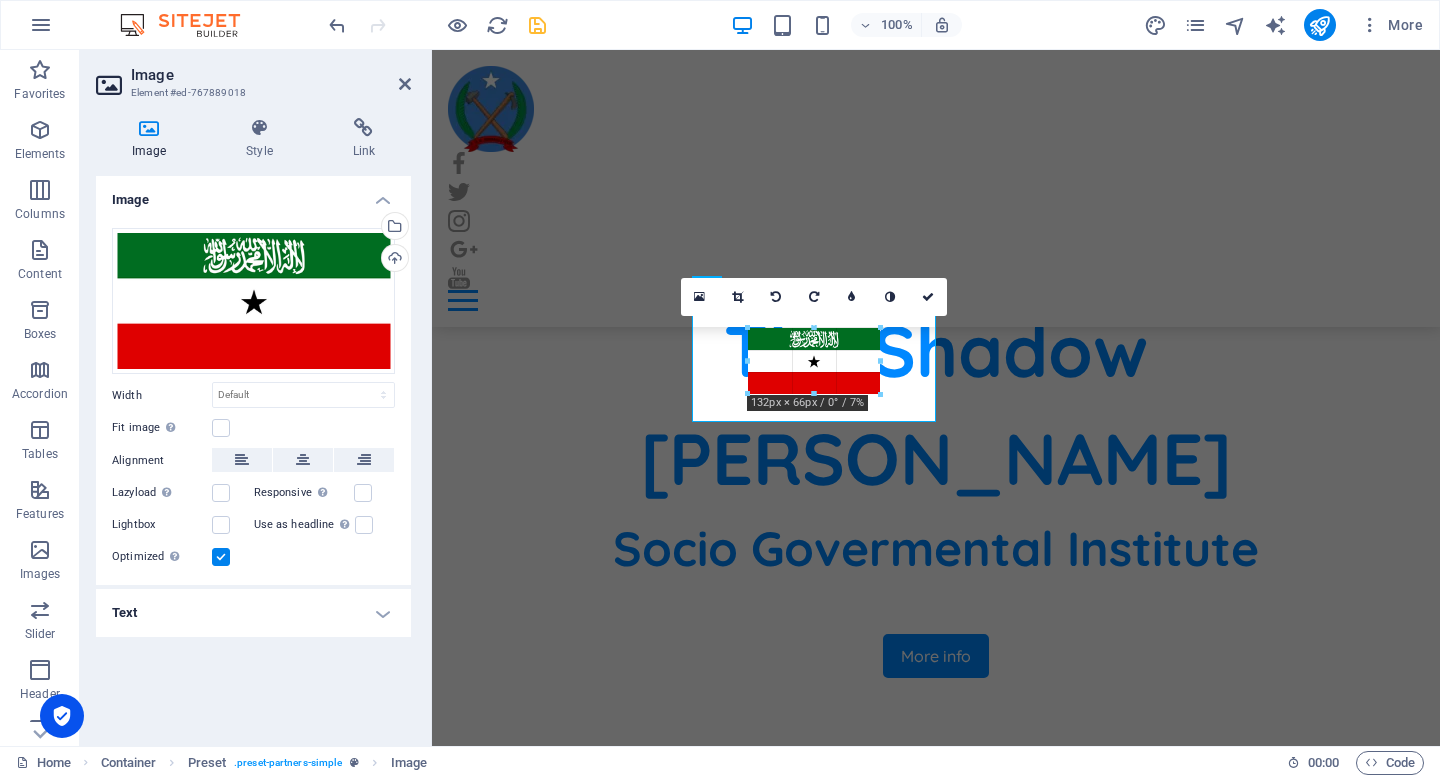 type on "132" 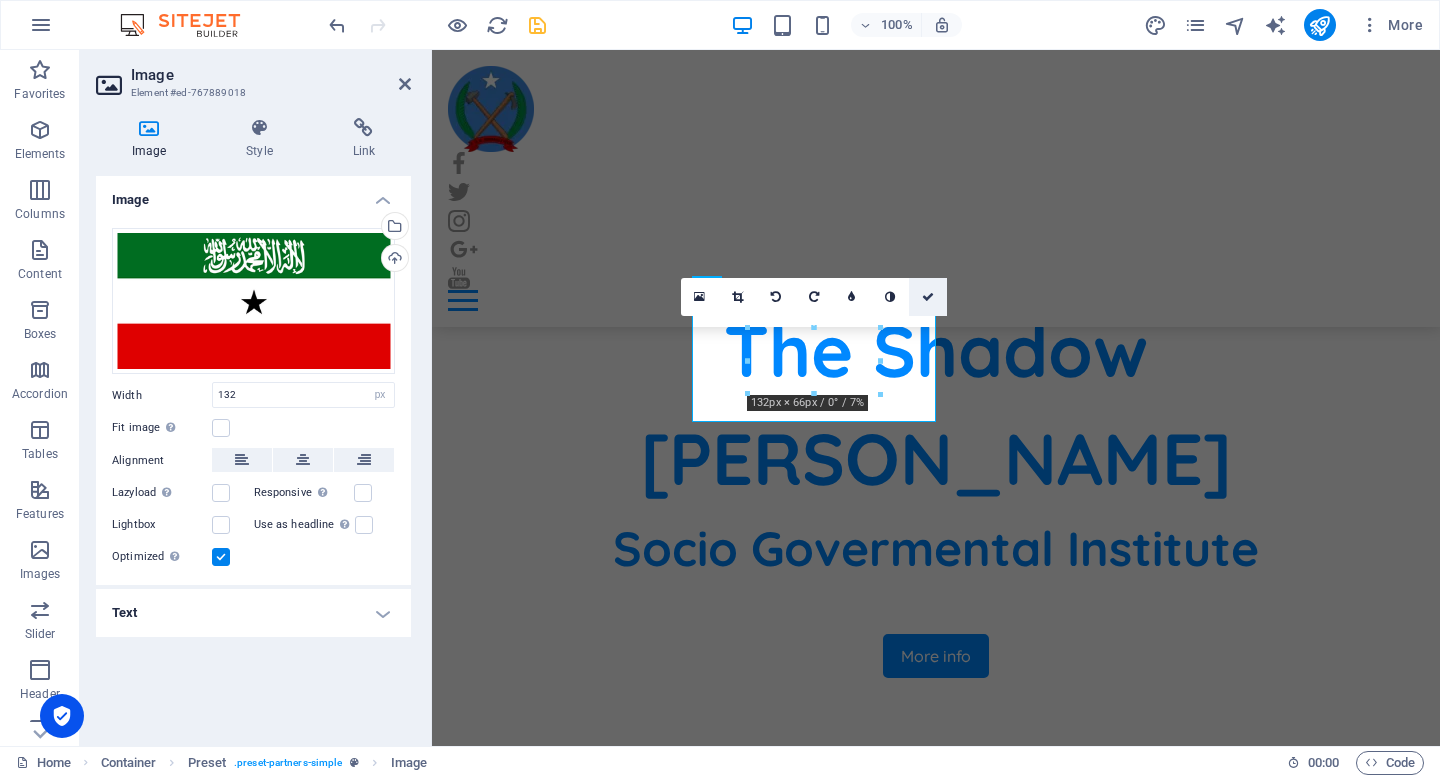 click at bounding box center [928, 297] 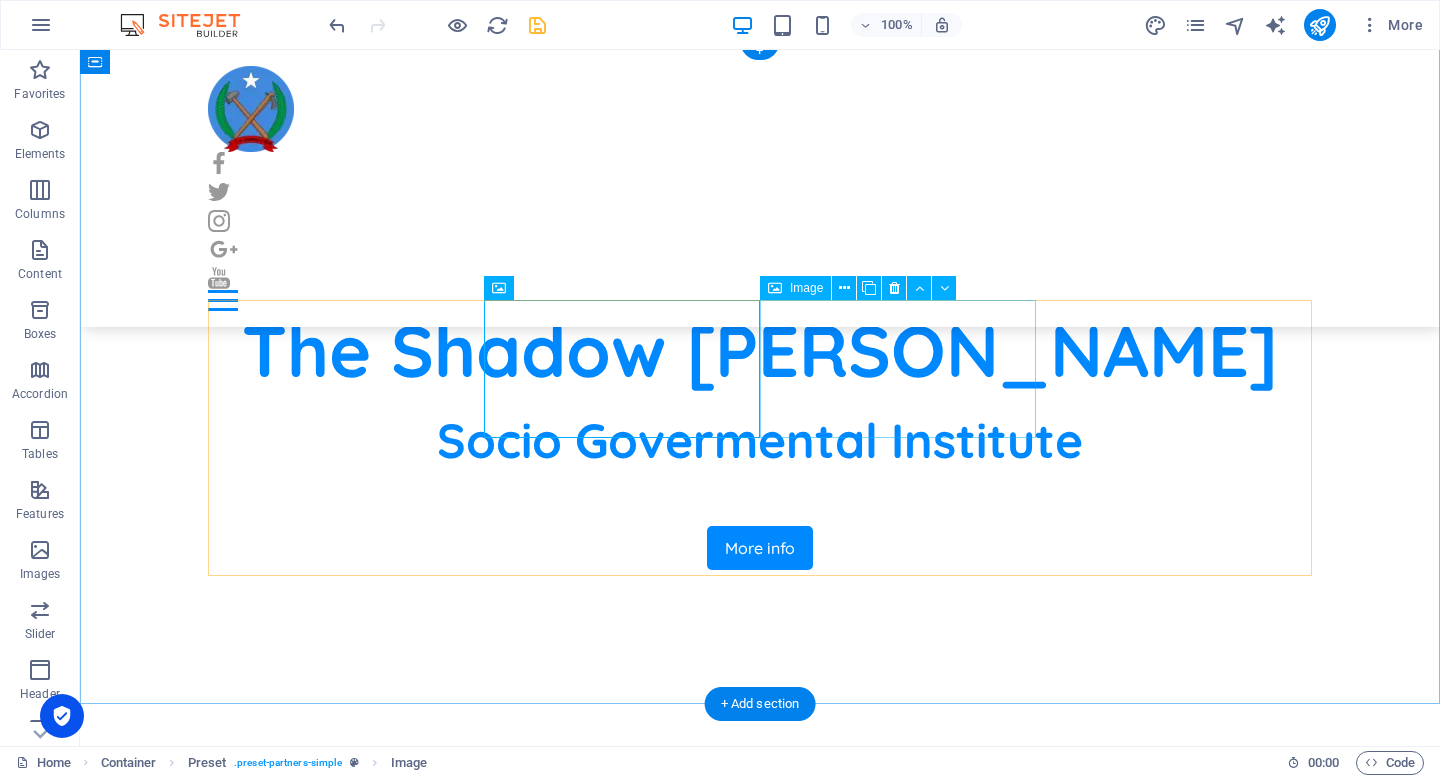 click at bounding box center (346, 1303) 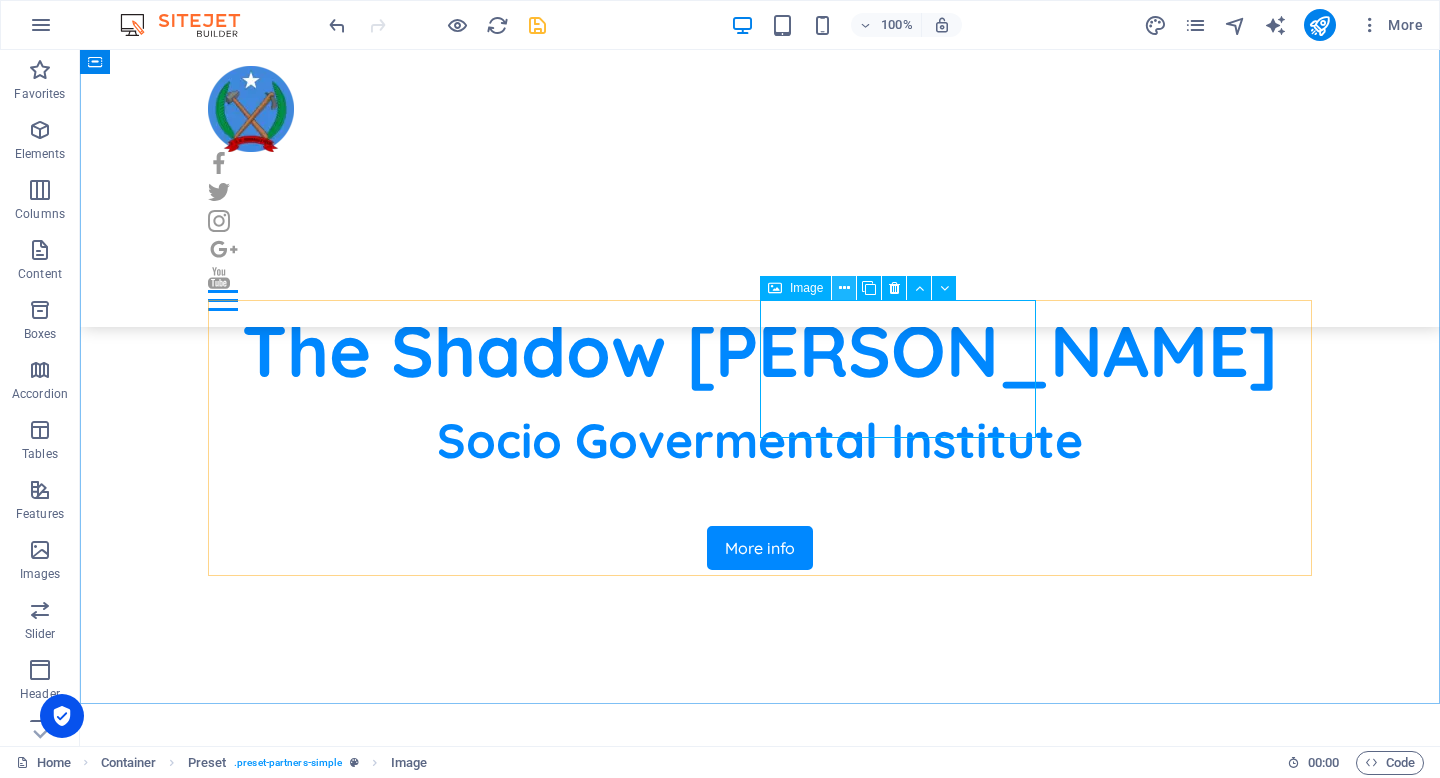click at bounding box center (844, 288) 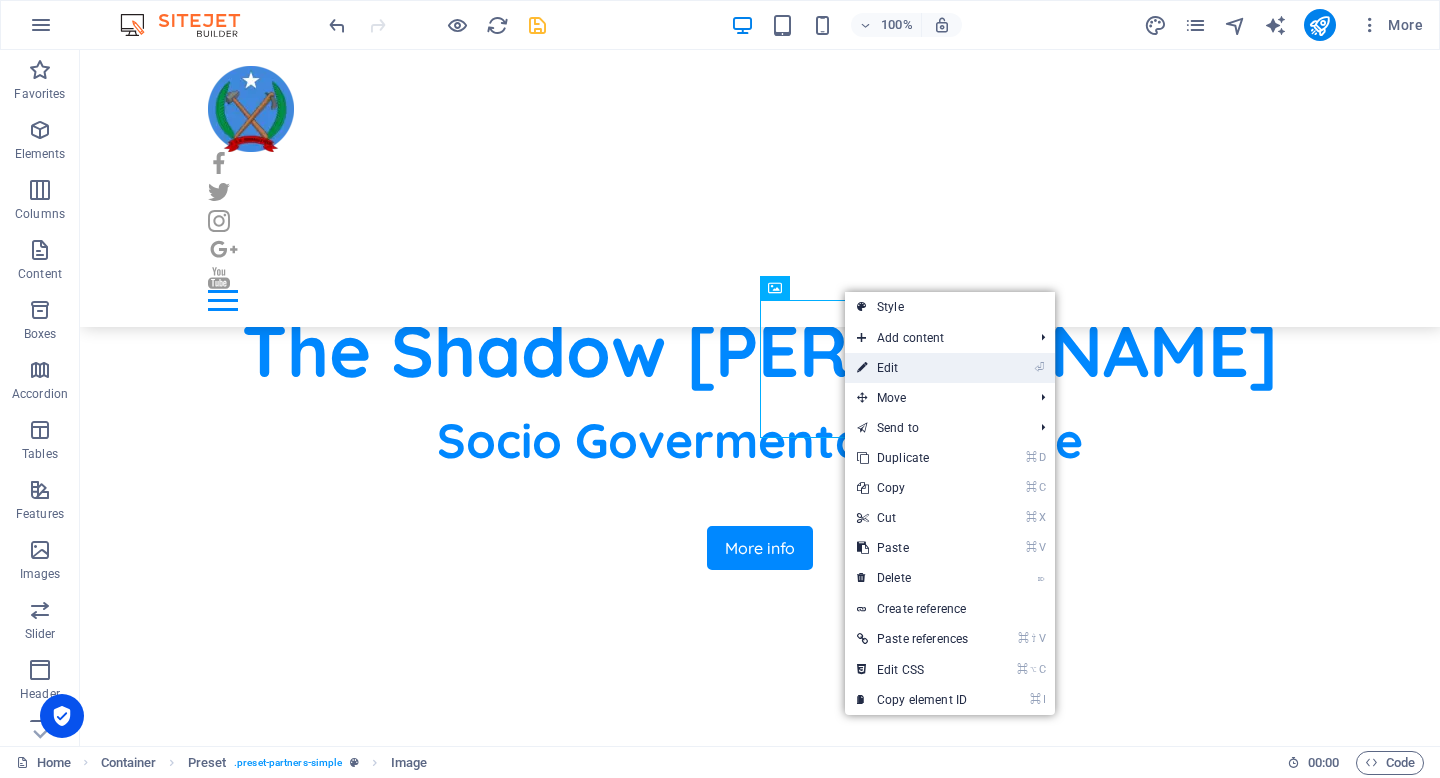 click on "⏎  Edit" at bounding box center [912, 368] 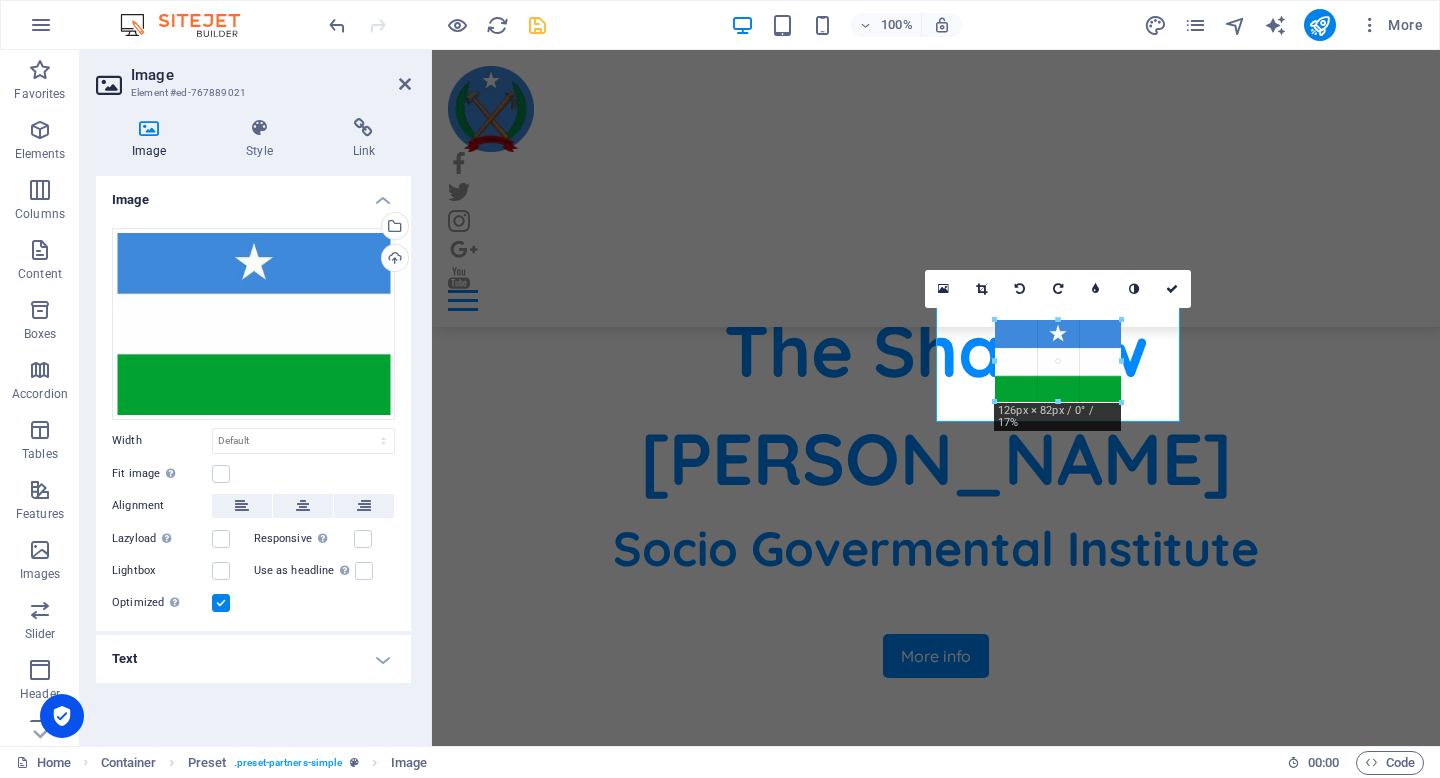 drag, startPoint x: 1151, startPoint y: 422, endPoint x: 1090, endPoint y: 375, distance: 77.00649 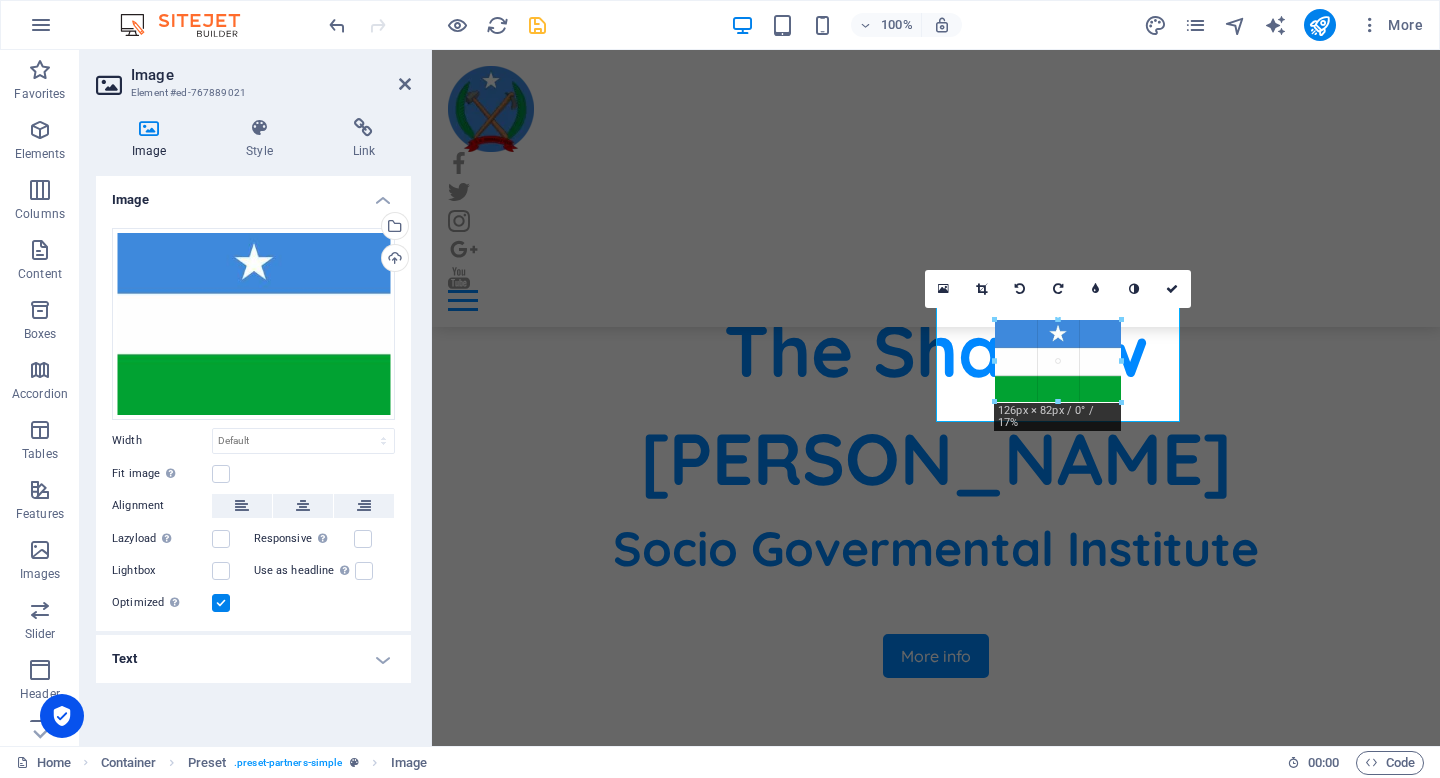type on "129" 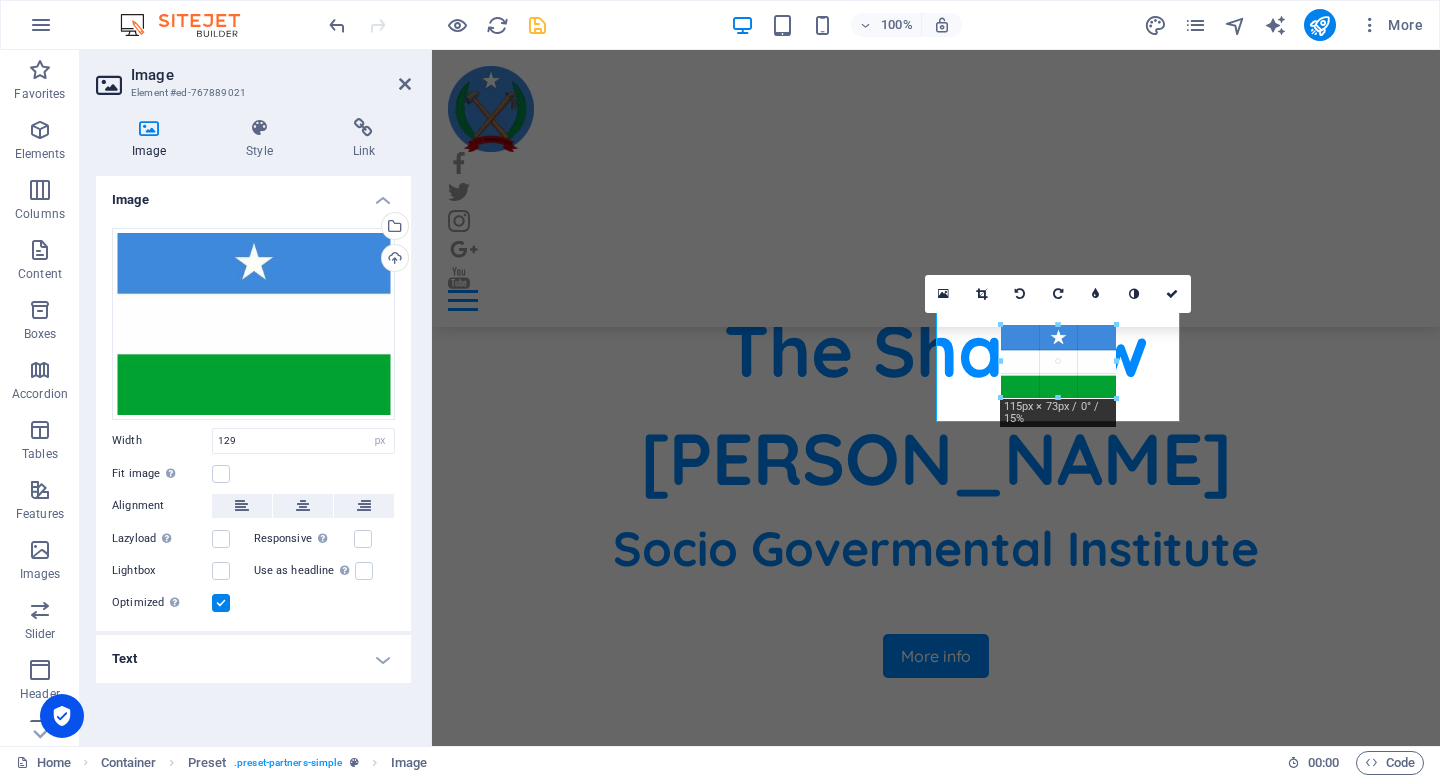 drag, startPoint x: 1123, startPoint y: 401, endPoint x: 1113, endPoint y: 382, distance: 21.470911 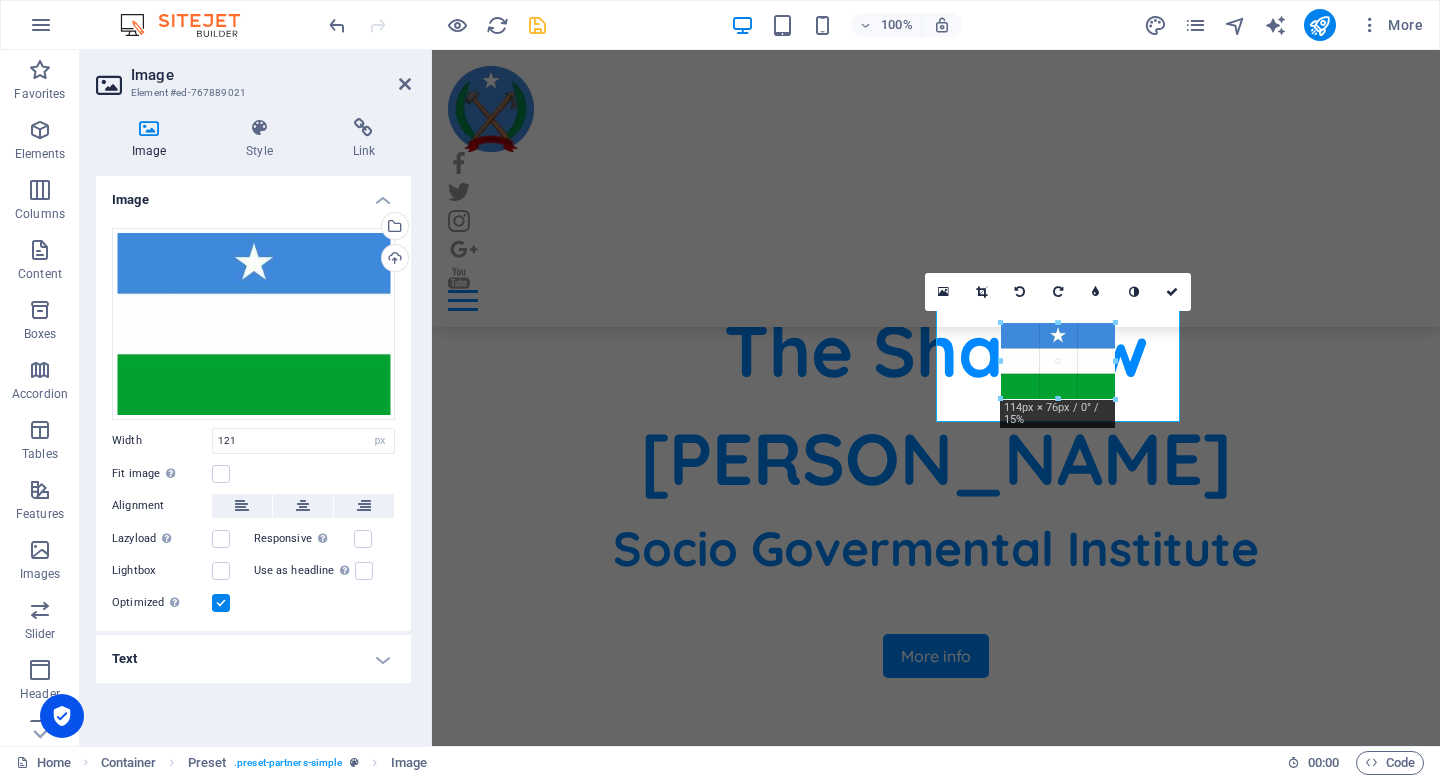 drag, startPoint x: 1115, startPoint y: 404, endPoint x: 1105, endPoint y: 394, distance: 14.142136 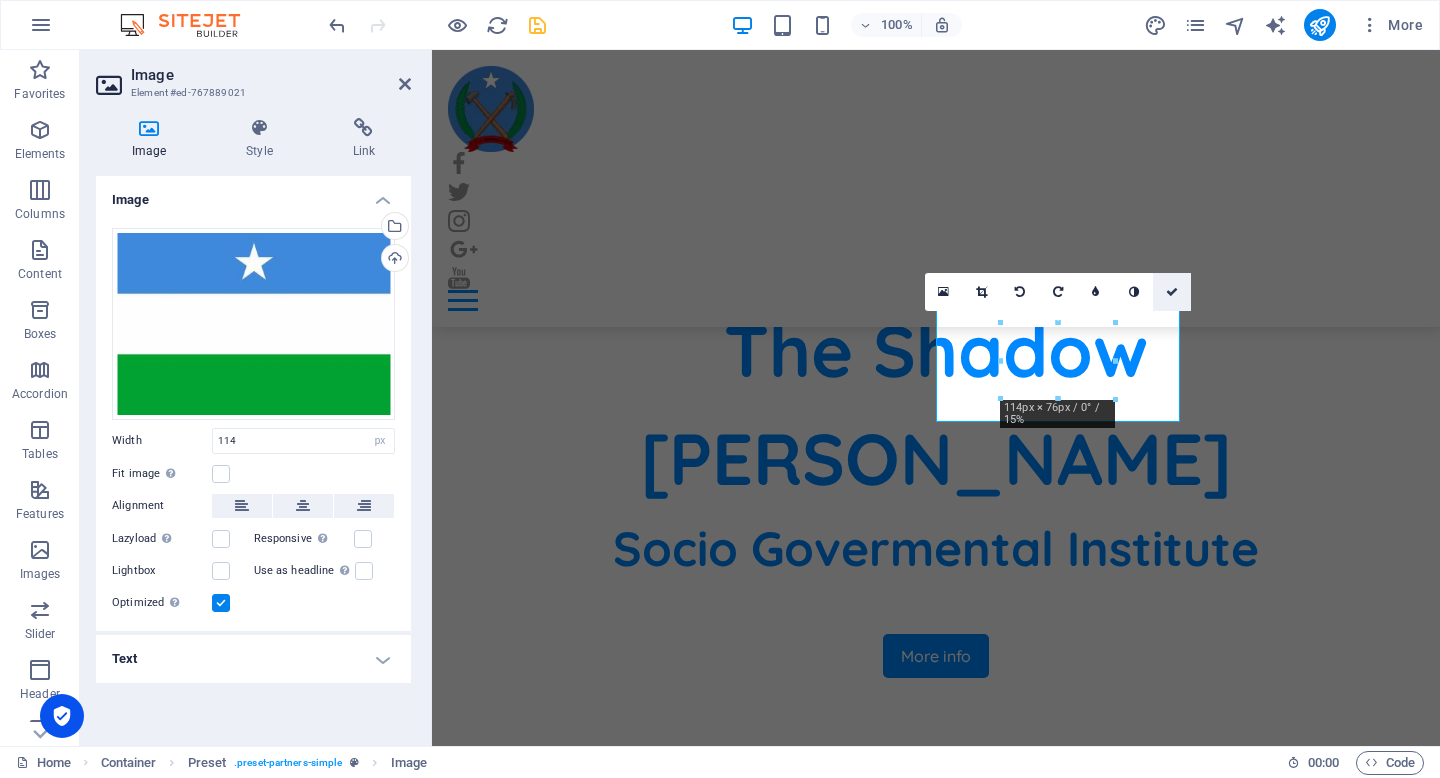 click at bounding box center [1172, 292] 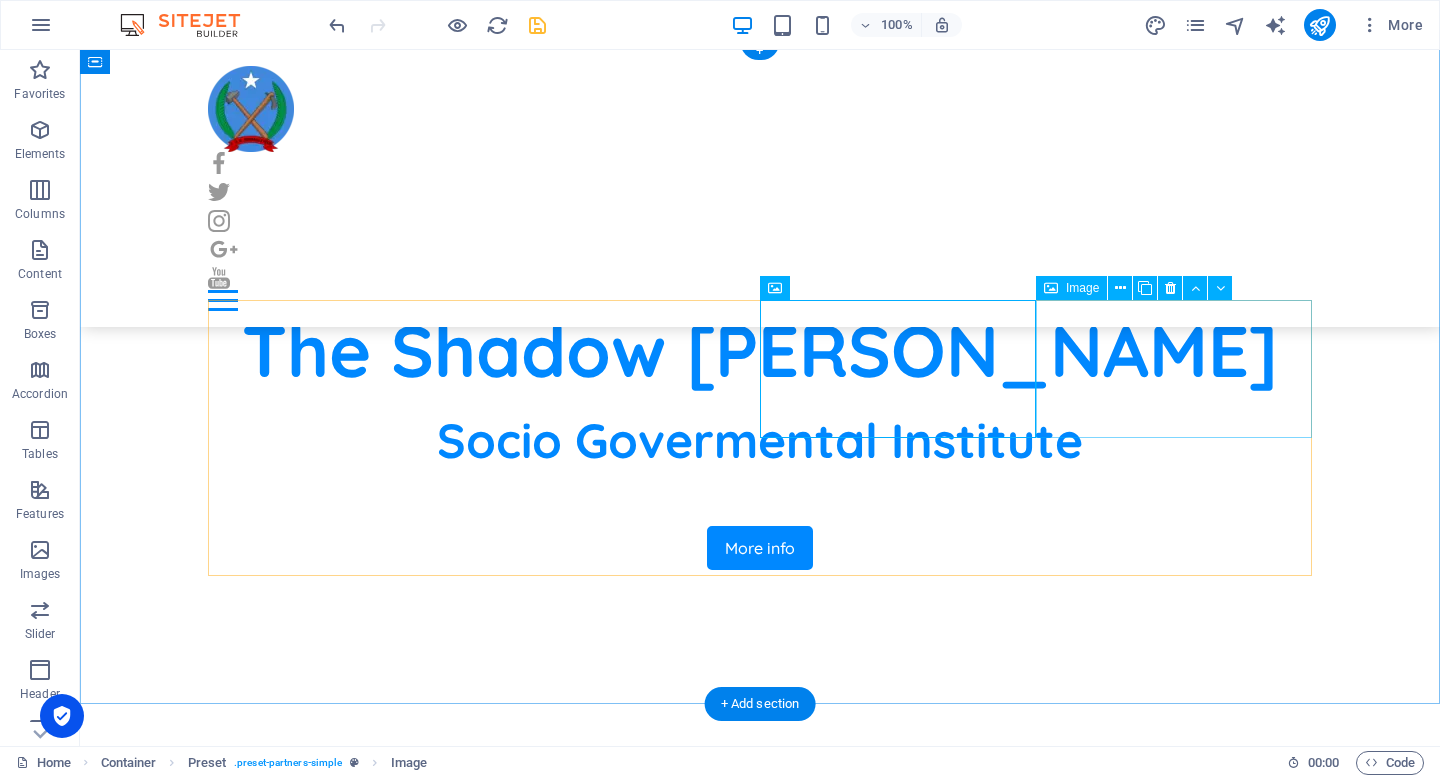 click at bounding box center (346, 1441) 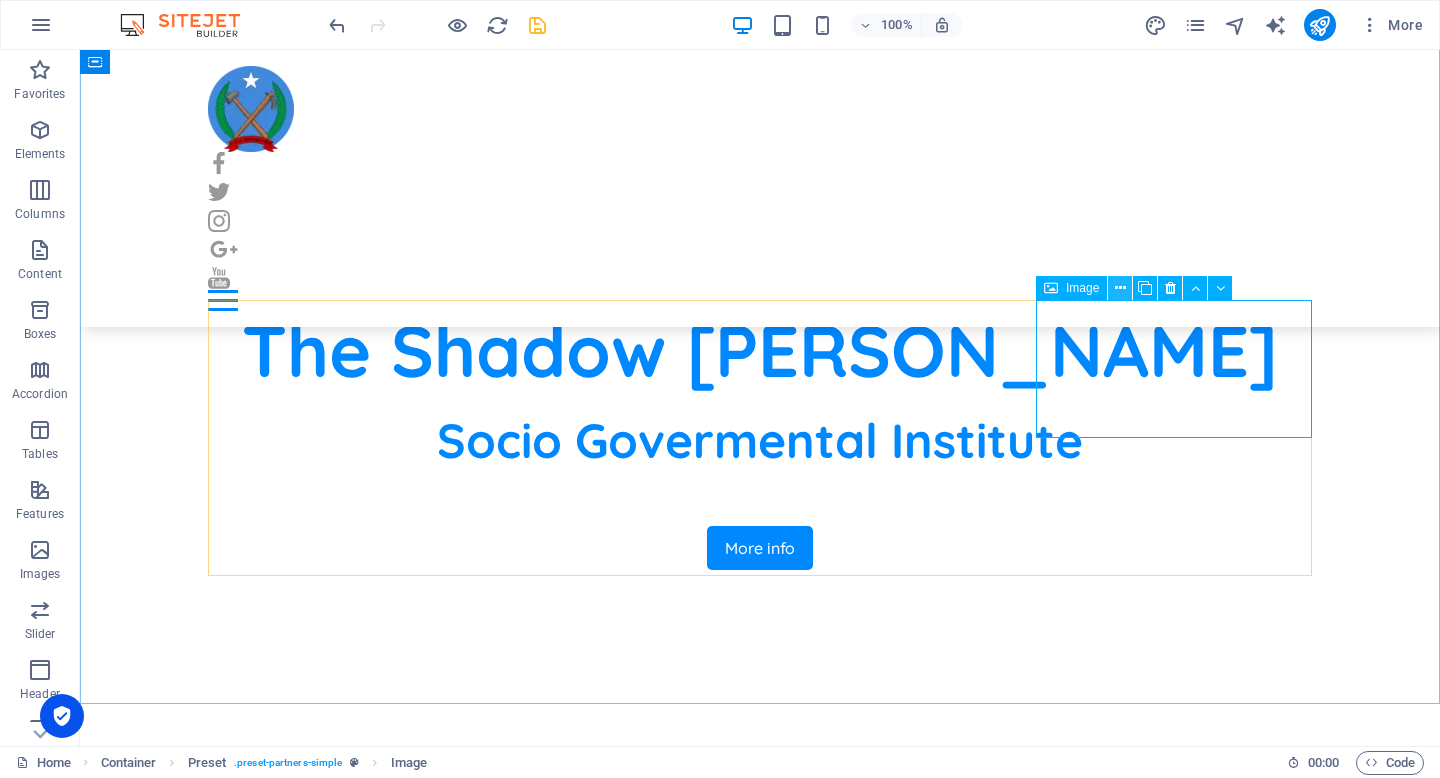 click at bounding box center (1120, 288) 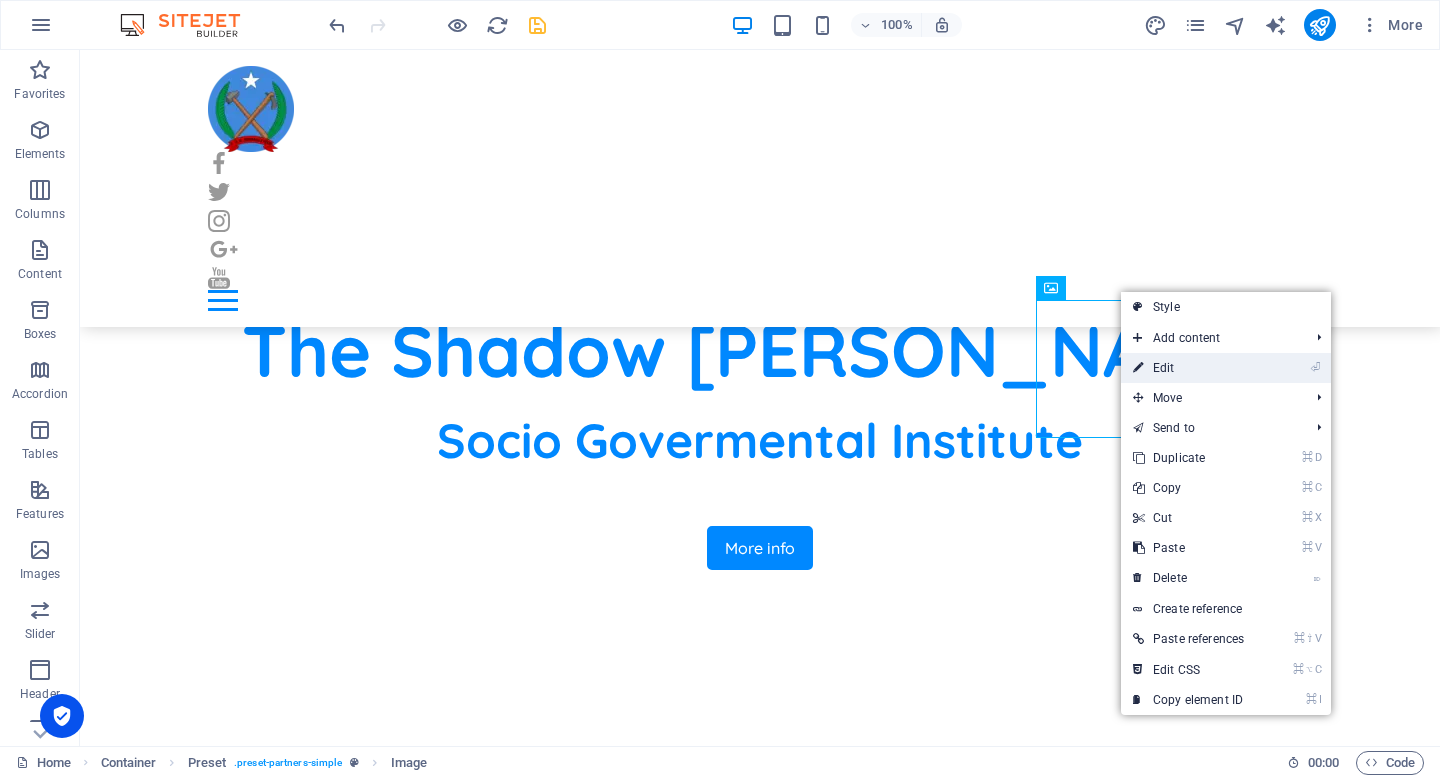 click on "⏎  Edit" at bounding box center [1188, 368] 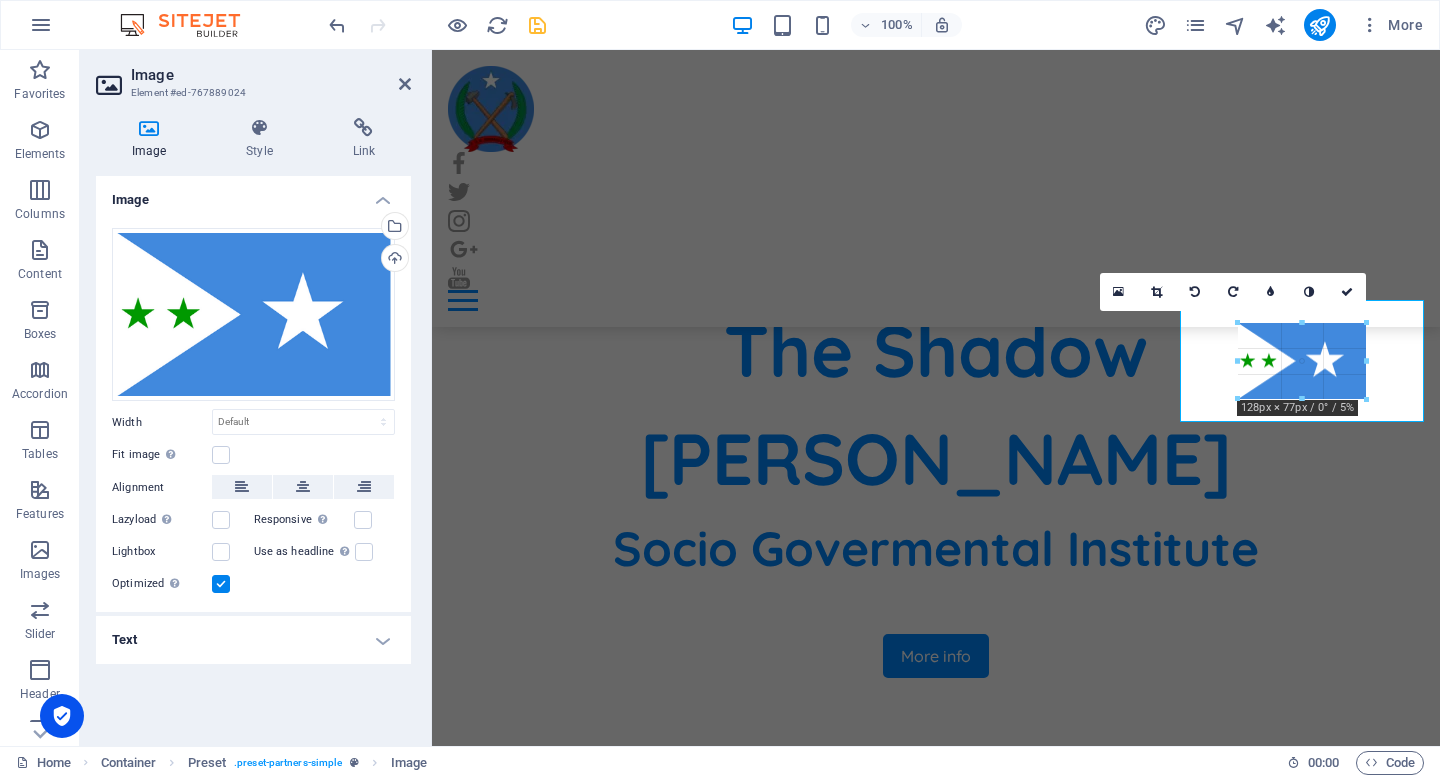 drag, startPoint x: 1404, startPoint y: 421, endPoint x: 1287, endPoint y: 376, distance: 125.35549 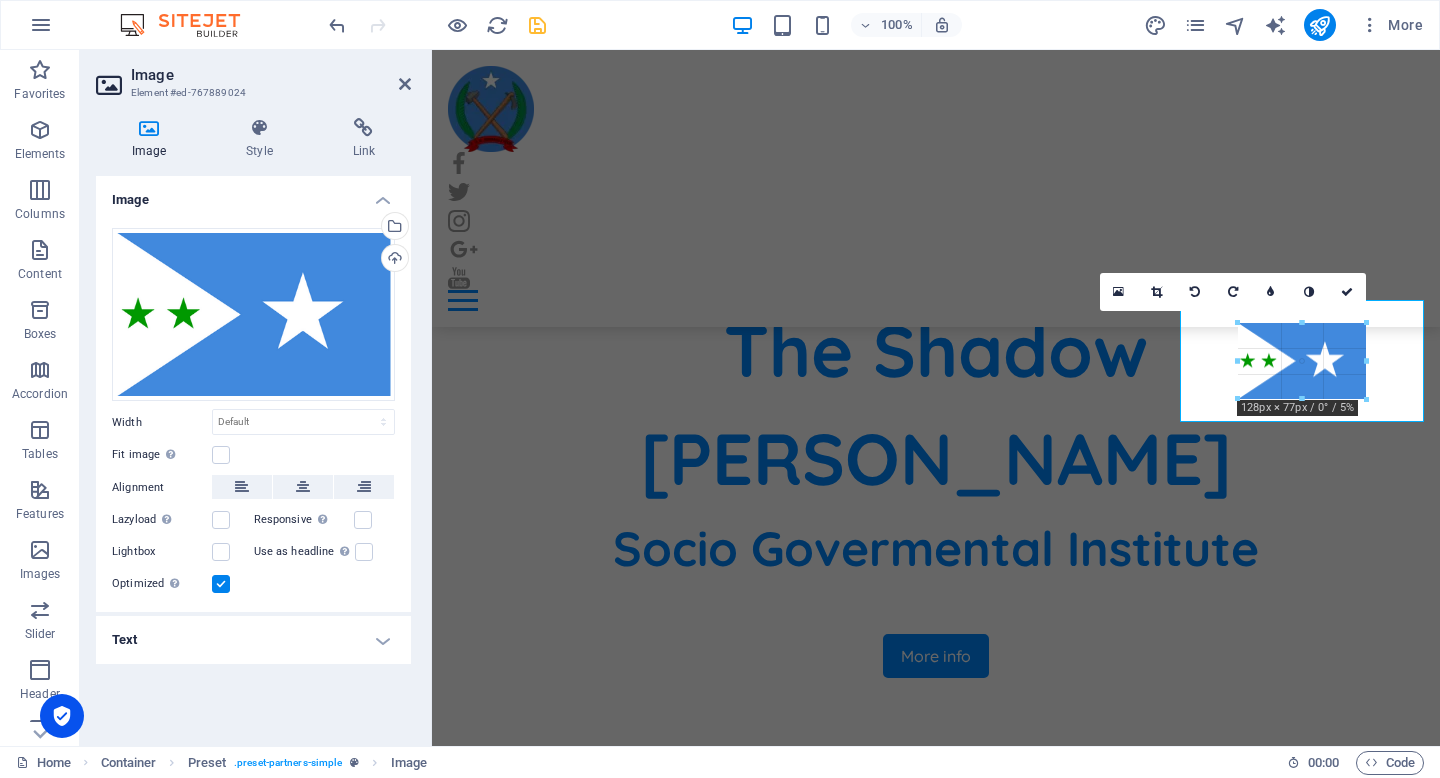 type on "128" 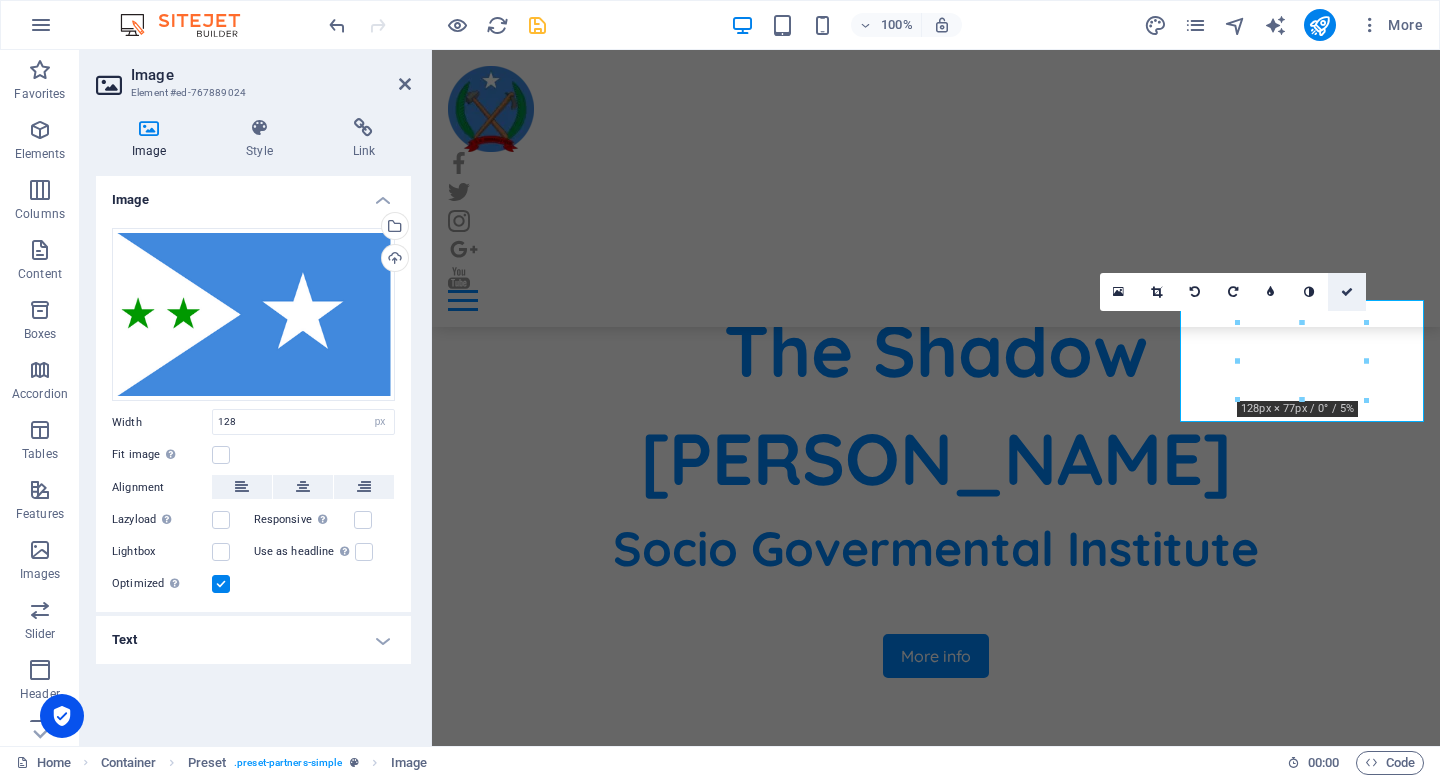 drag, startPoint x: 1348, startPoint y: 290, endPoint x: 1268, endPoint y: 240, distance: 94.33981 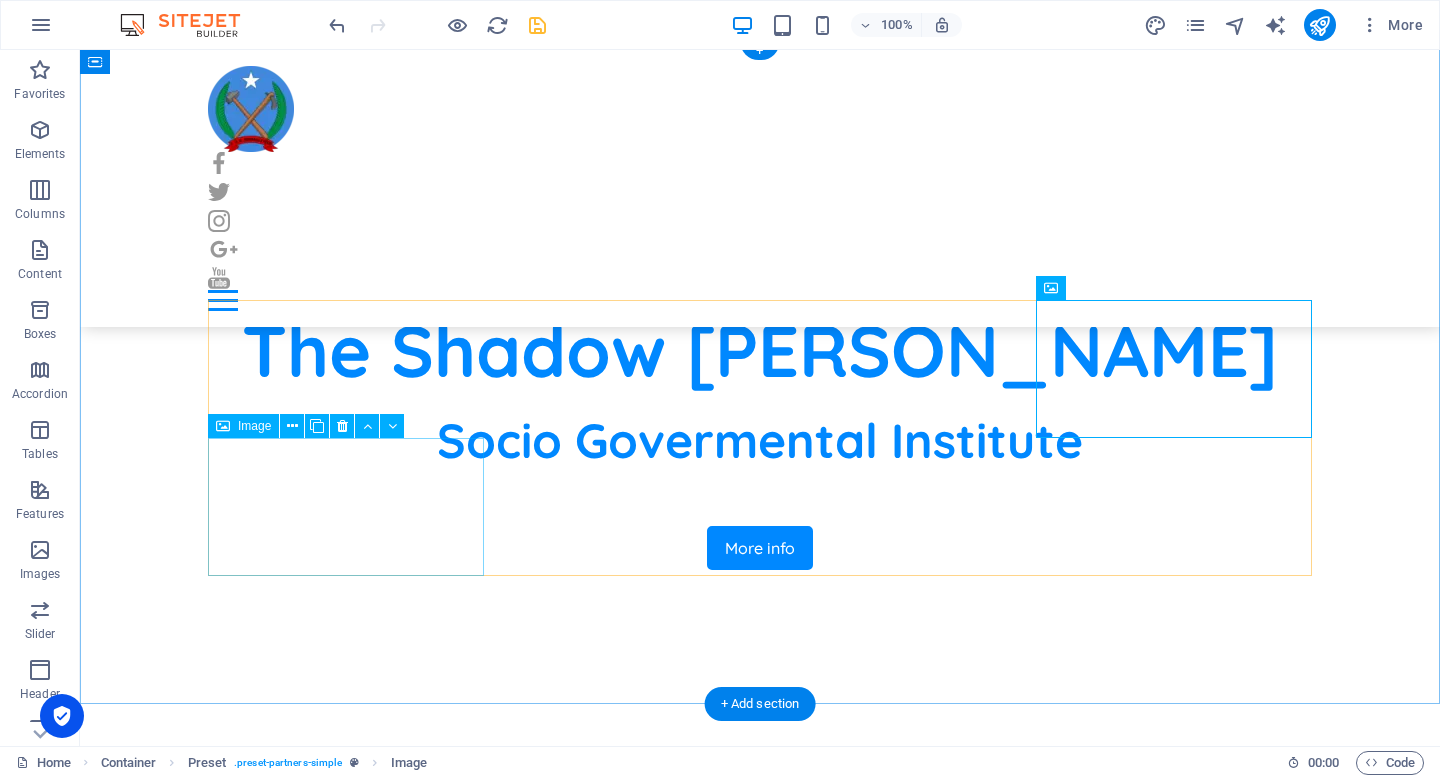 click at bounding box center (346, 1579) 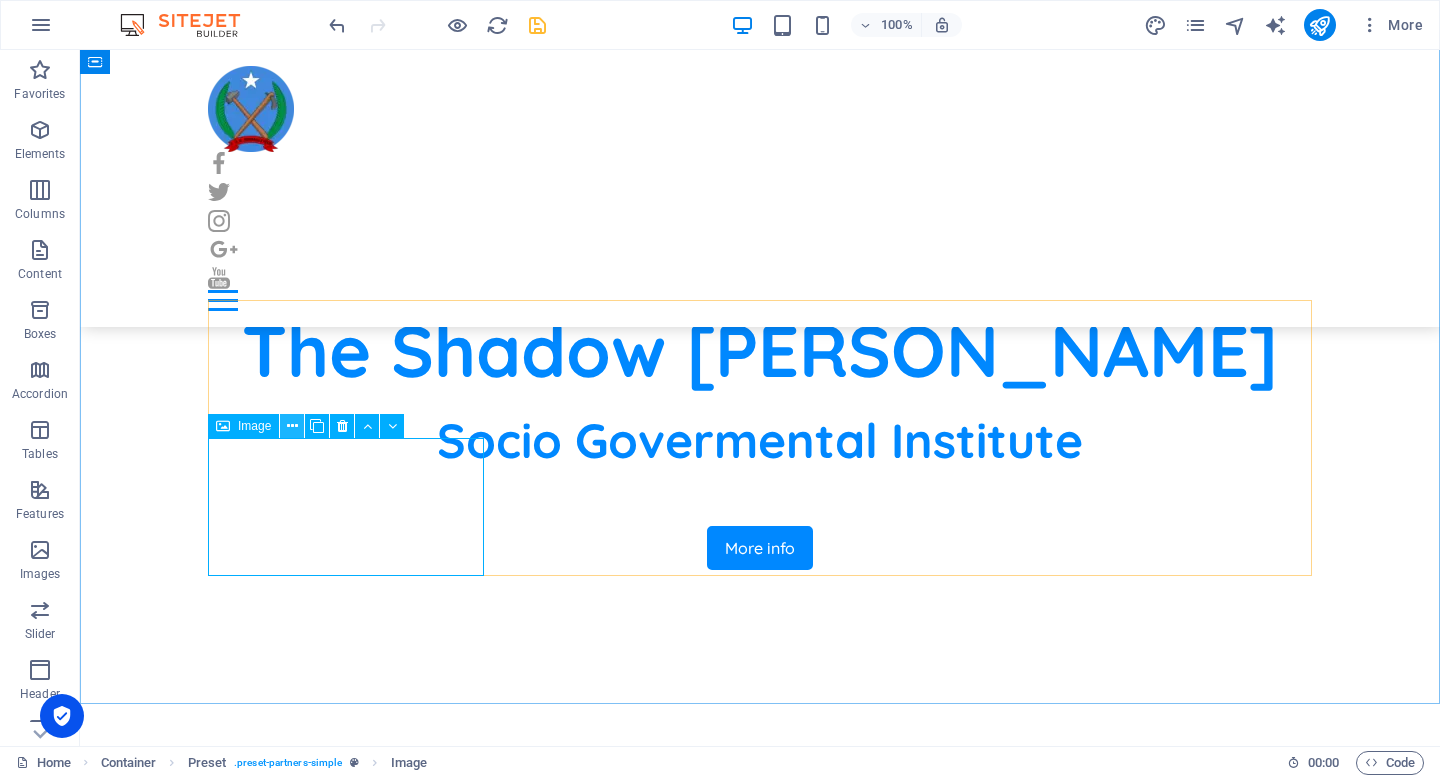 click at bounding box center (292, 426) 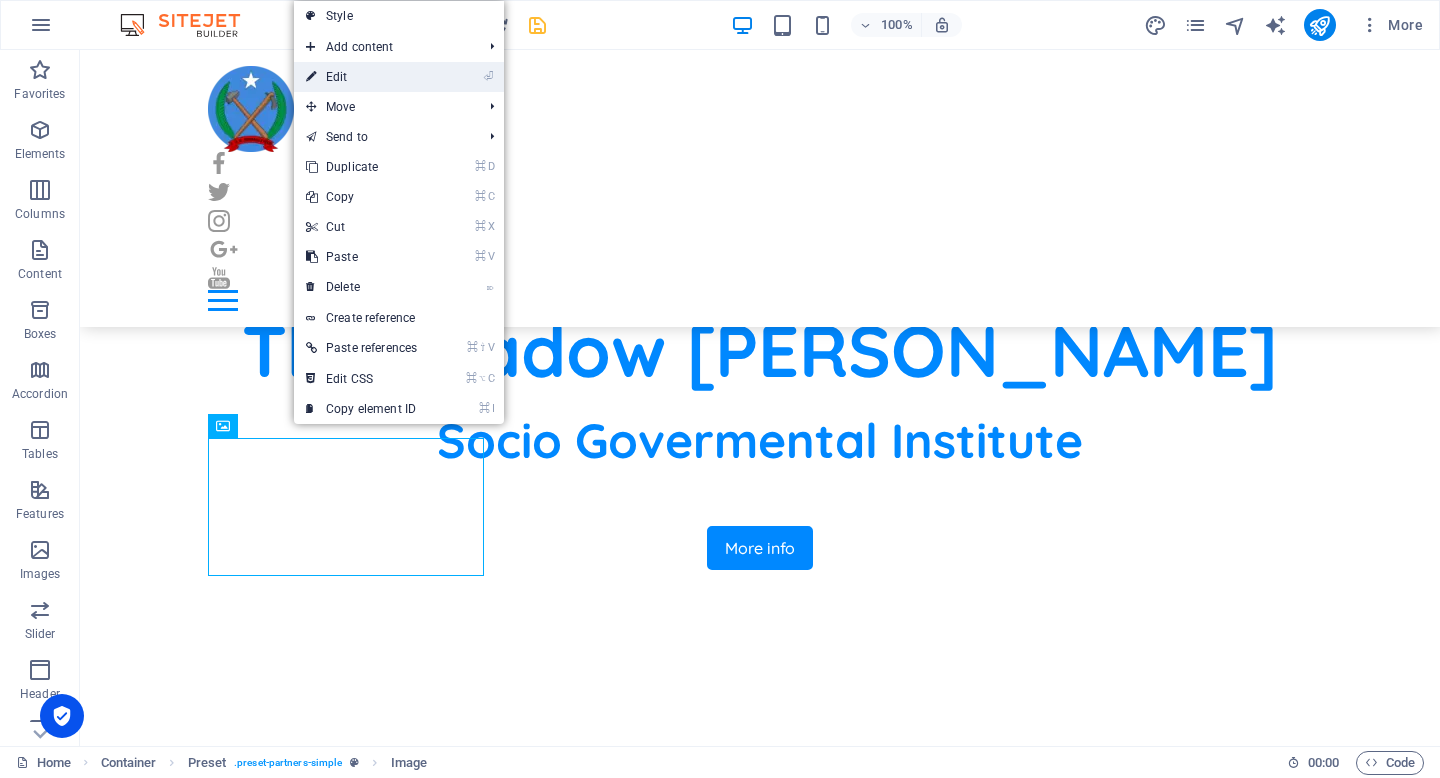 click on "⏎  Edit" at bounding box center (361, 77) 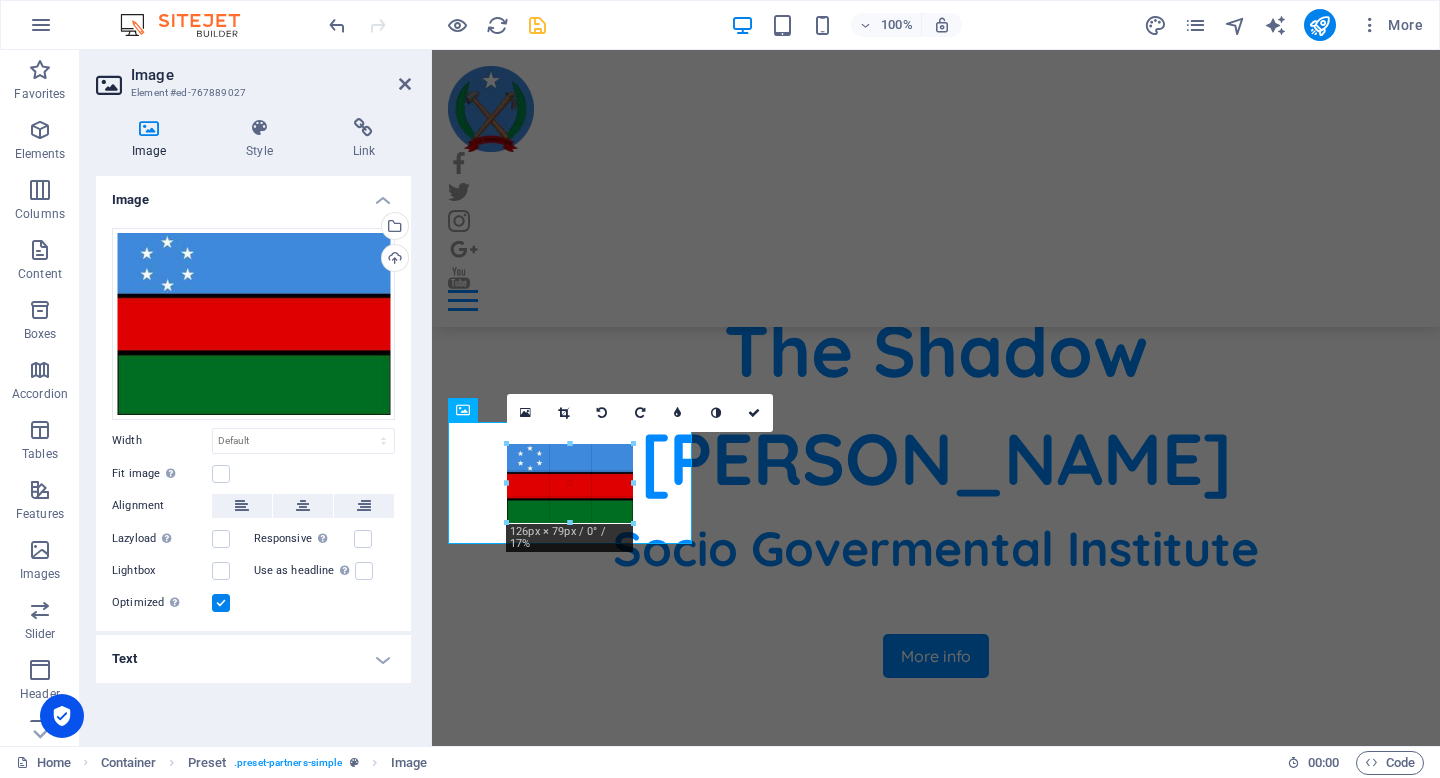 drag, startPoint x: 669, startPoint y: 542, endPoint x: 598, endPoint y: 495, distance: 85.146935 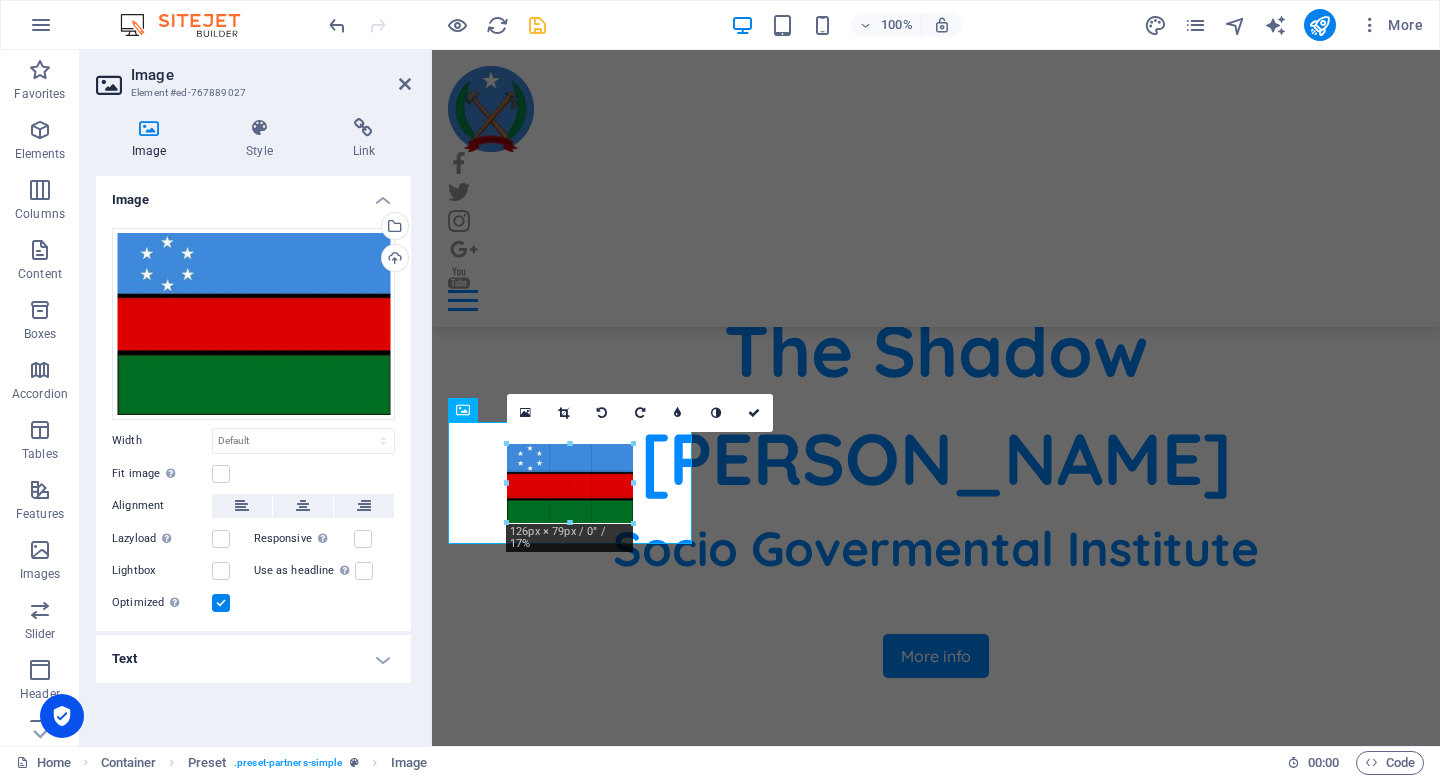type on "134" 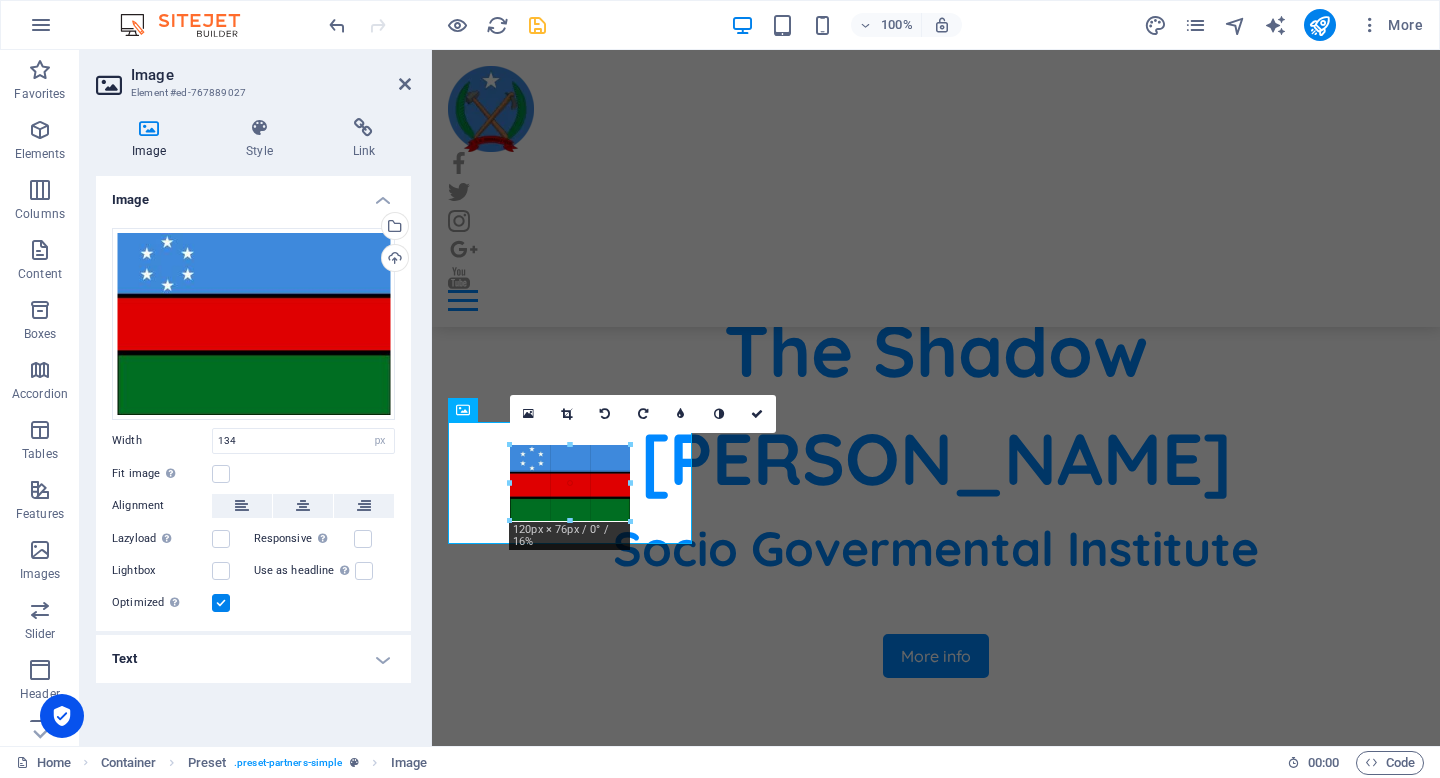 drag, startPoint x: 635, startPoint y: 519, endPoint x: 601, endPoint y: 504, distance: 37.161808 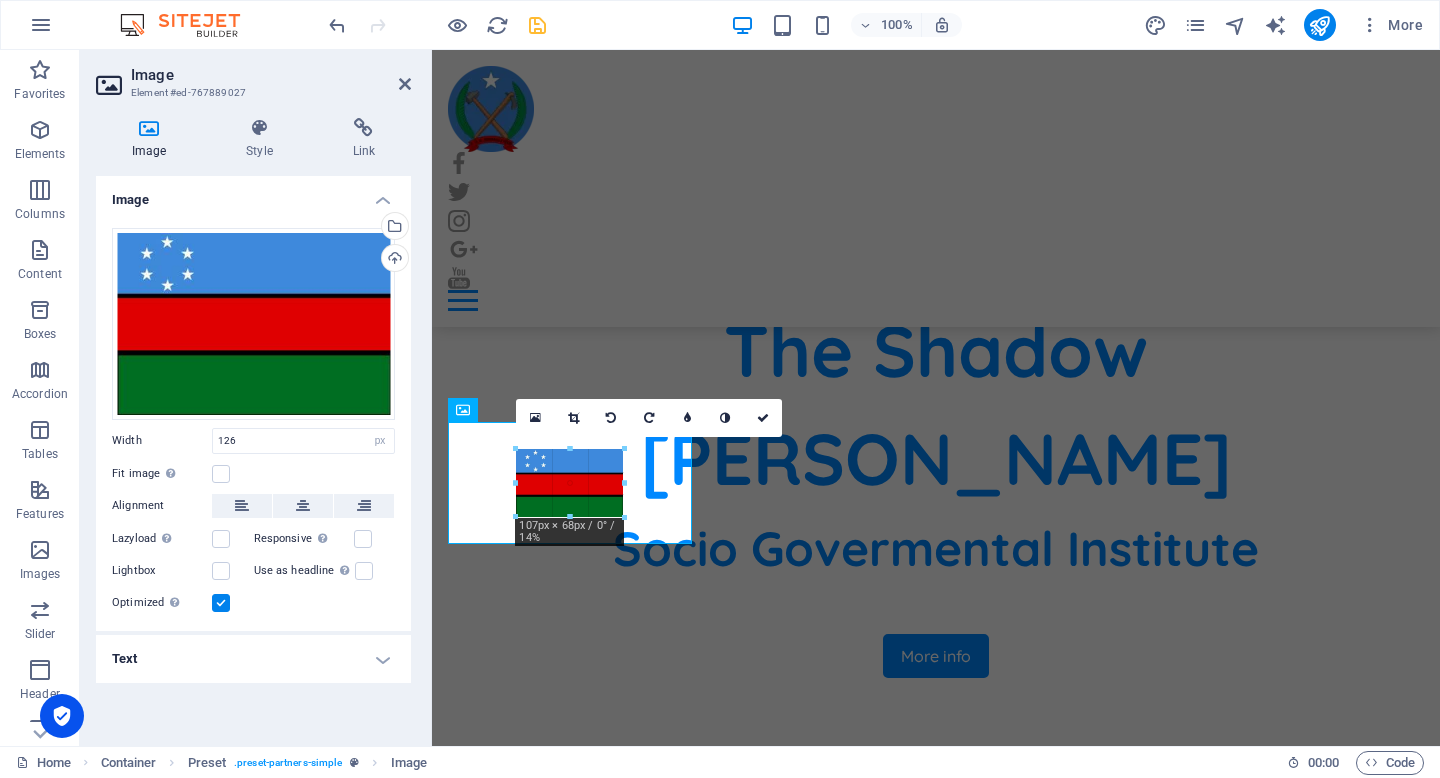 drag, startPoint x: 632, startPoint y: 522, endPoint x: 612, endPoint y: 511, distance: 22.825424 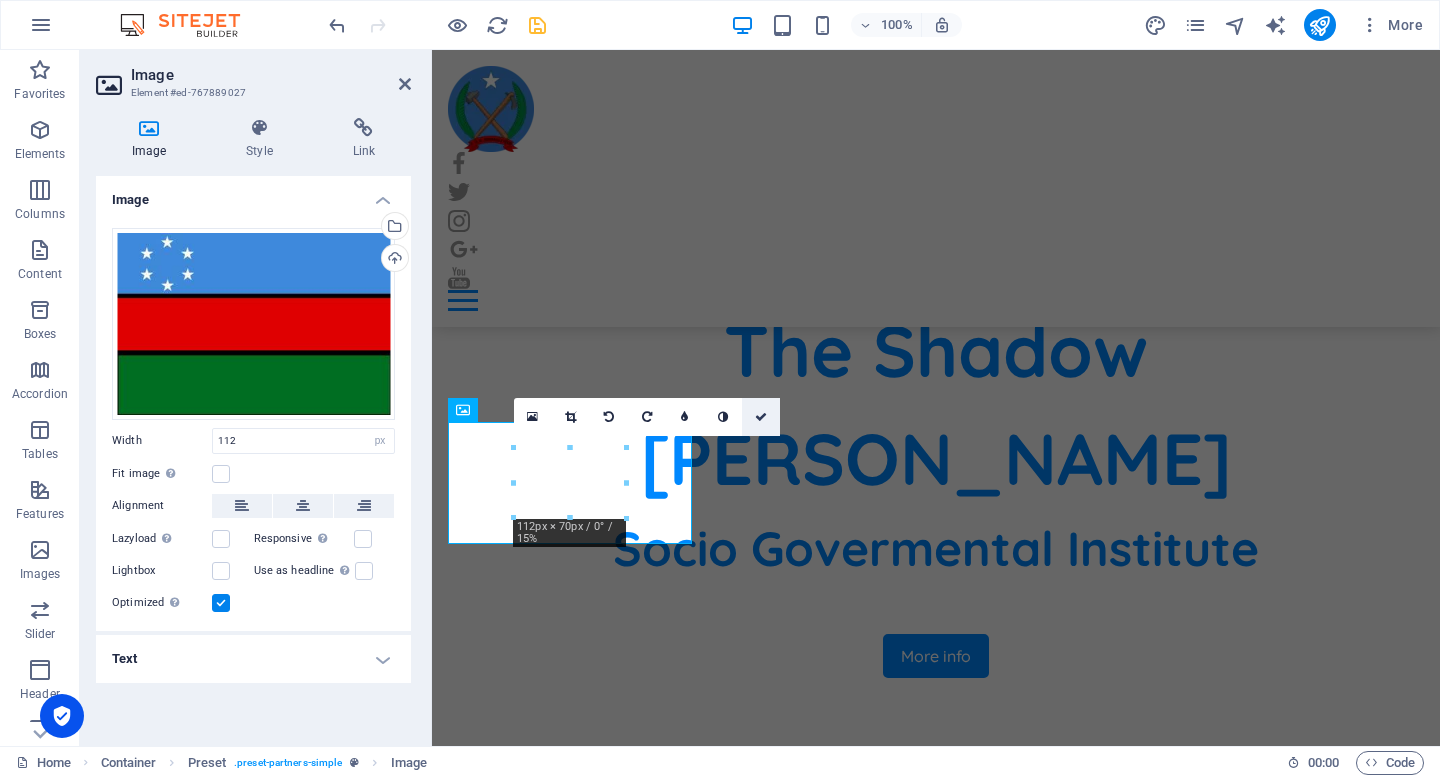 click at bounding box center [761, 417] 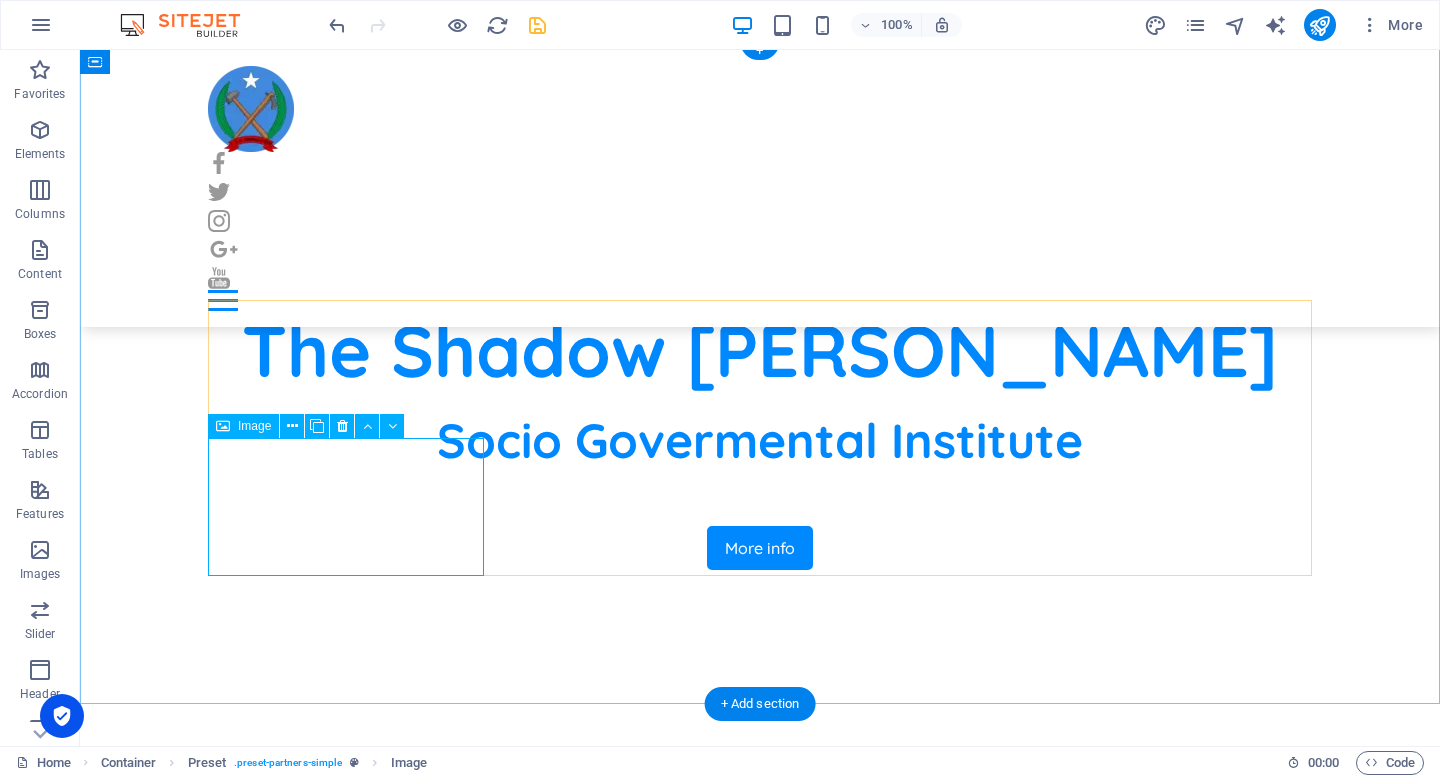 click at bounding box center (346, 1579) 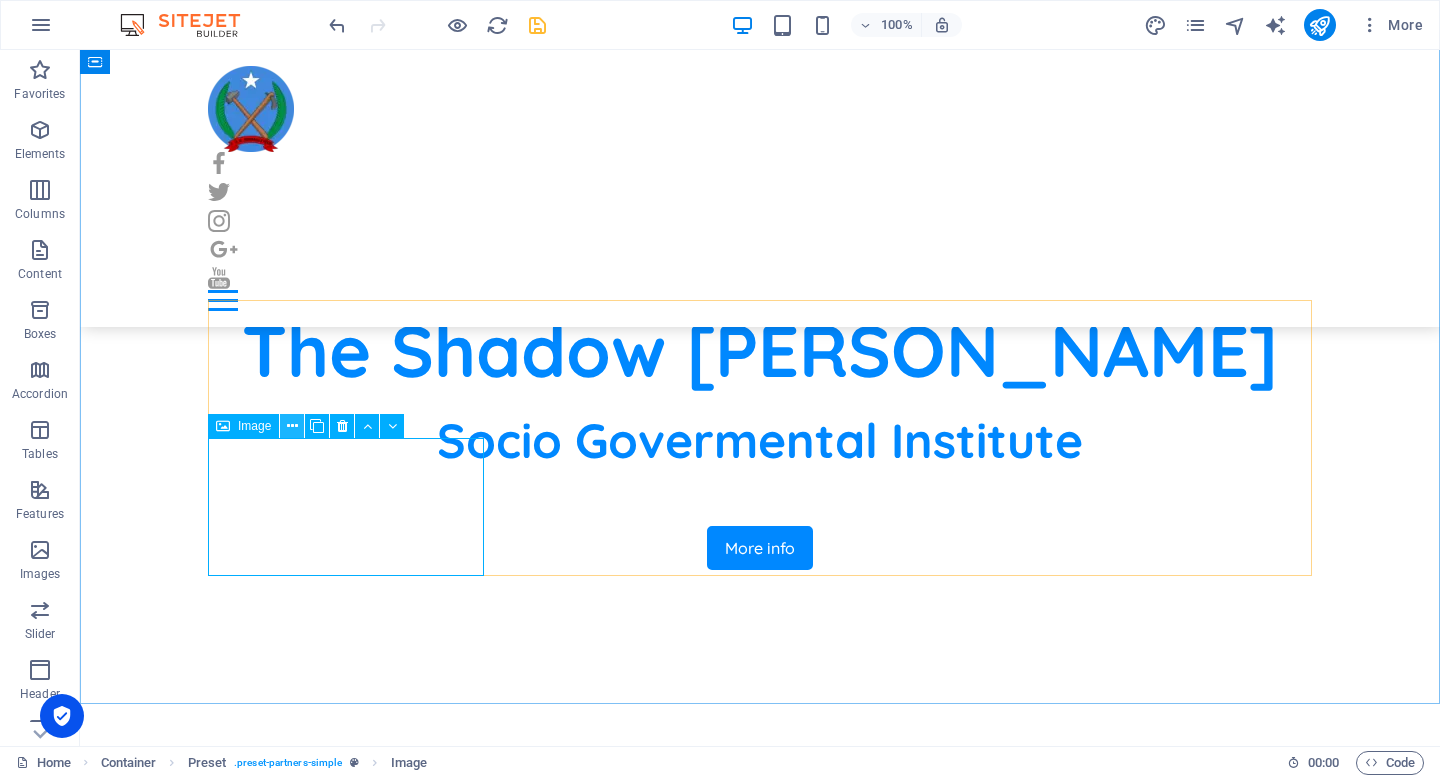 click at bounding box center (292, 426) 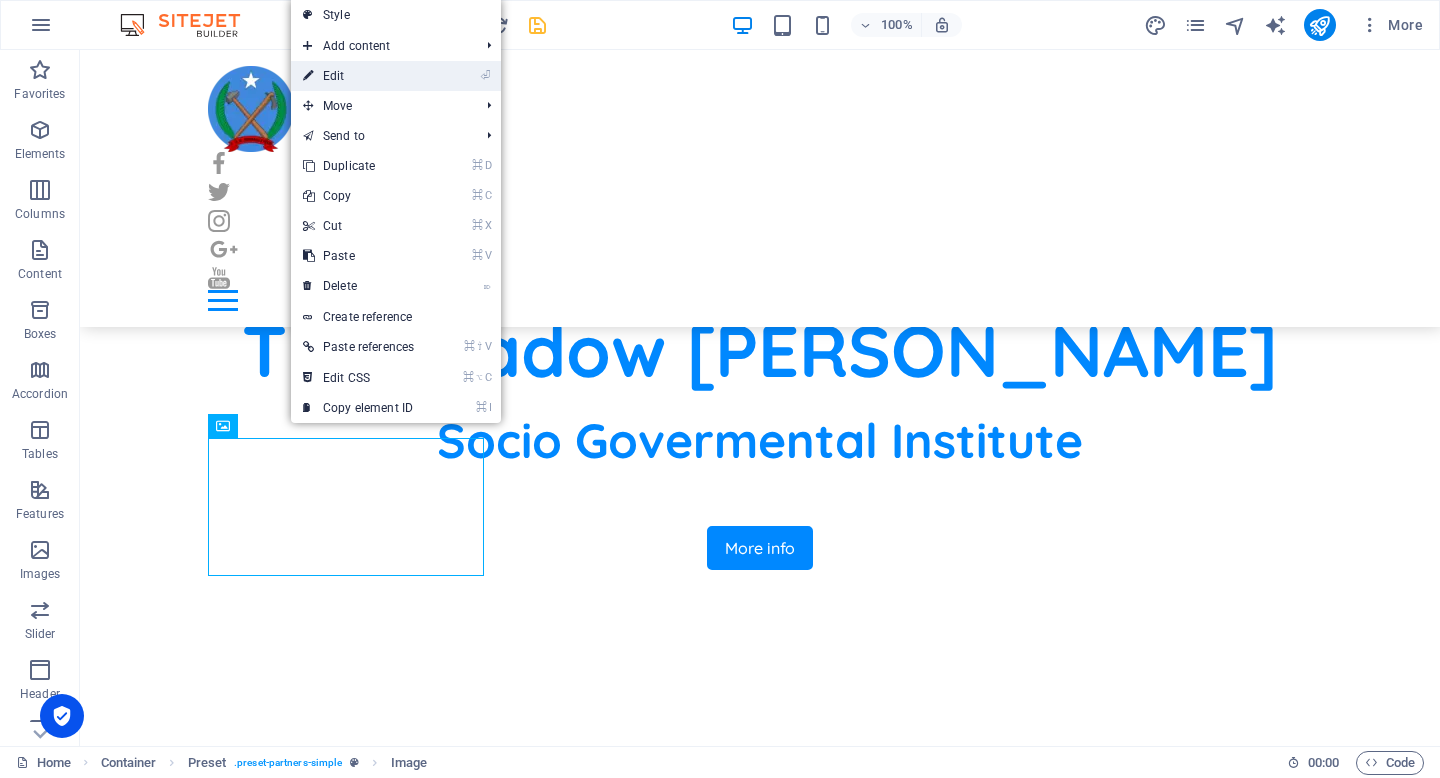 click on "⏎  Edit" at bounding box center [358, 76] 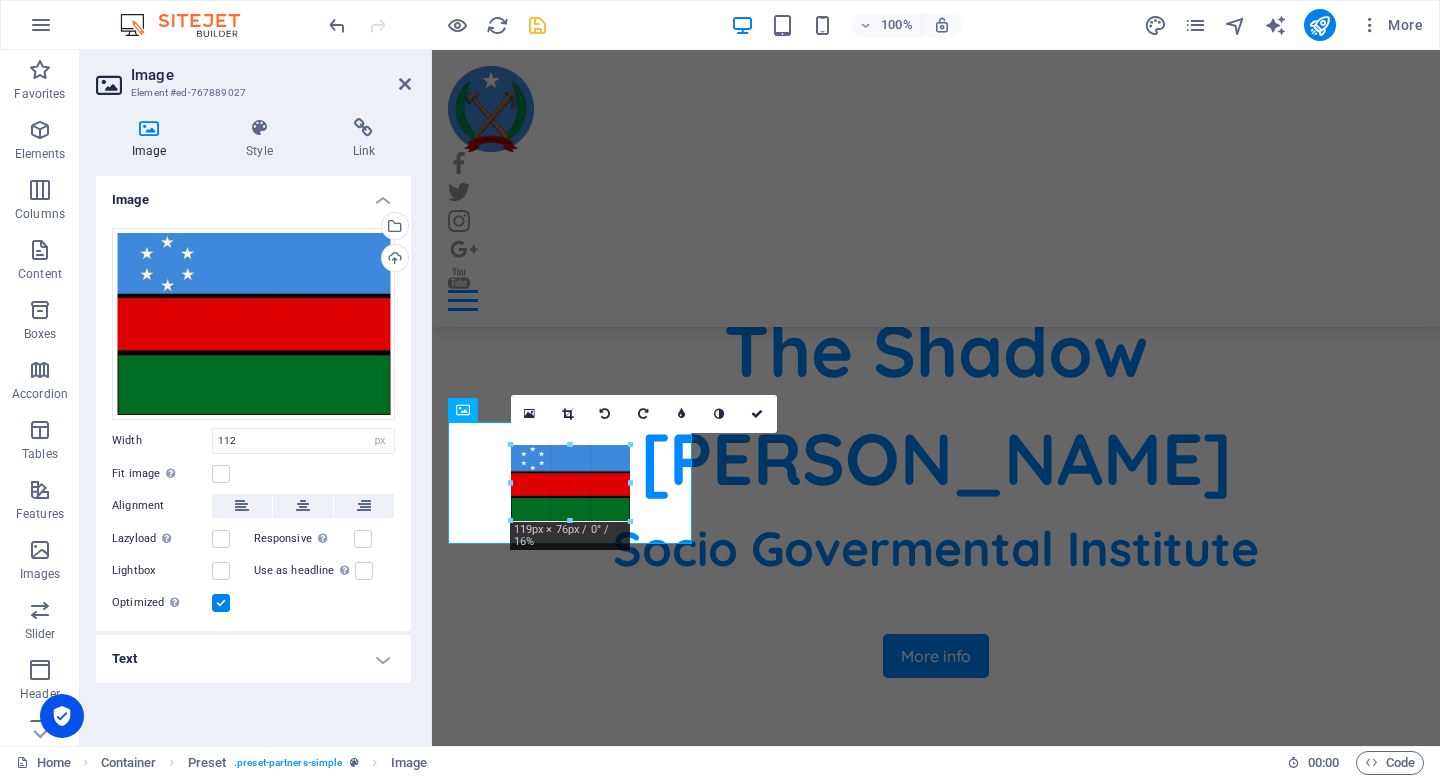 type on "125" 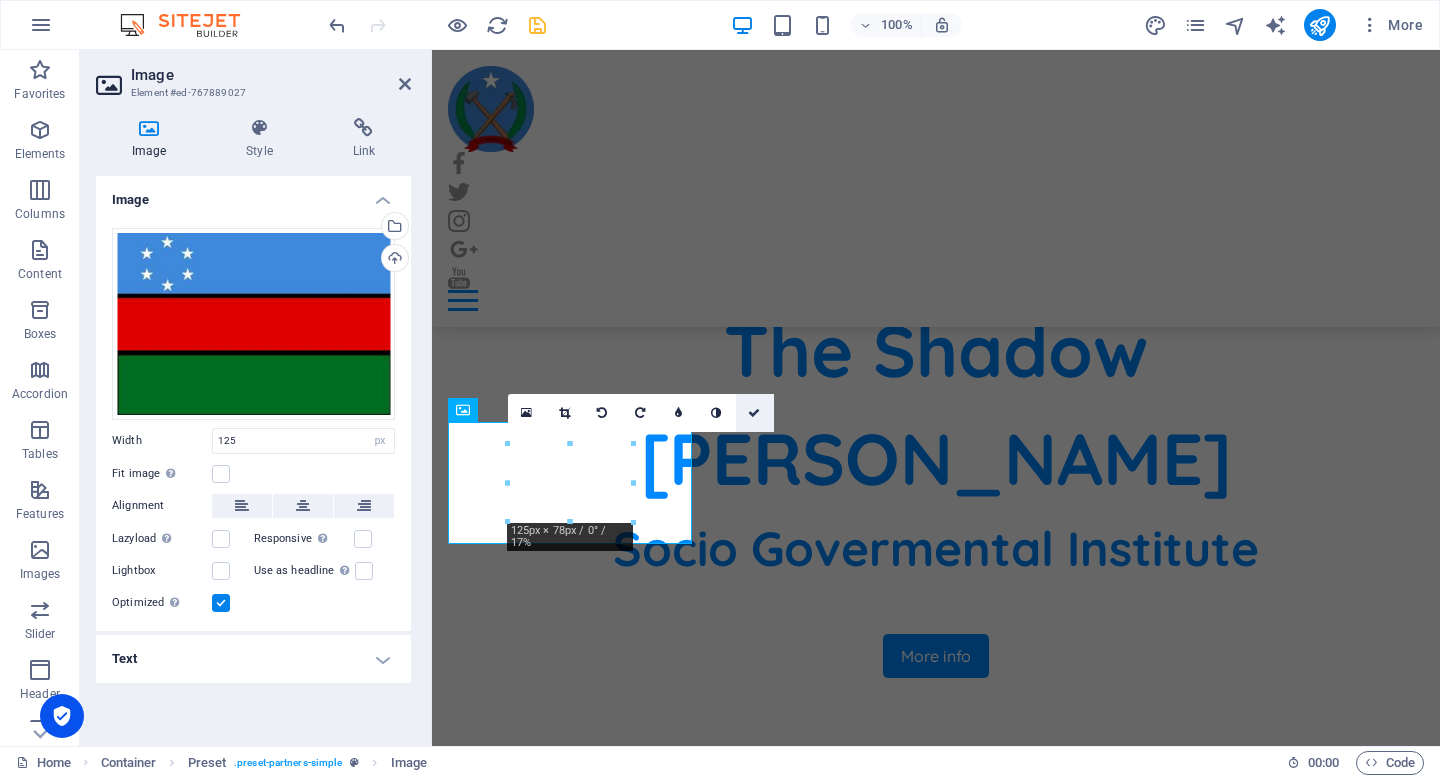 click at bounding box center [754, 413] 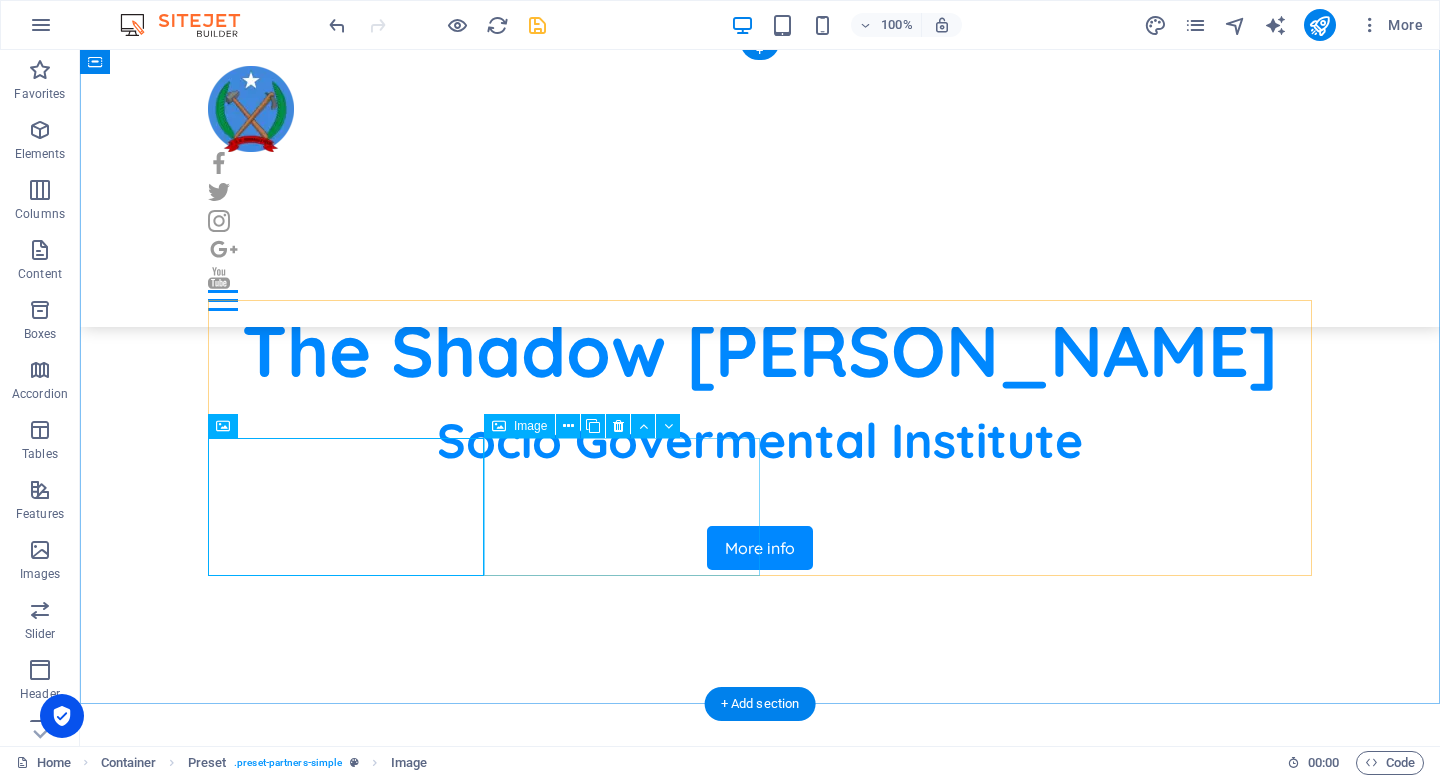 click at bounding box center (346, 1717) 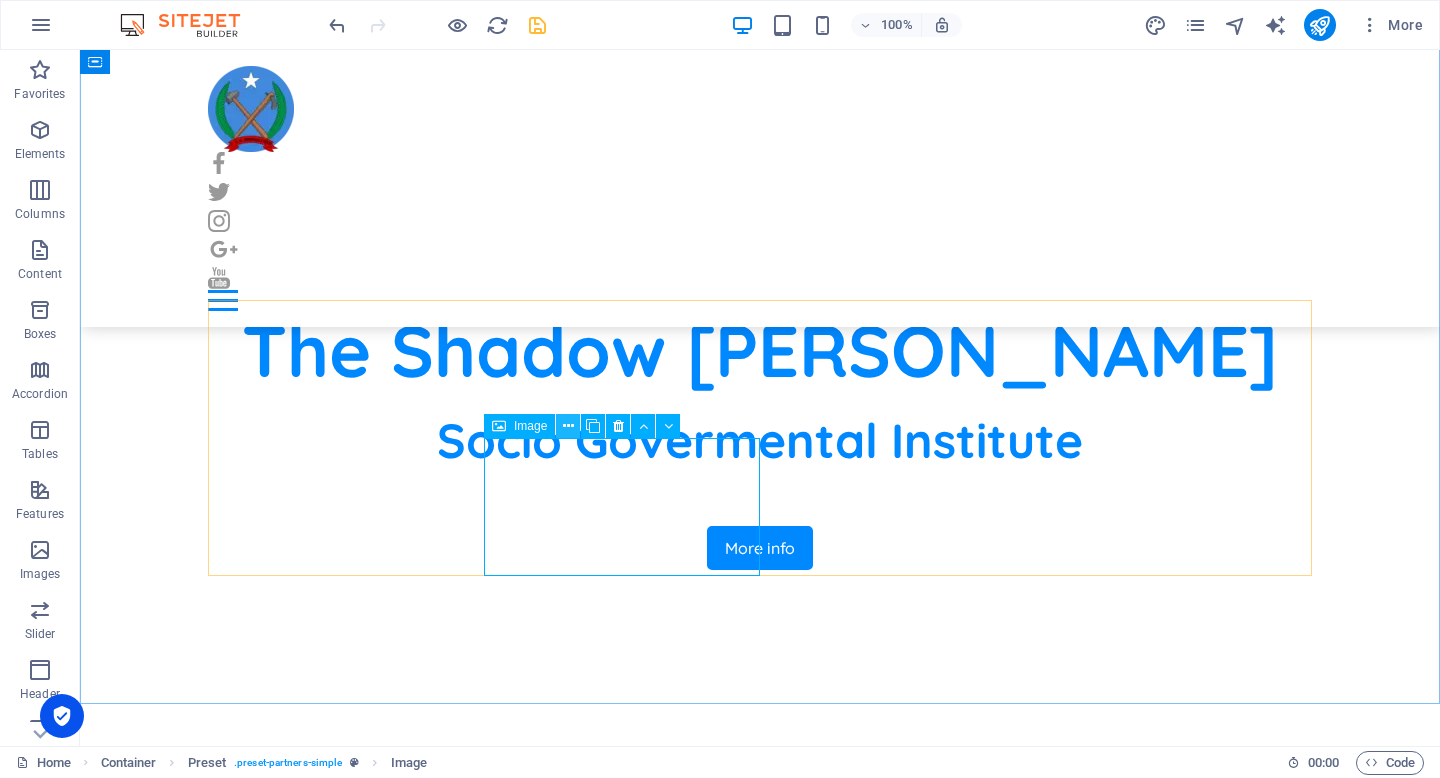 click at bounding box center [568, 426] 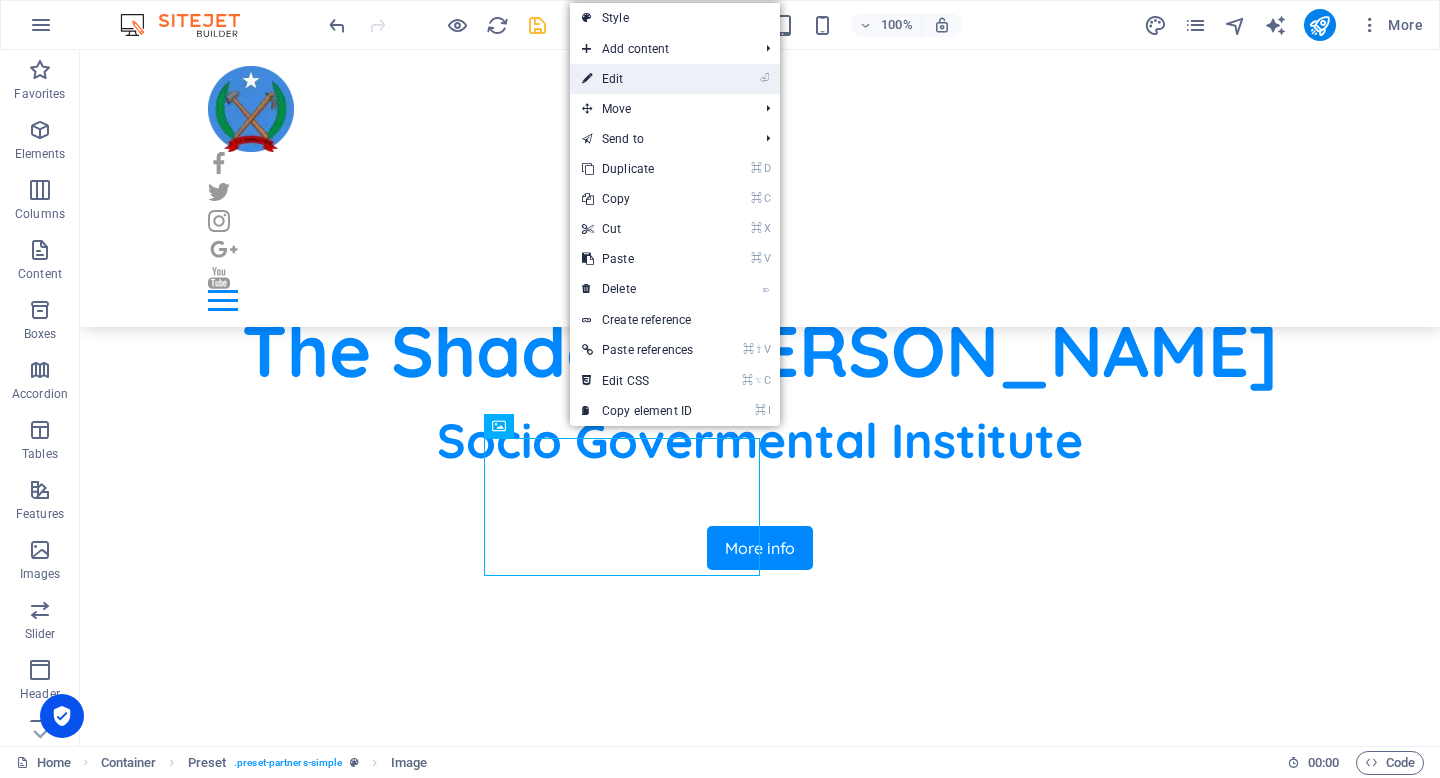 click on "⏎  Edit" at bounding box center [637, 79] 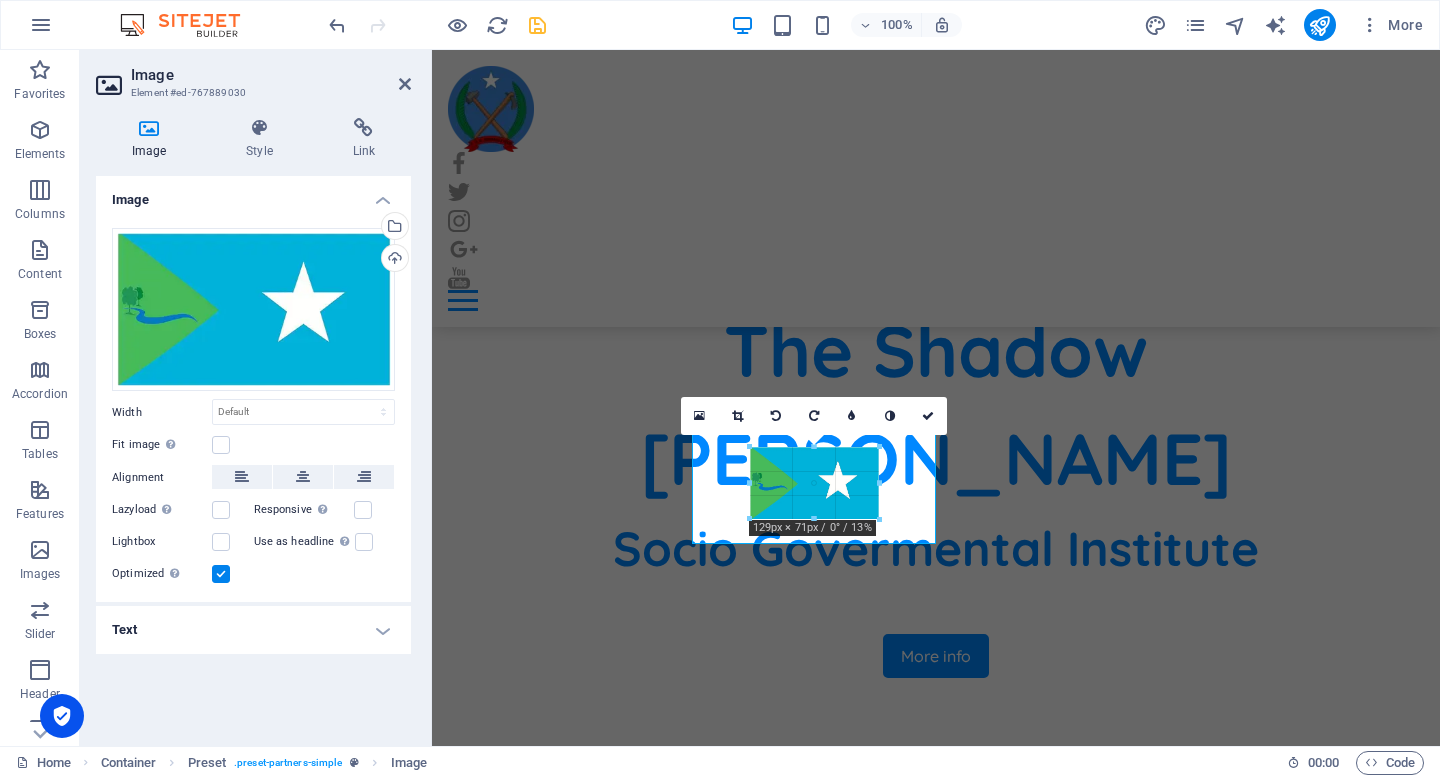 drag, startPoint x: 923, startPoint y: 543, endPoint x: 835, endPoint y: 490, distance: 102.7278 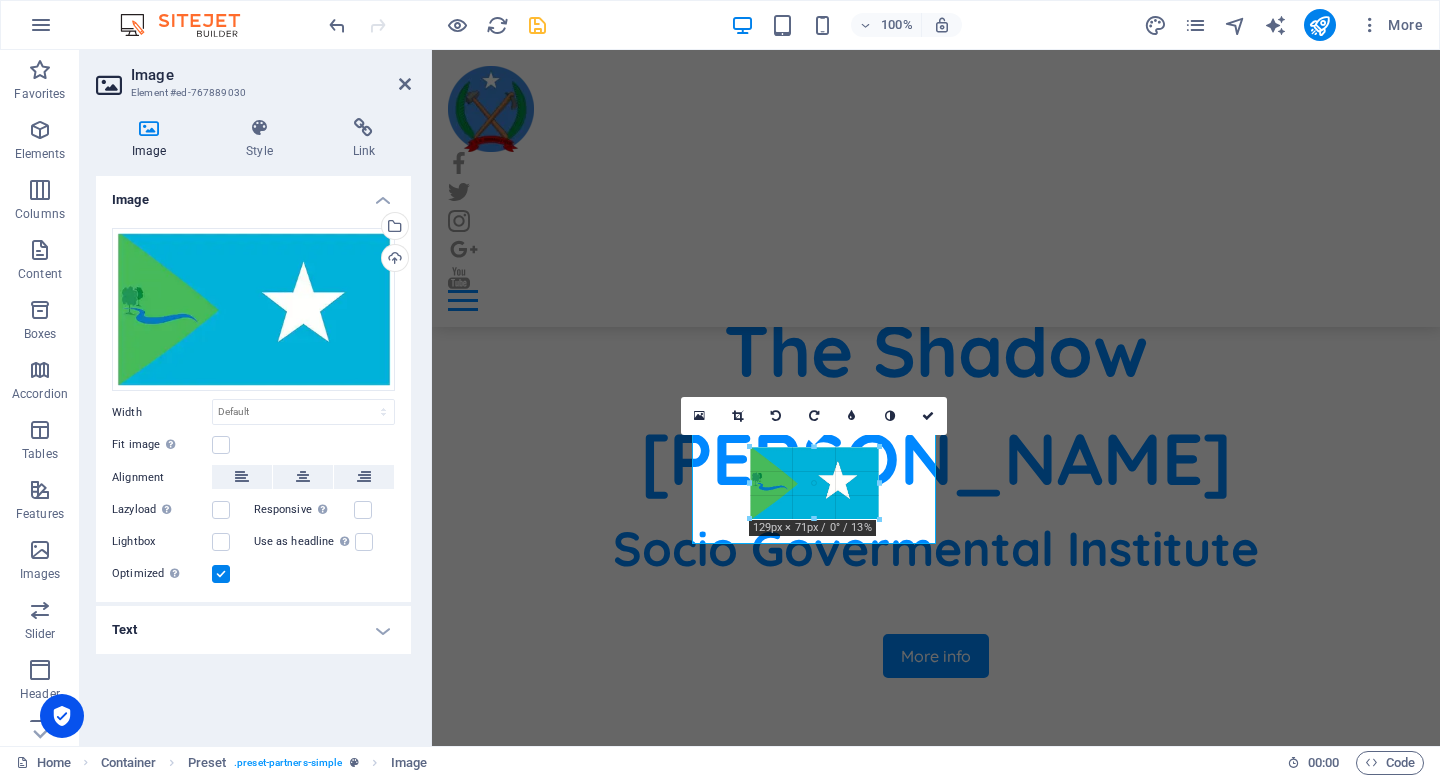 type on "132" 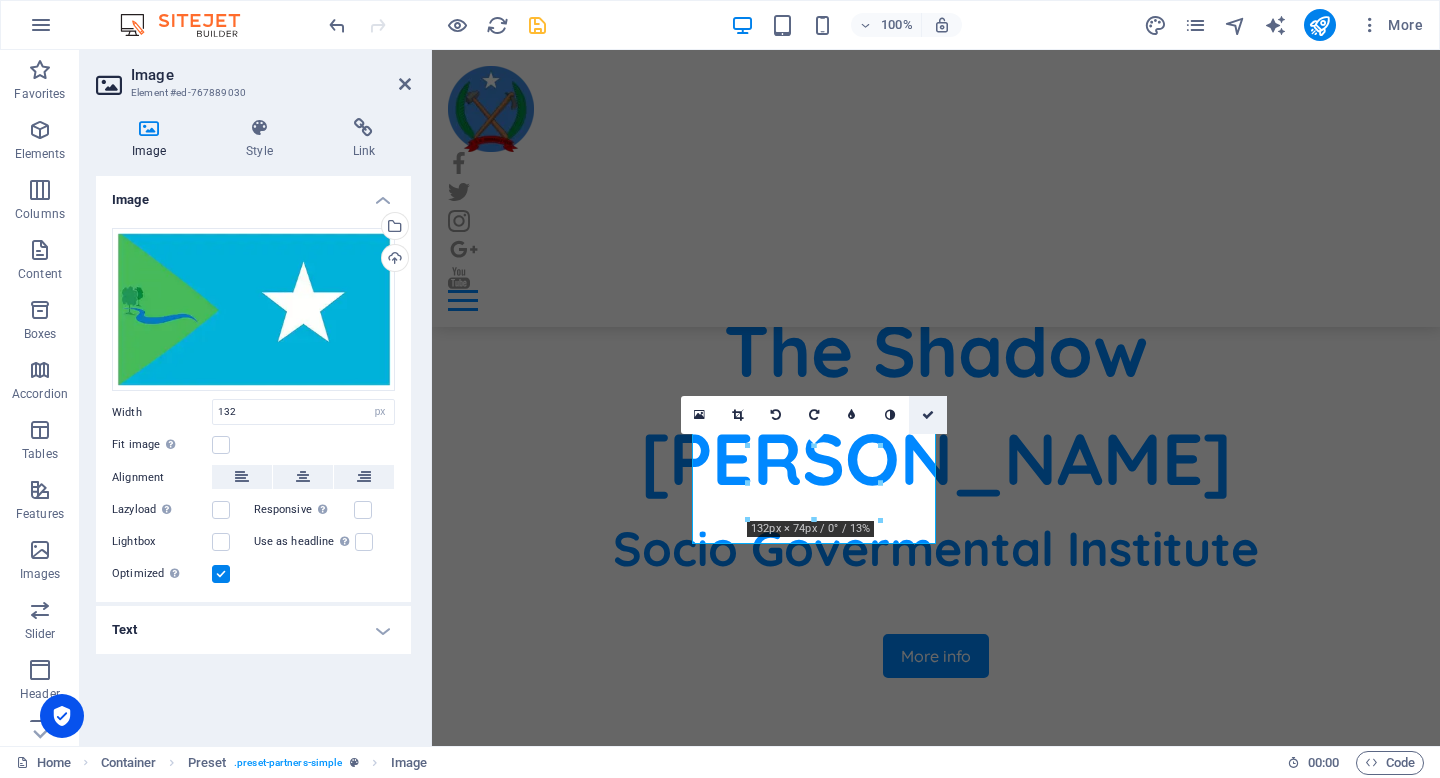 click at bounding box center [928, 415] 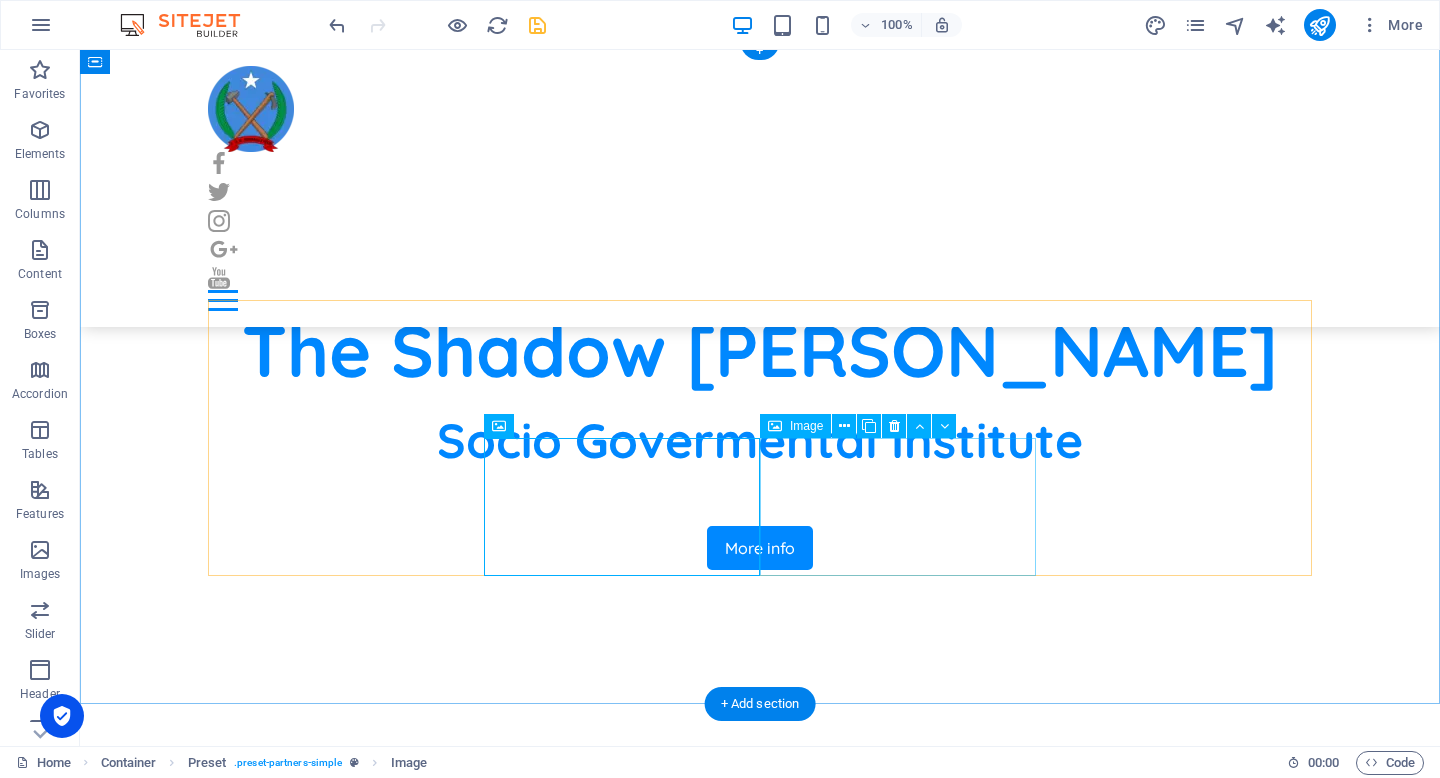 click at bounding box center (346, 1855) 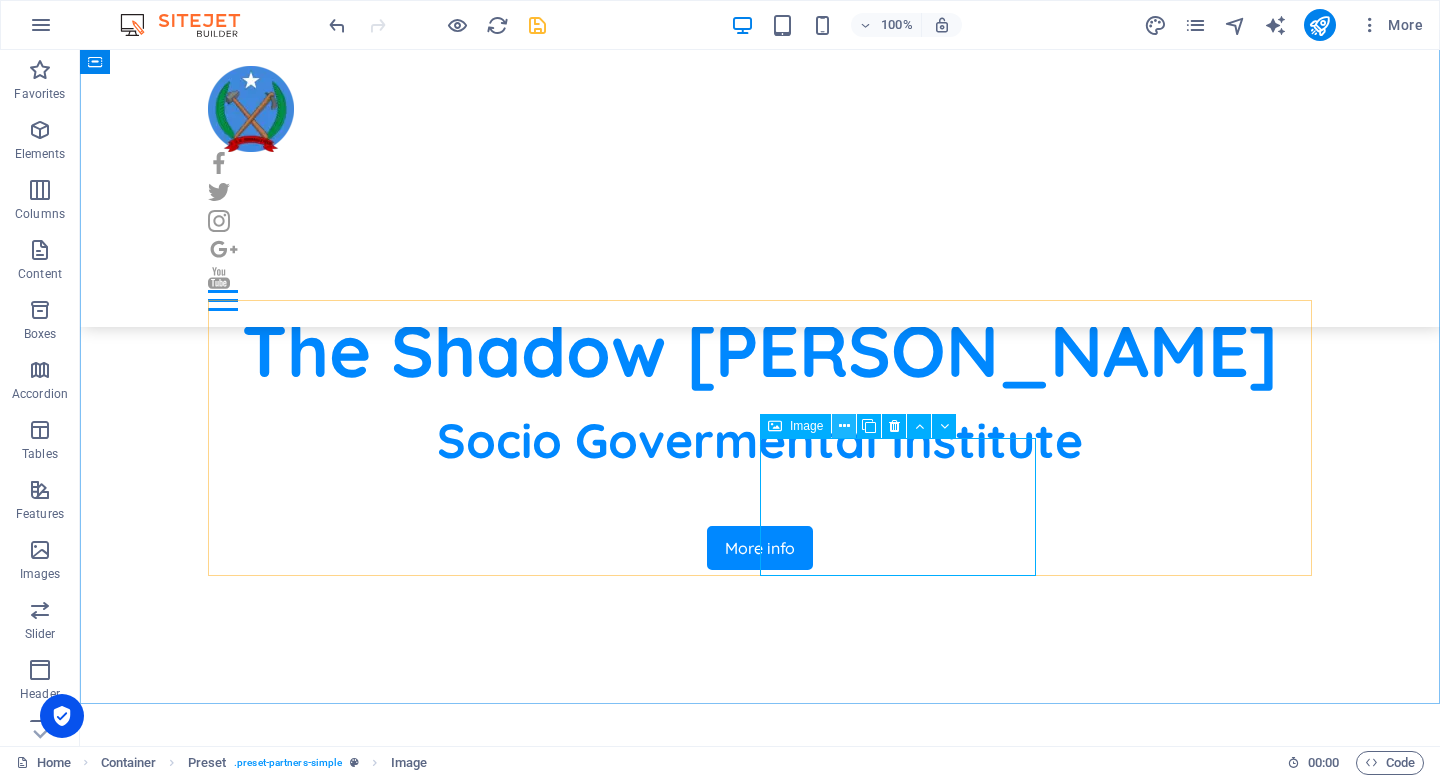 click at bounding box center (844, 426) 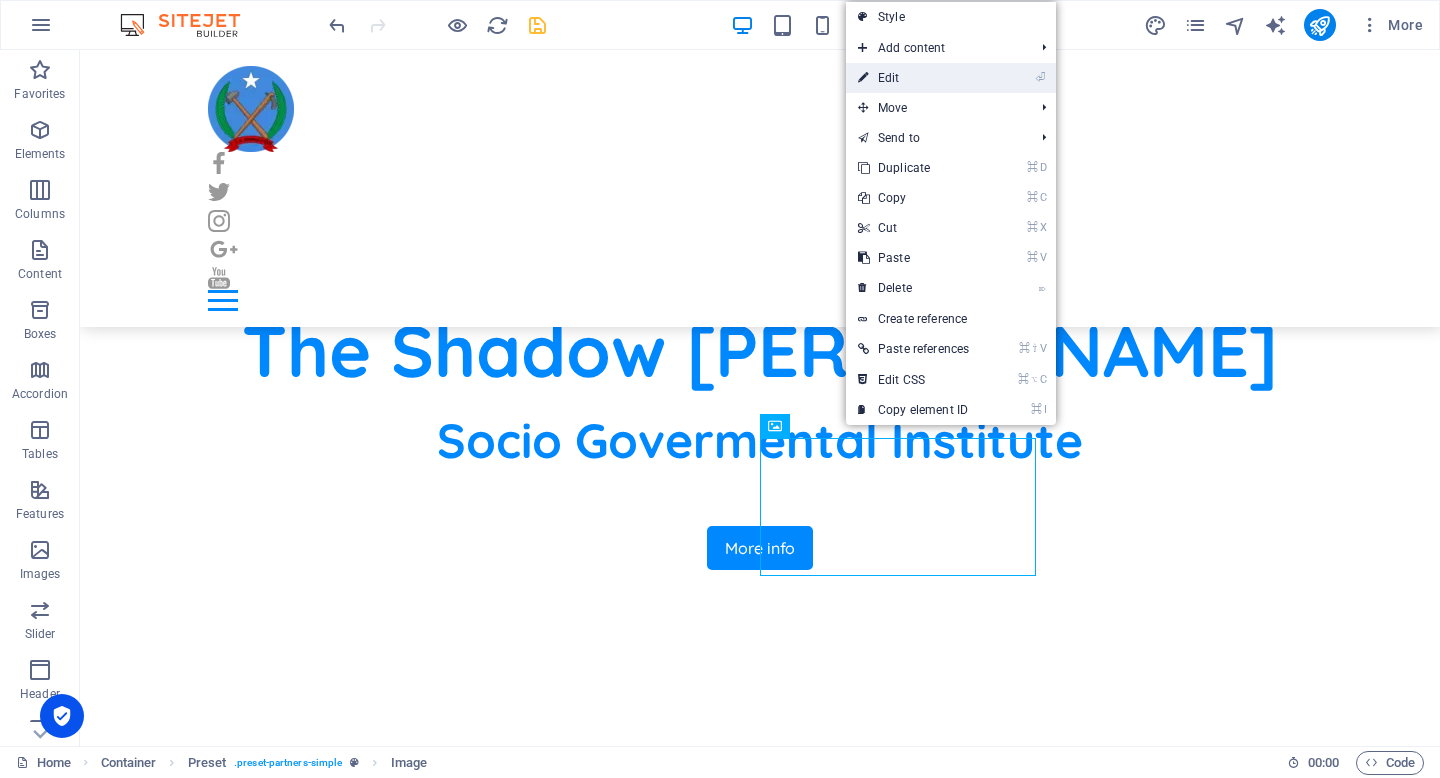 click on "⏎  Edit" at bounding box center (913, 78) 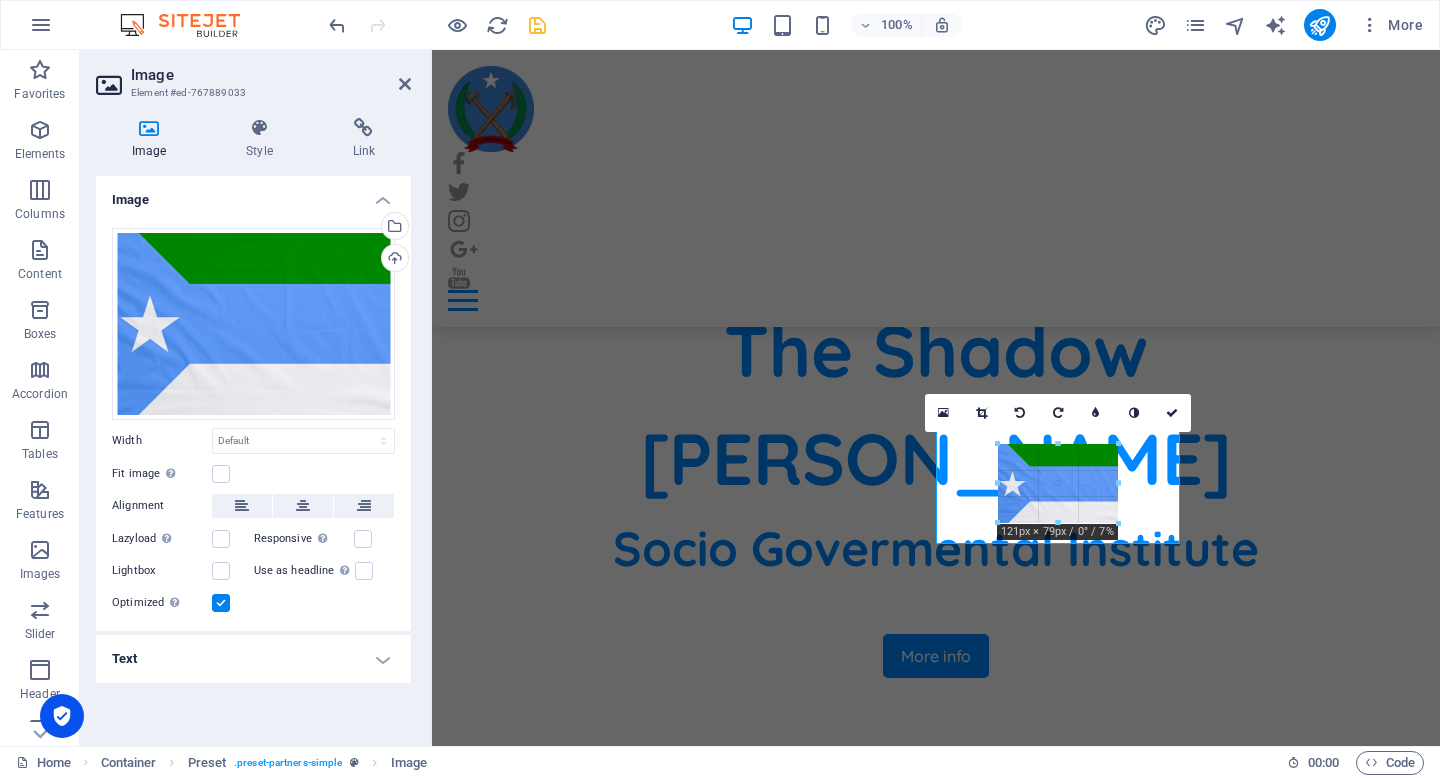 drag, startPoint x: 1146, startPoint y: 542, endPoint x: 1083, endPoint y: 499, distance: 76.27582 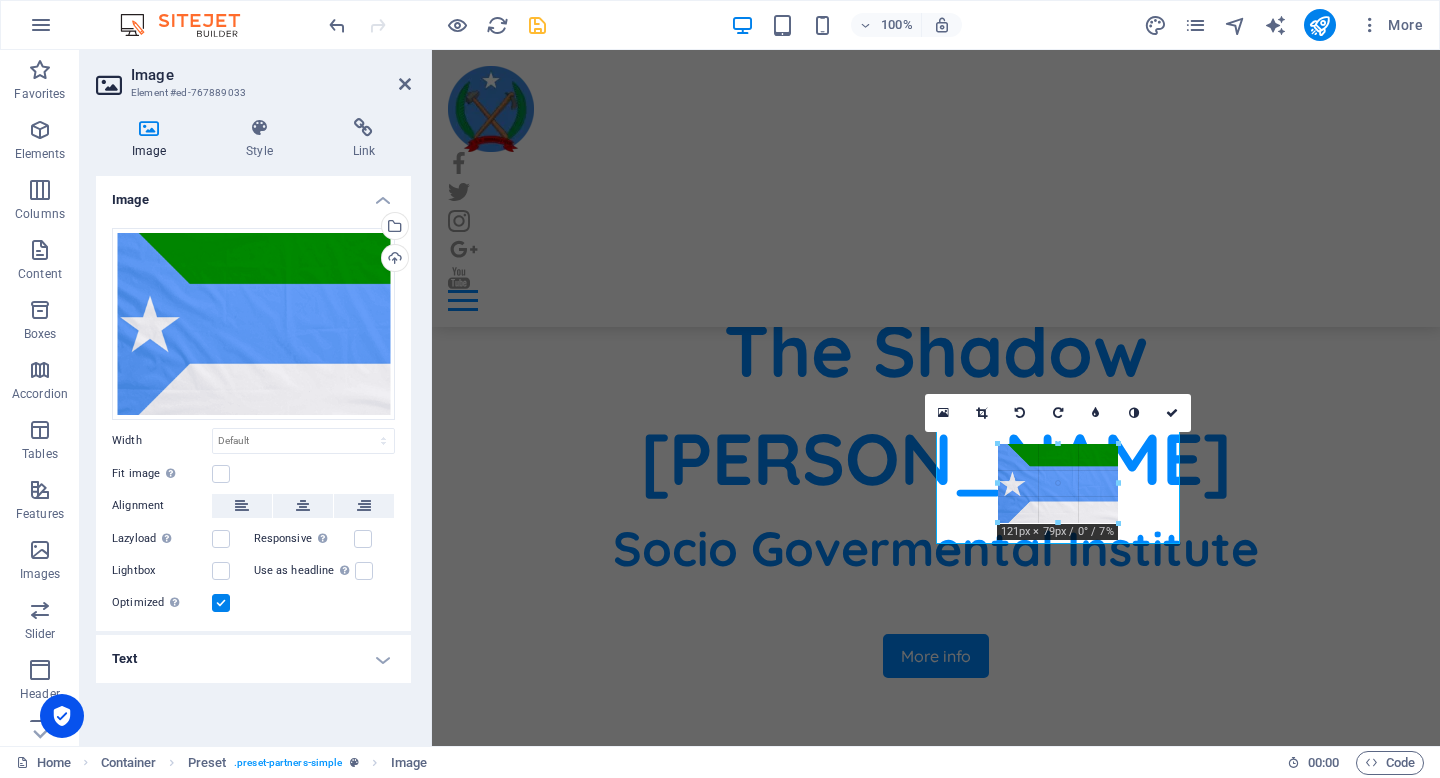 type on "130" 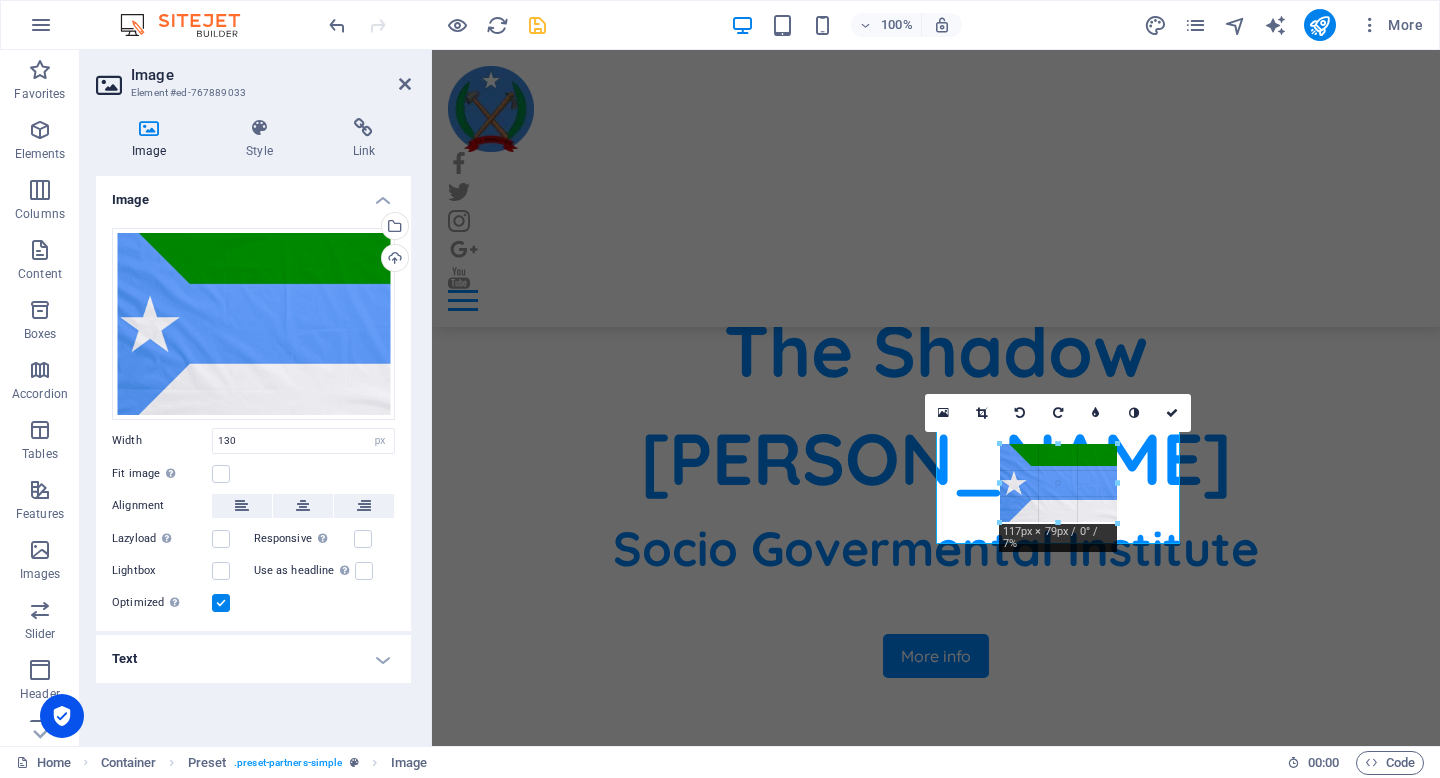 type on "117" 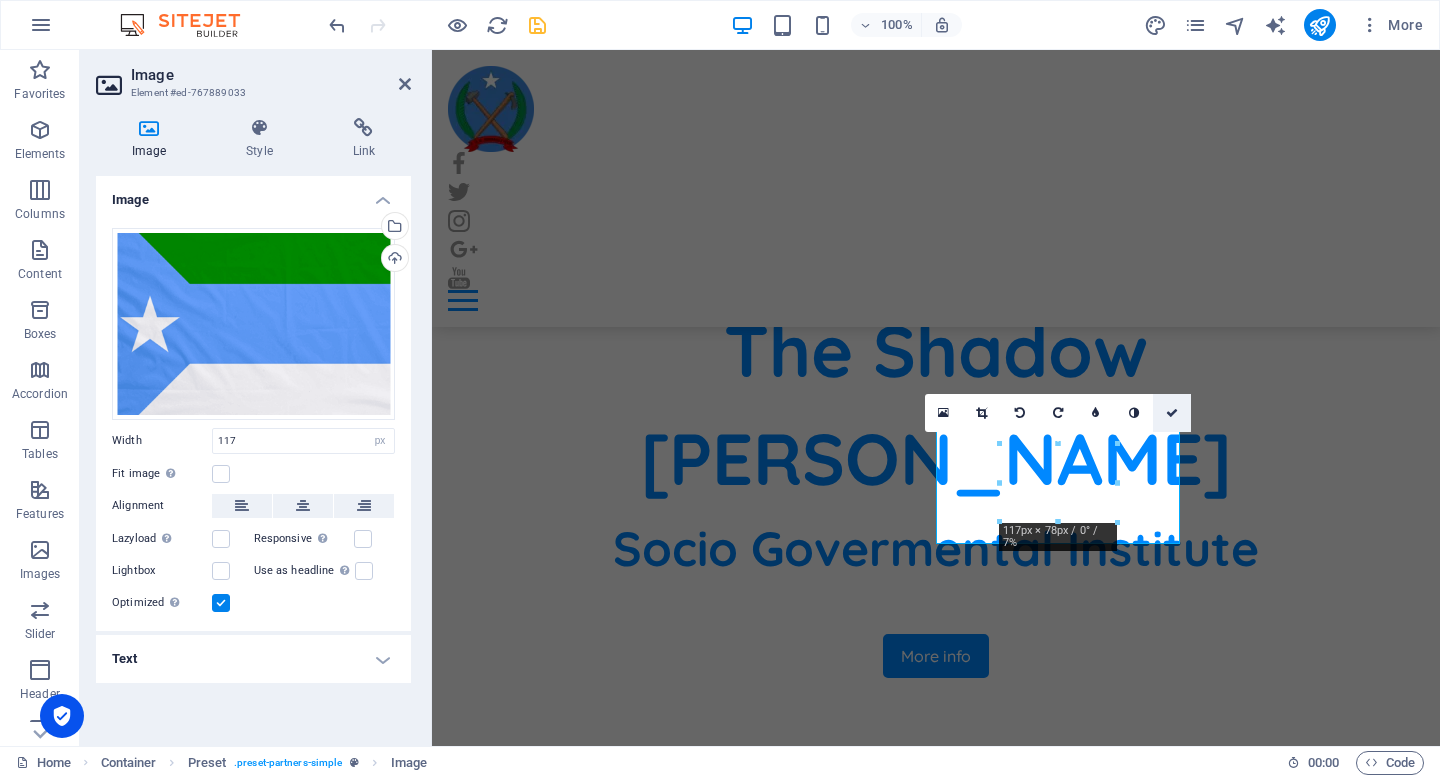 click at bounding box center (1172, 413) 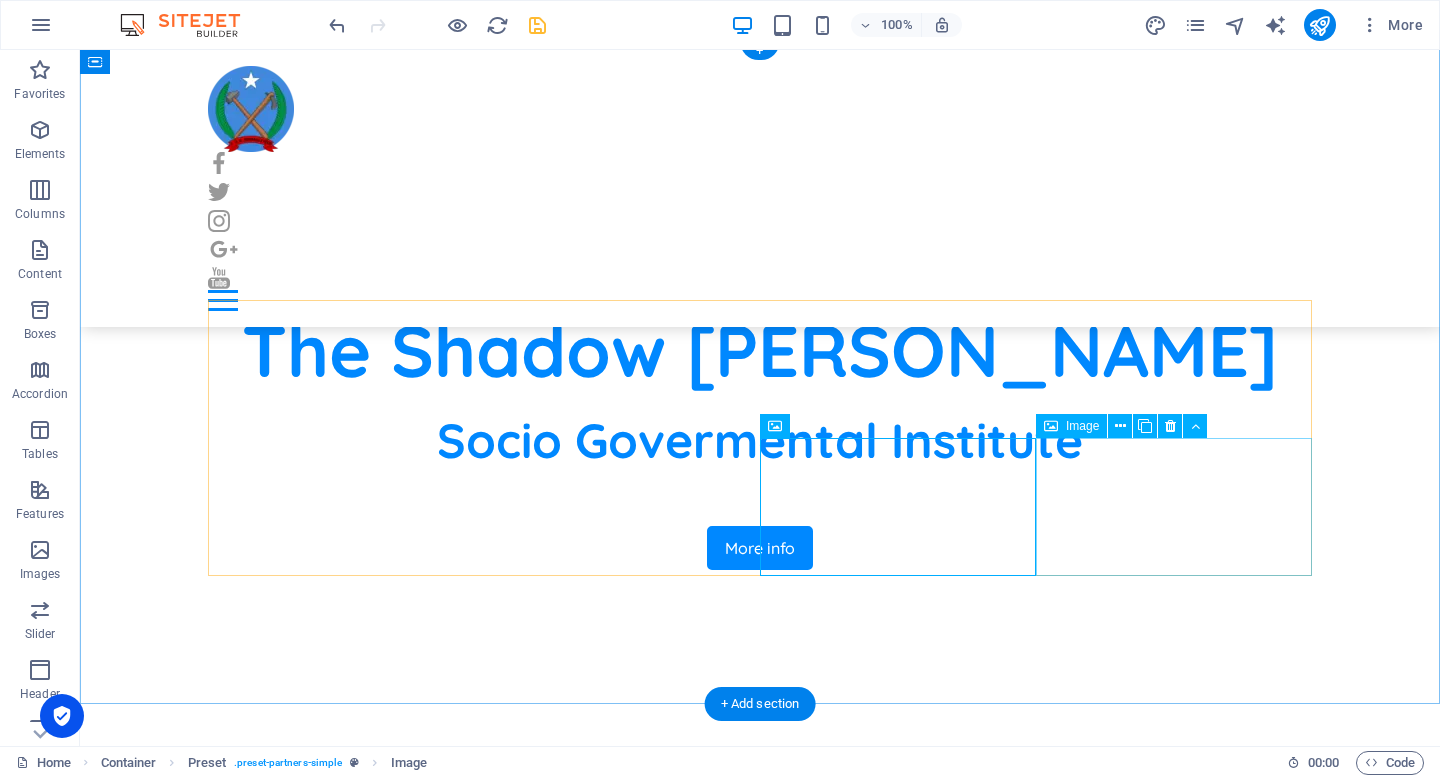 click at bounding box center [346, 1993] 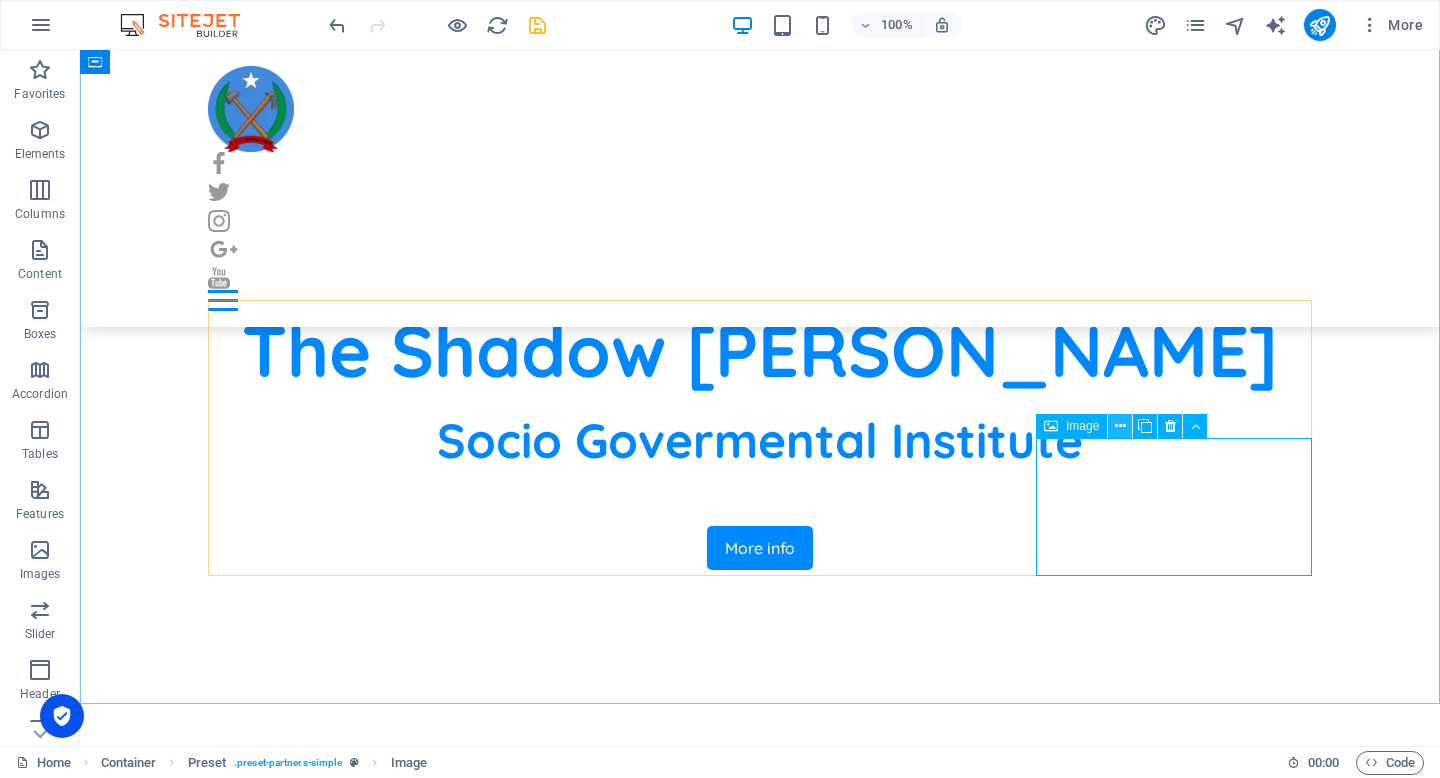 click at bounding box center [1120, 426] 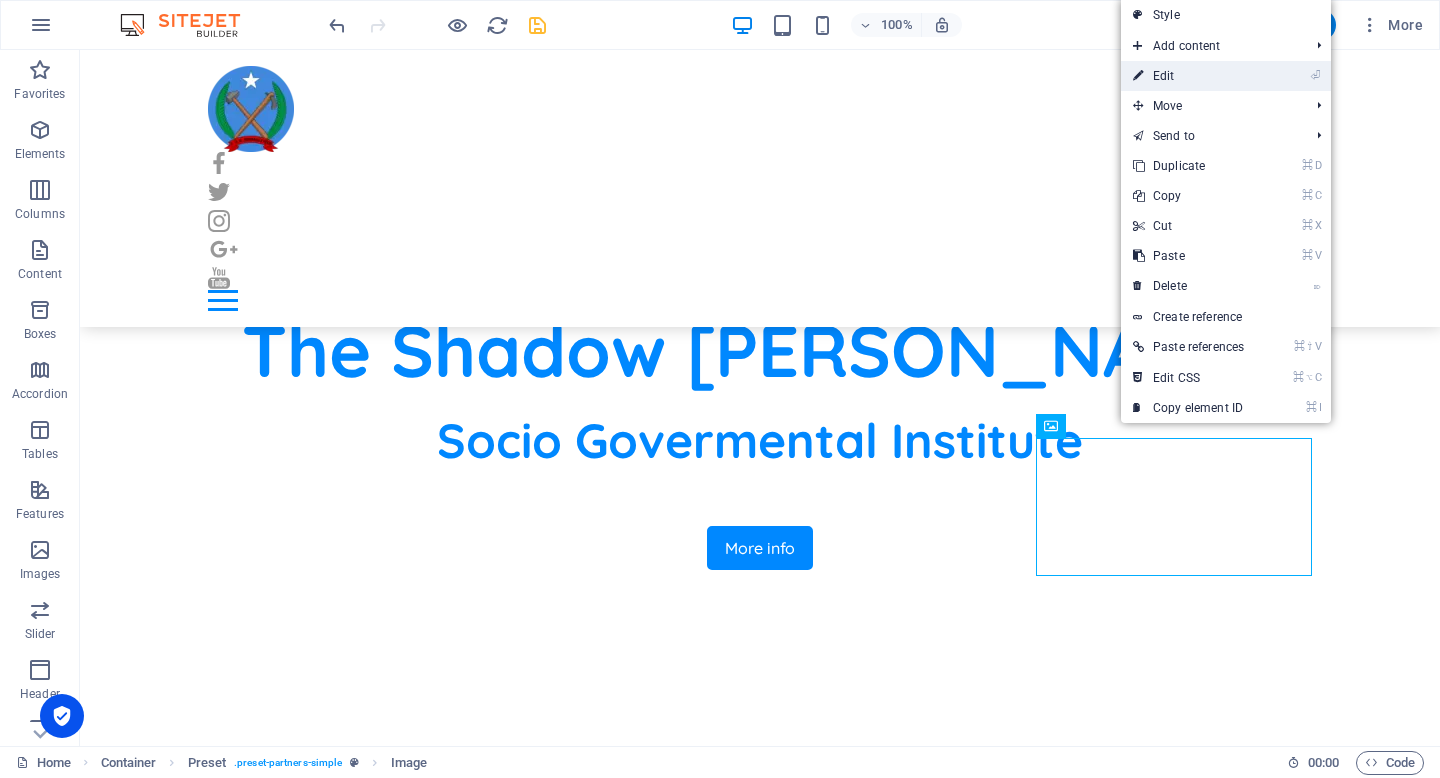 click on "⏎  Edit" at bounding box center [1188, 76] 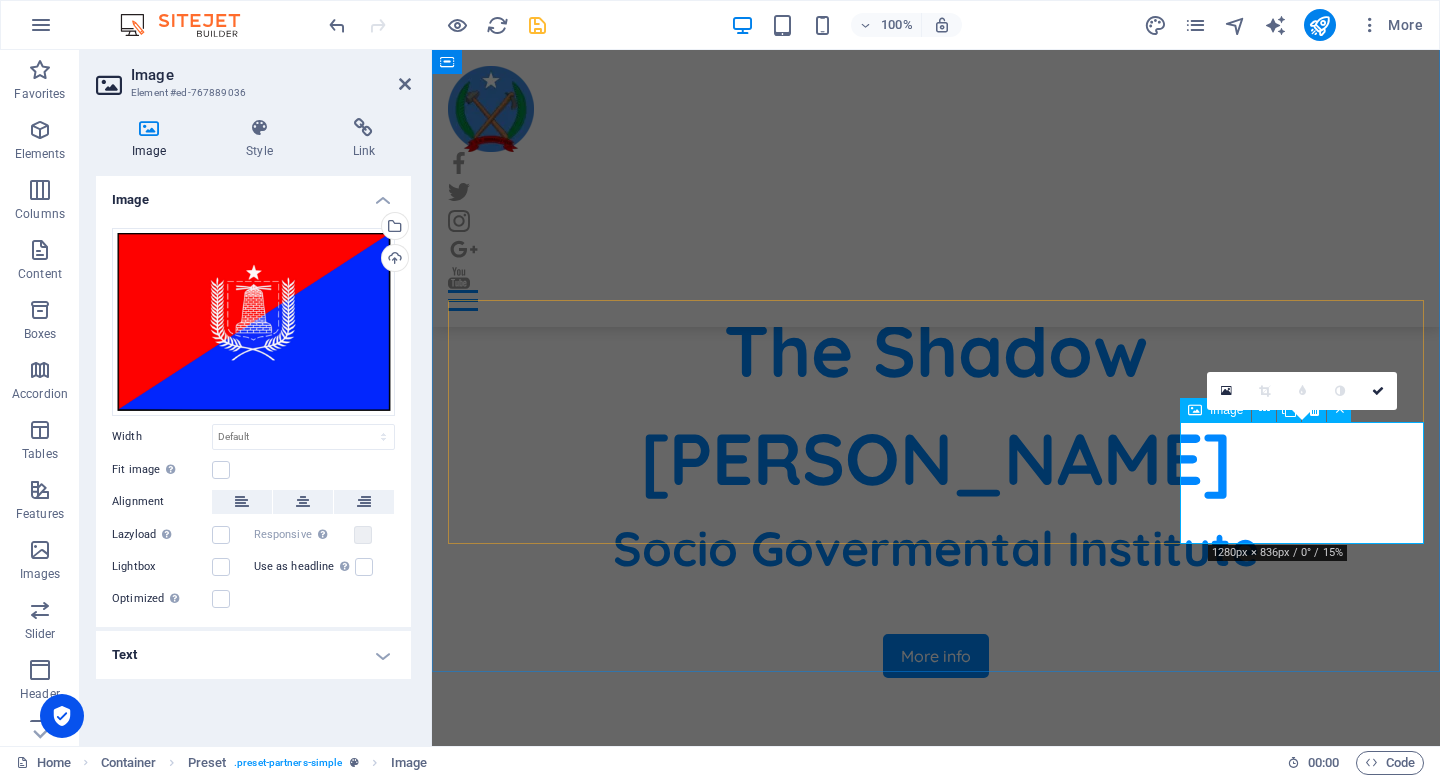 click at bounding box center [570, 1981] 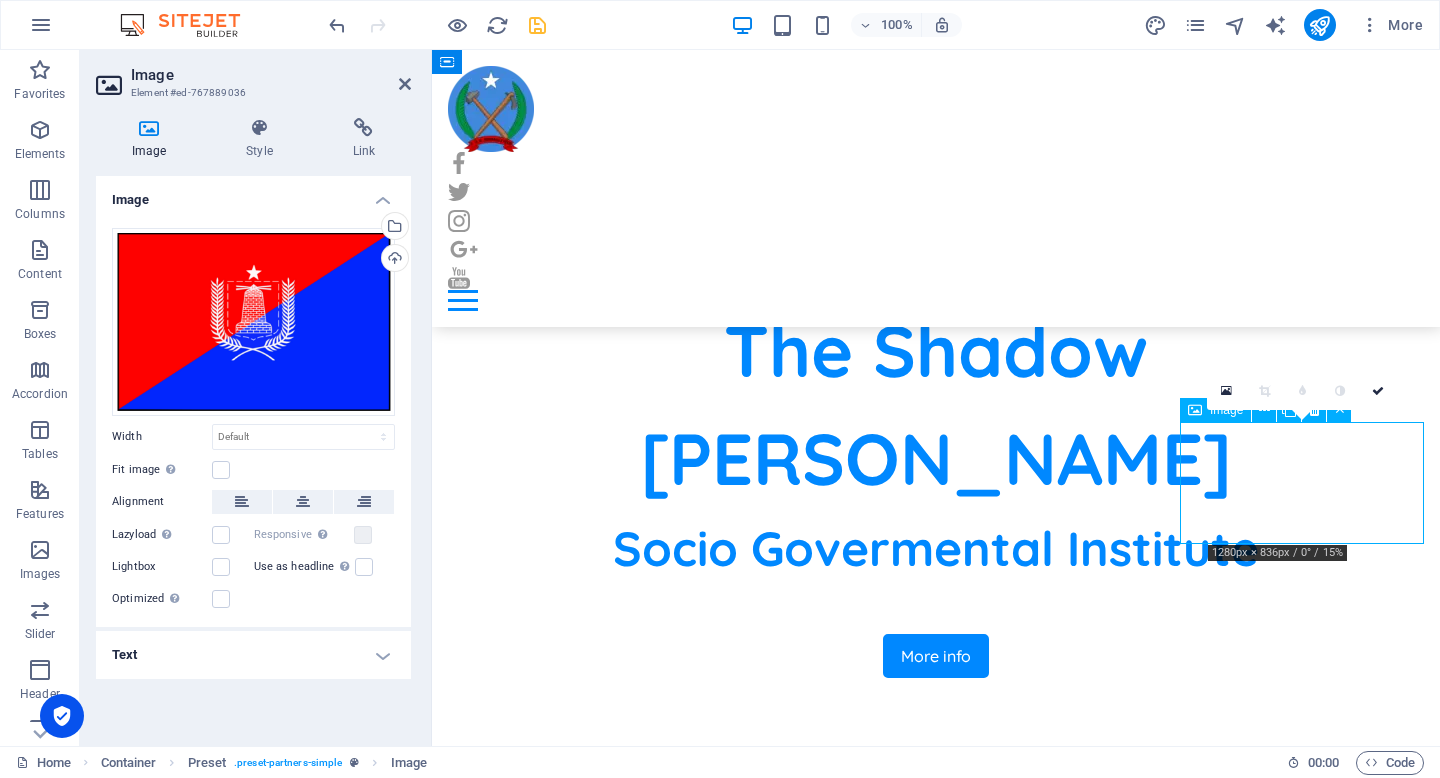 drag, startPoint x: 1394, startPoint y: 535, endPoint x: 1375, endPoint y: 529, distance: 19.924858 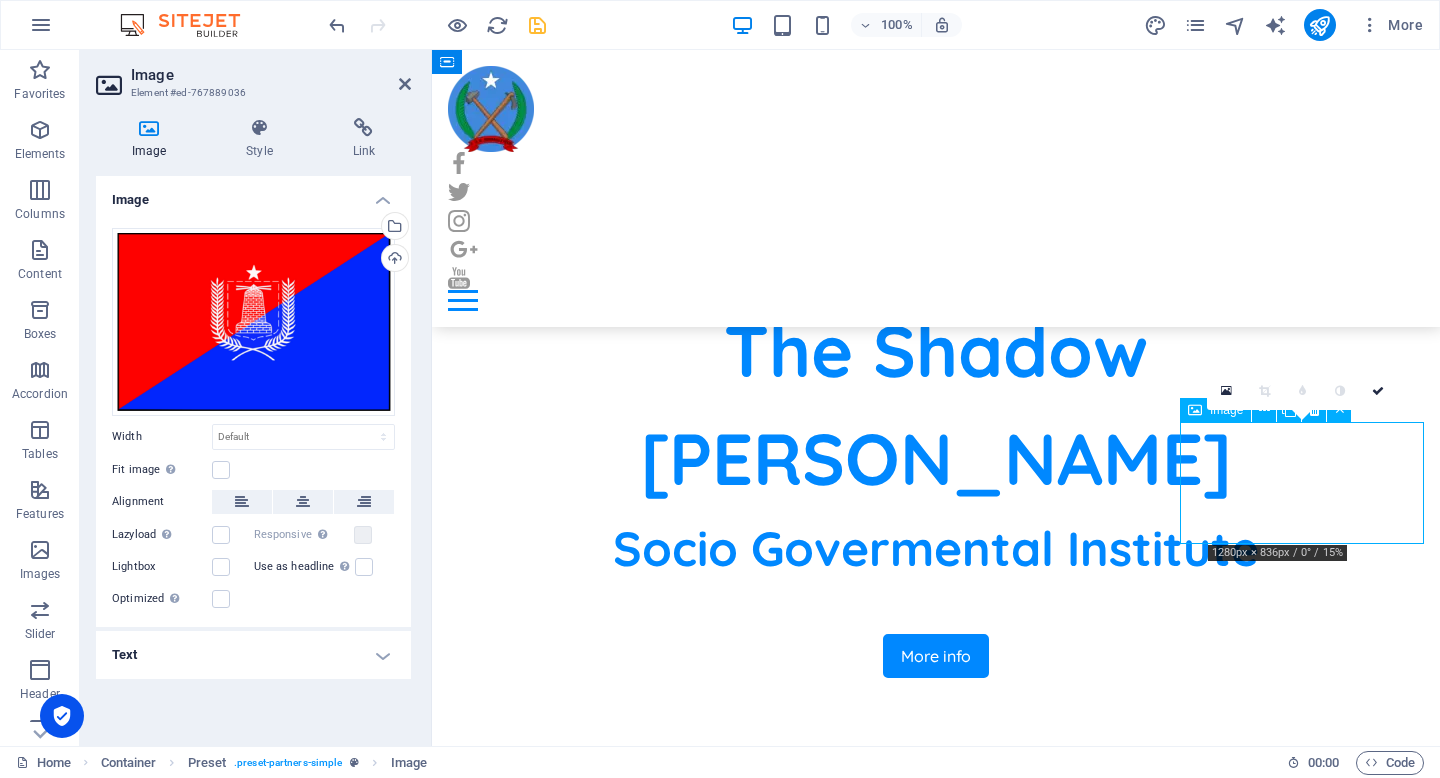 click at bounding box center [570, 1981] 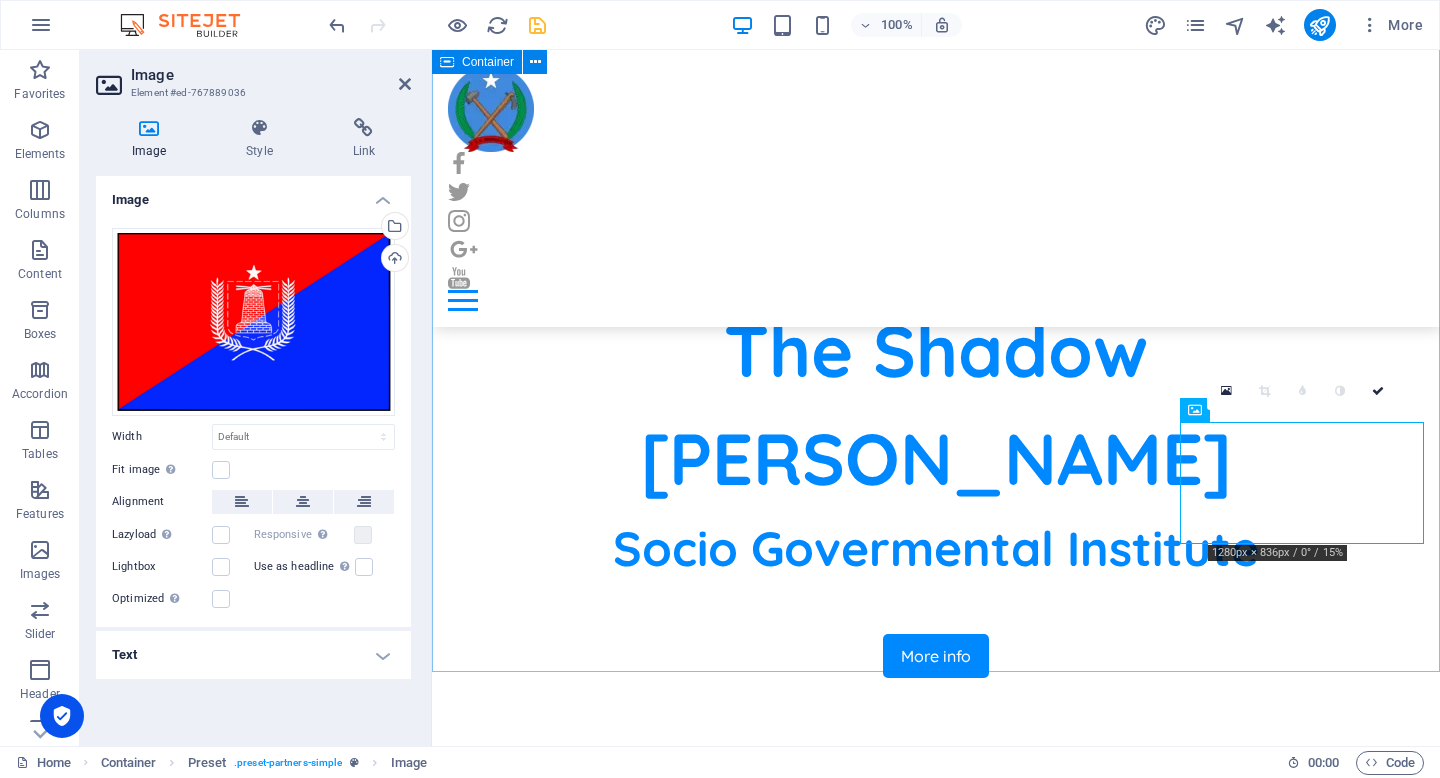 click on "Federal Member States One Somalia Policy" at bounding box center [936, 1488] 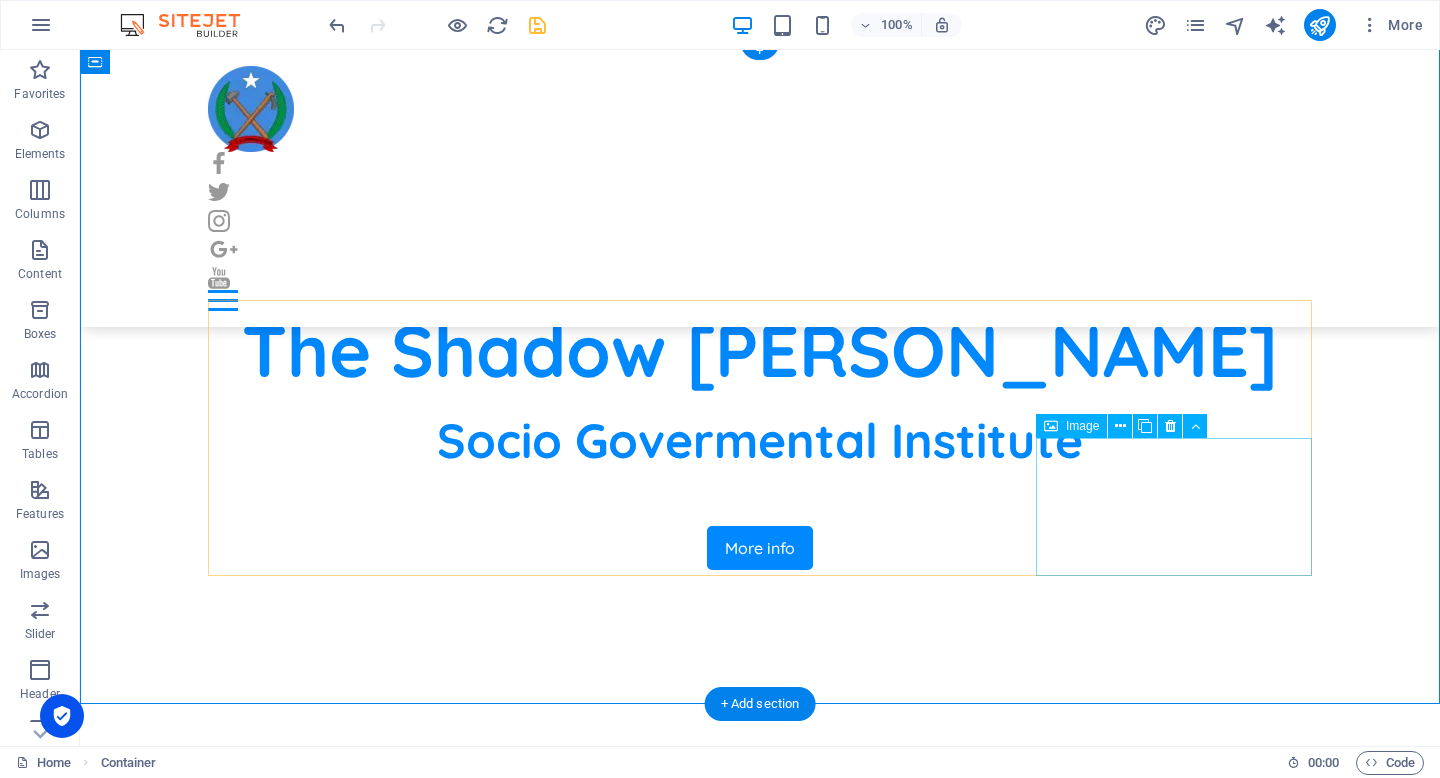 click at bounding box center (346, 1993) 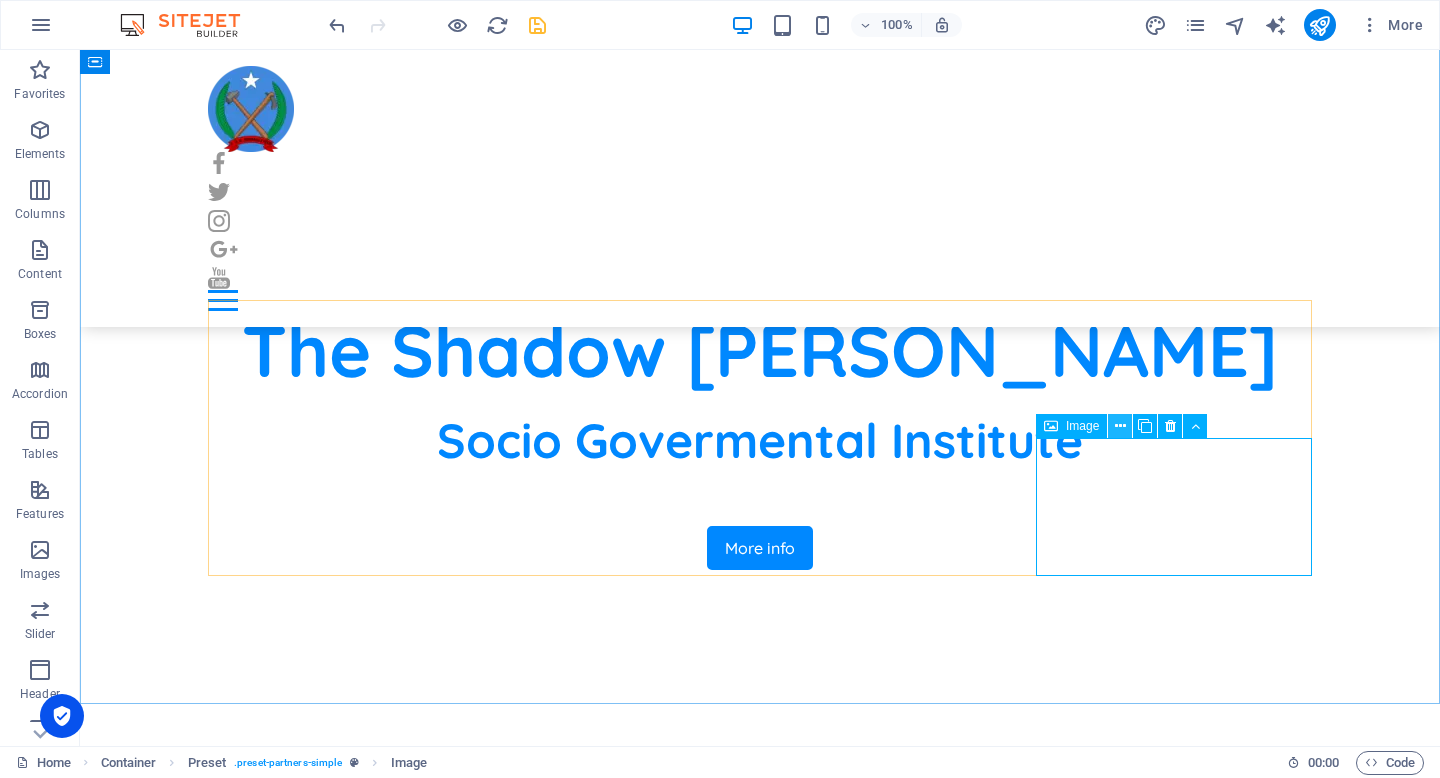 click at bounding box center [1120, 426] 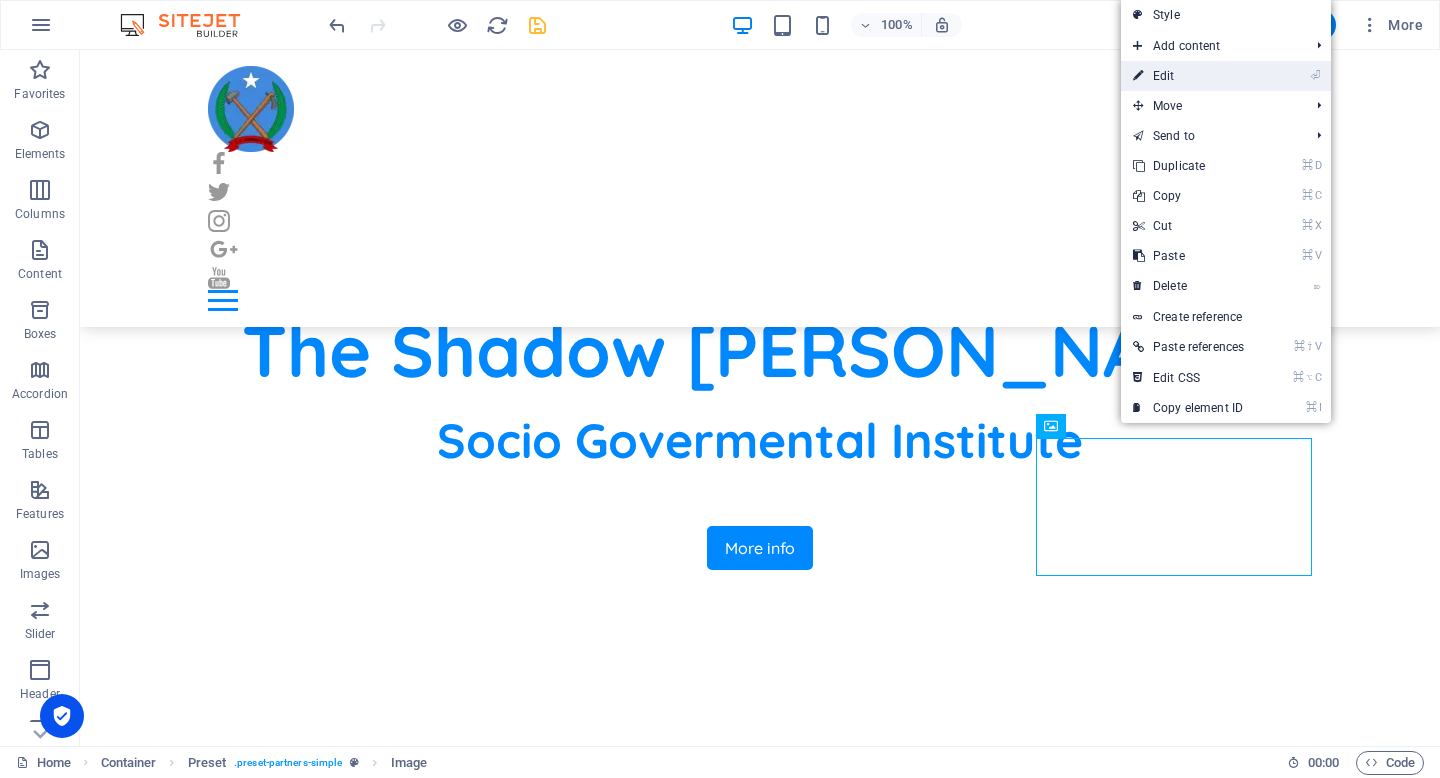 click on "⏎  Edit" at bounding box center [1188, 76] 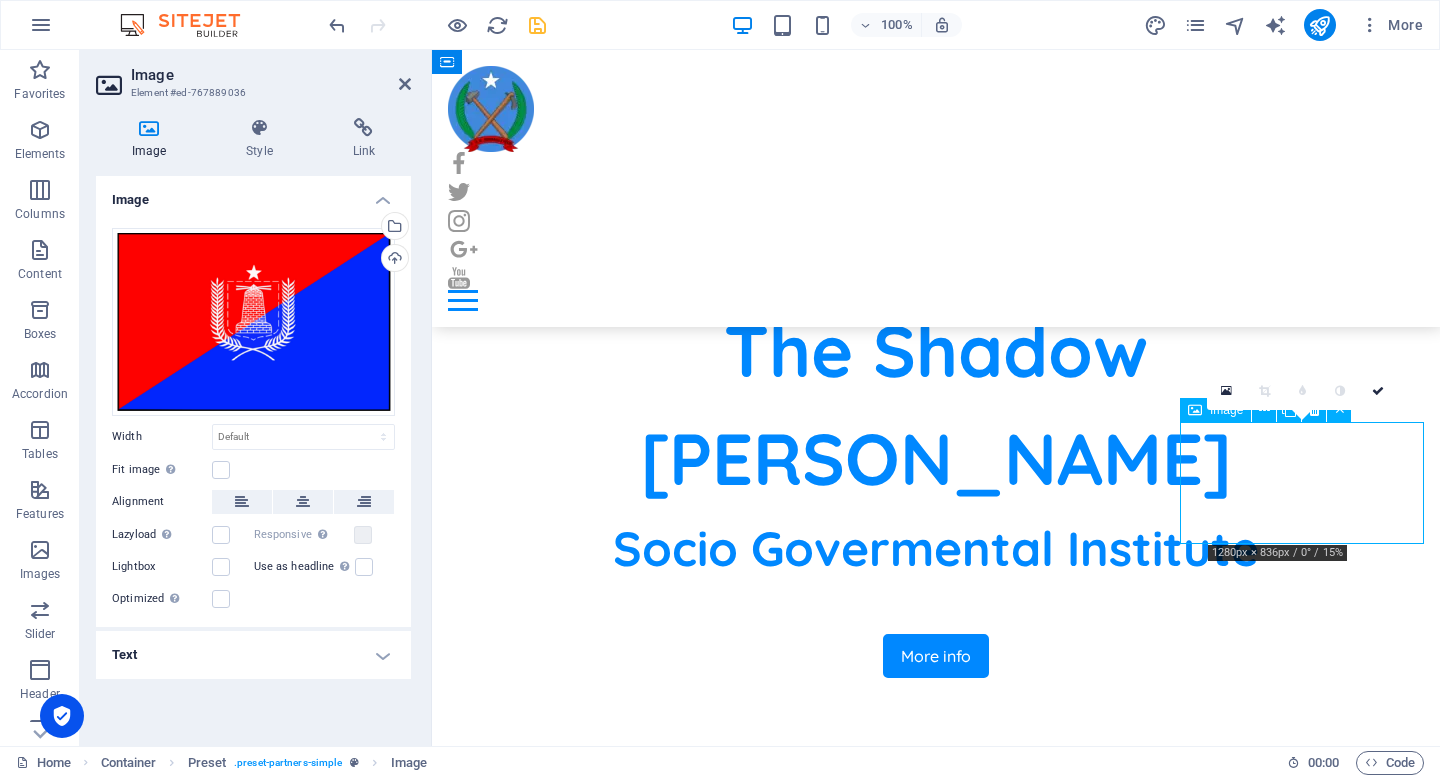 drag, startPoint x: 1416, startPoint y: 532, endPoint x: 1362, endPoint y: 515, distance: 56.61272 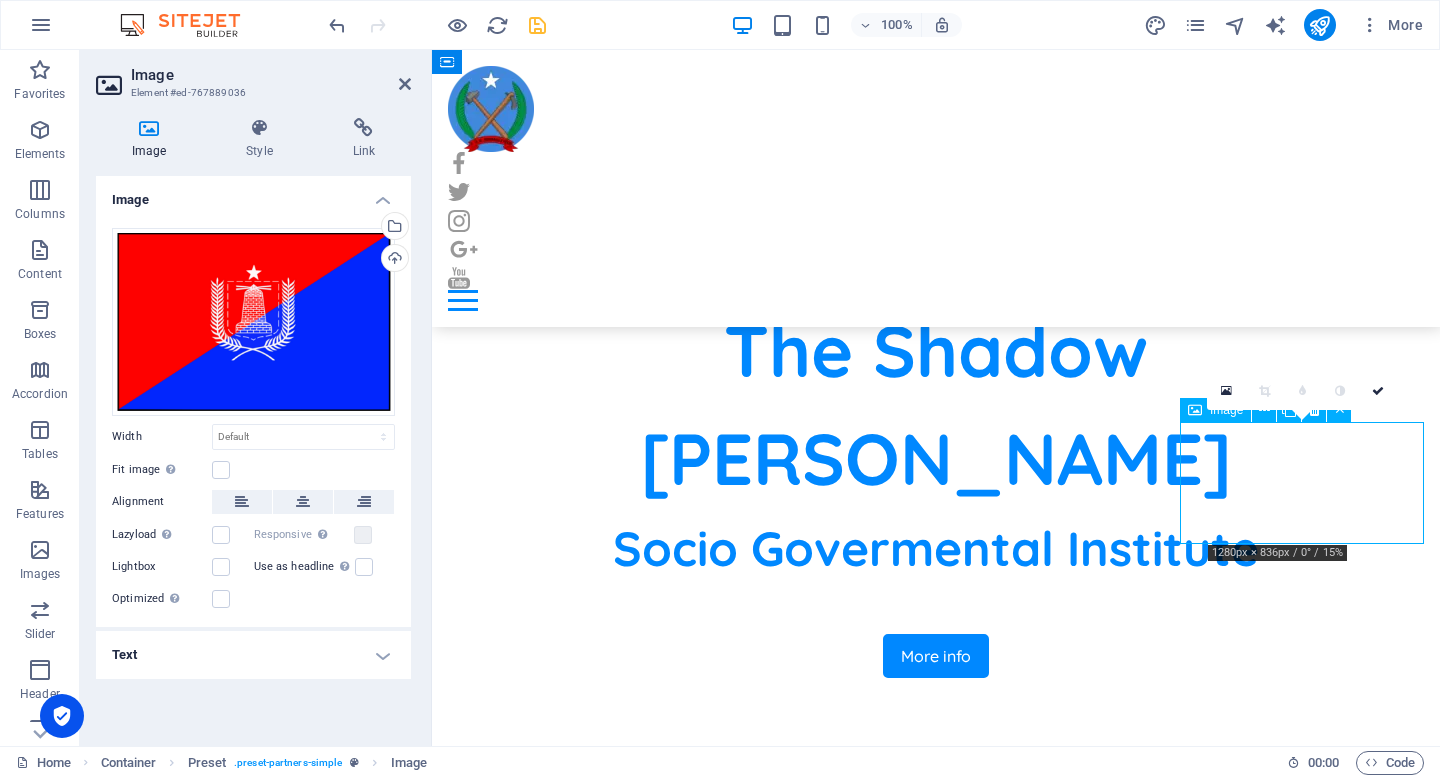 click at bounding box center (570, 1981) 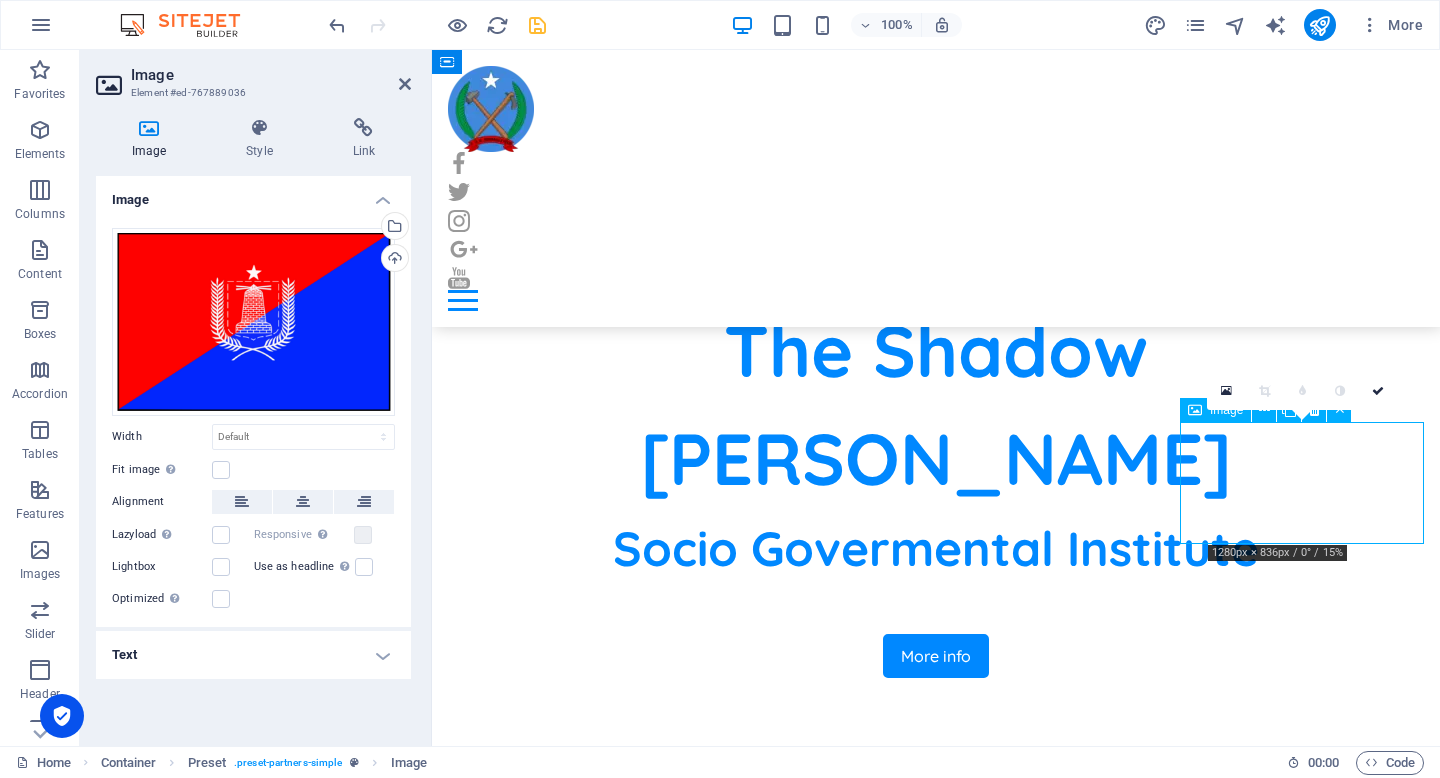 click at bounding box center (570, 1981) 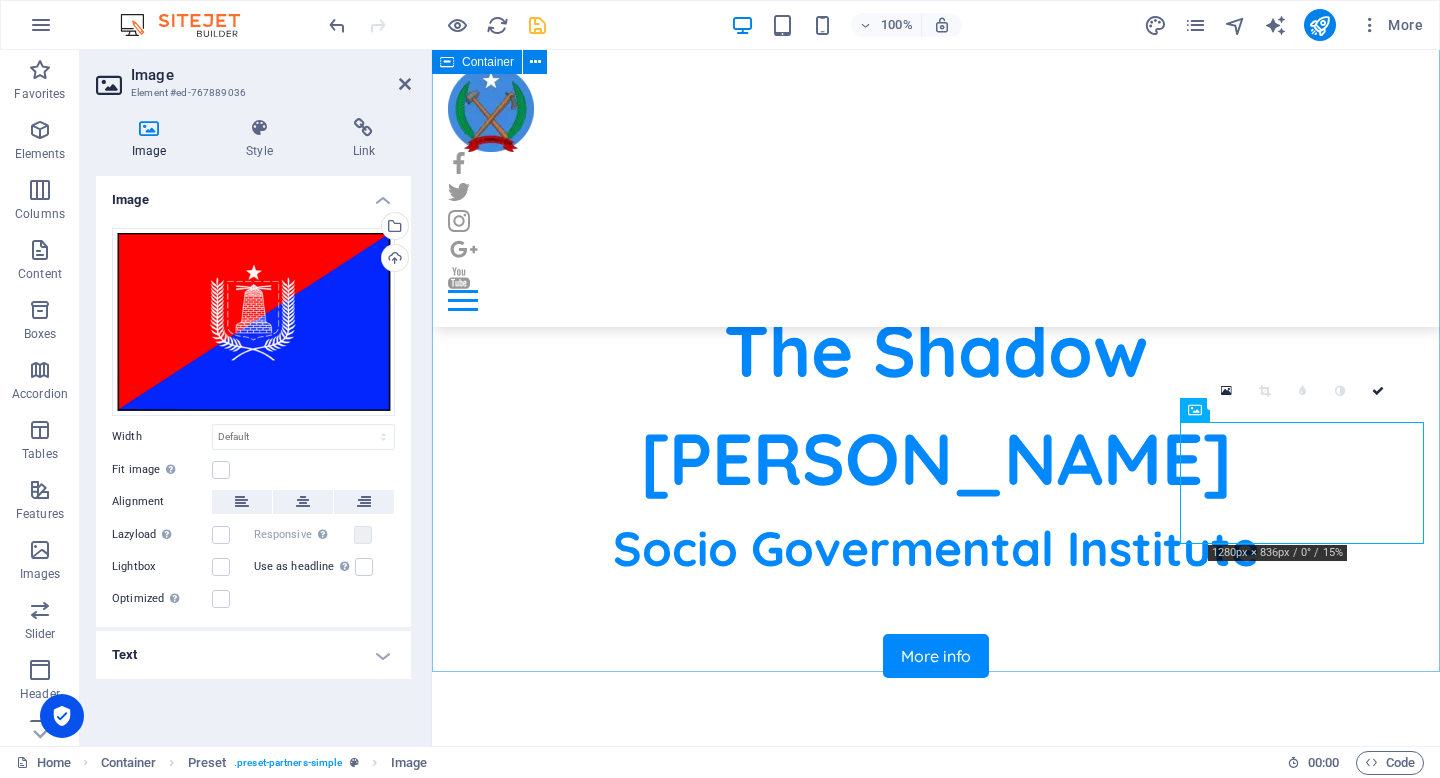 click on "Federal Member States One Somalia Policy" at bounding box center [936, 1488] 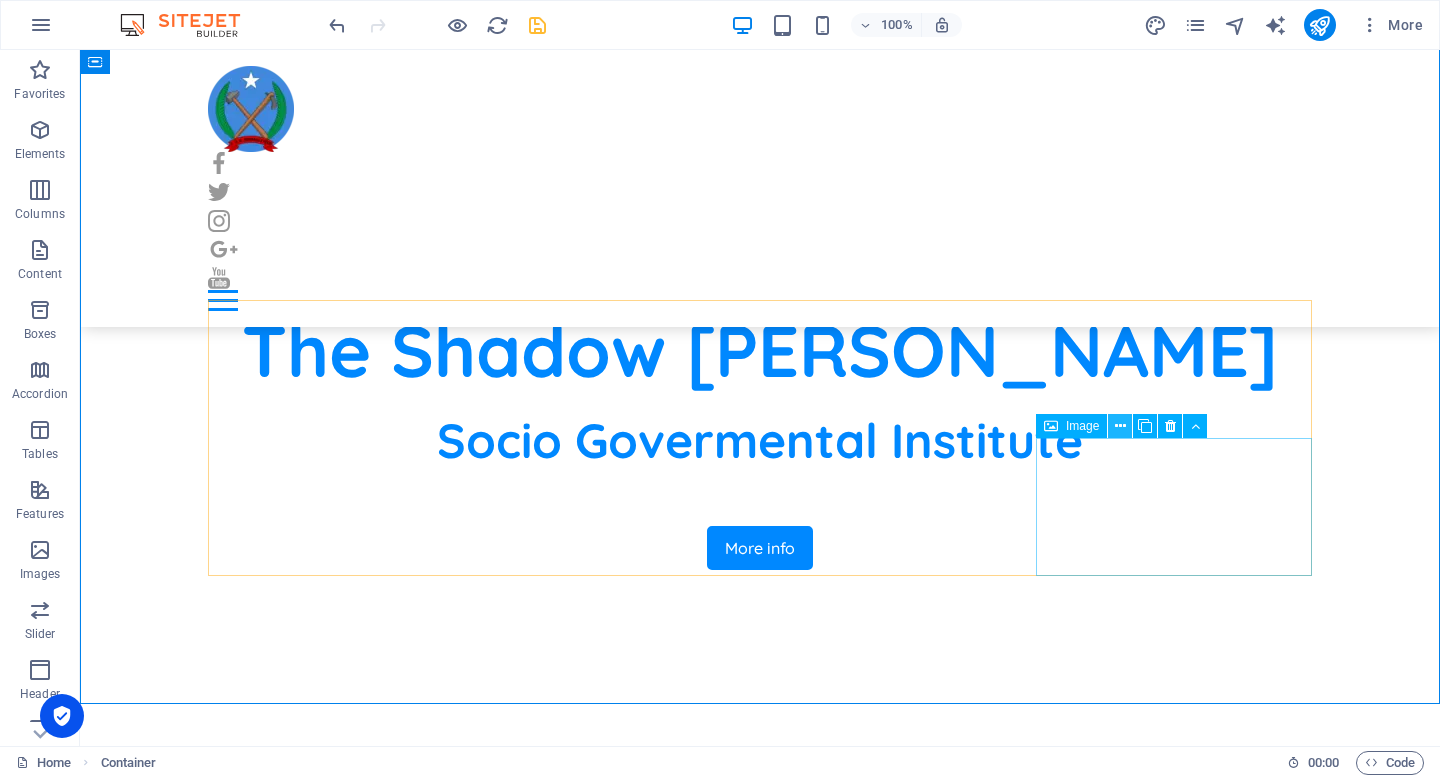 click at bounding box center (1120, 426) 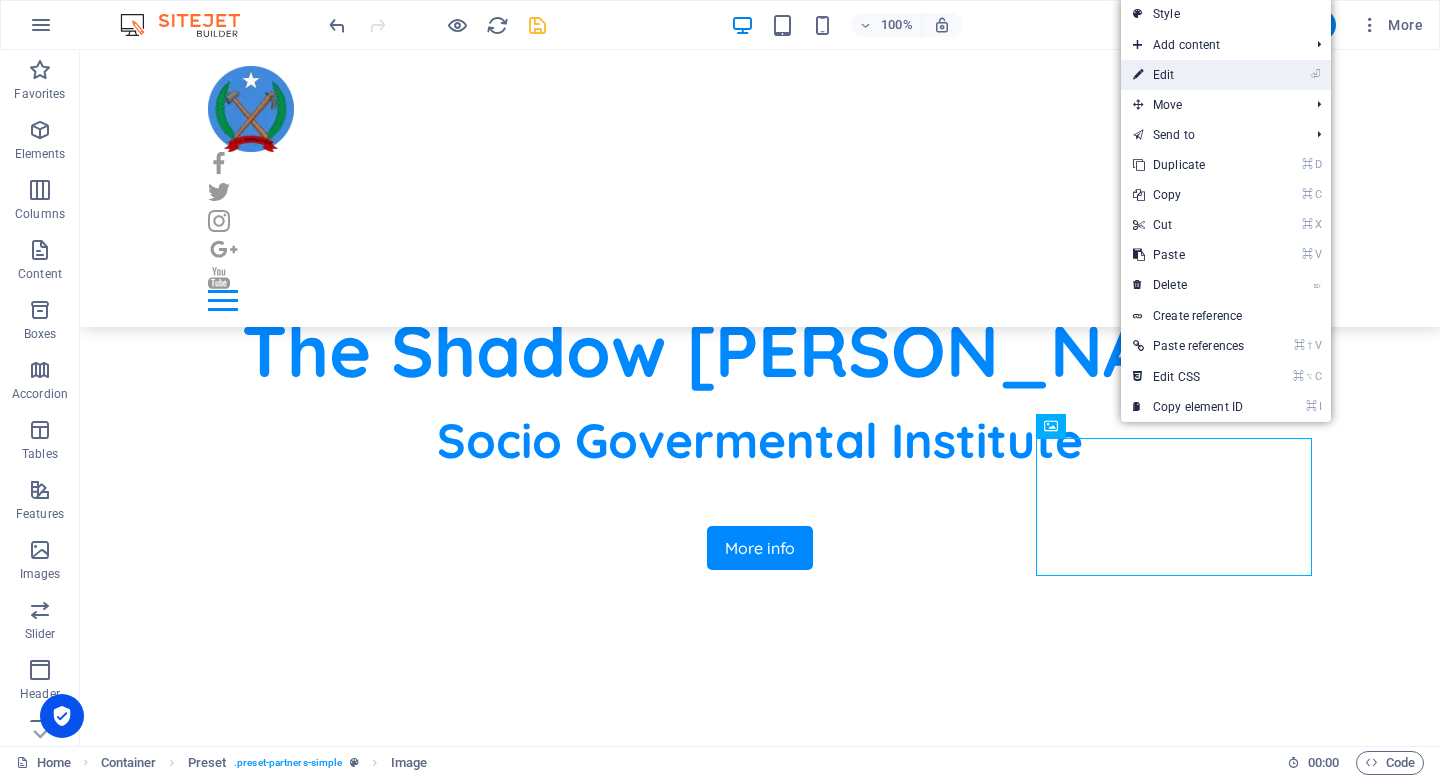 click on "⏎  Edit" at bounding box center [1188, 75] 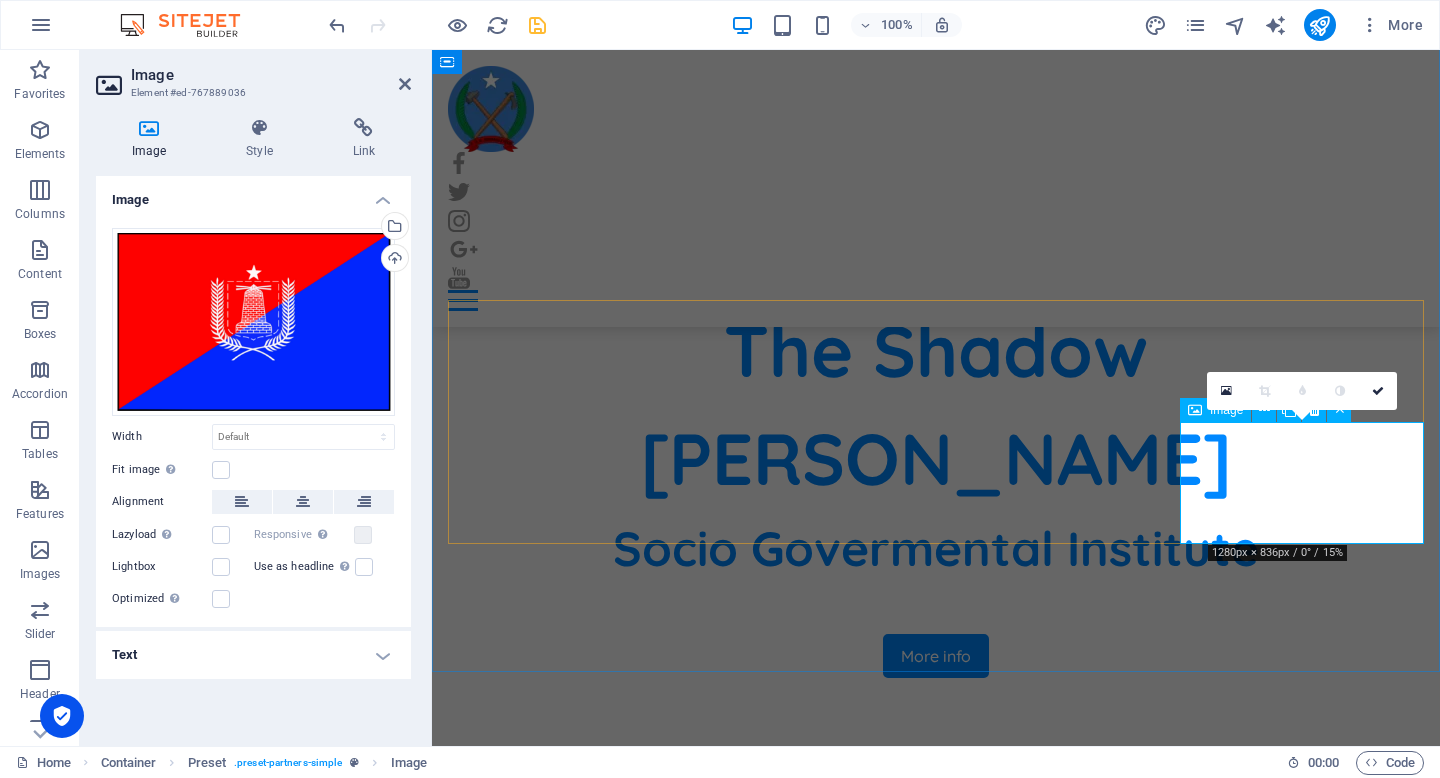 click at bounding box center [570, 1981] 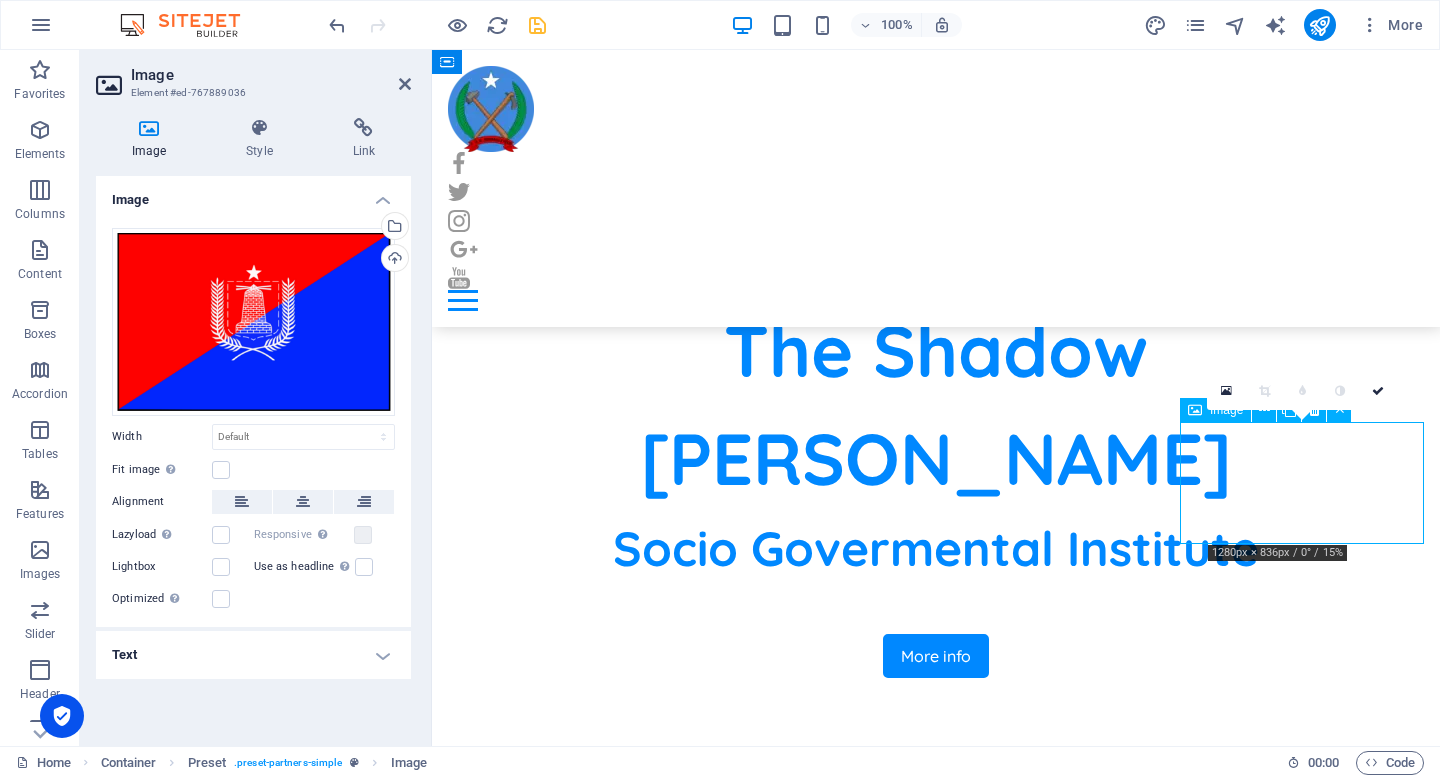 drag, startPoint x: 1394, startPoint y: 537, endPoint x: 1353, endPoint y: 516, distance: 46.06517 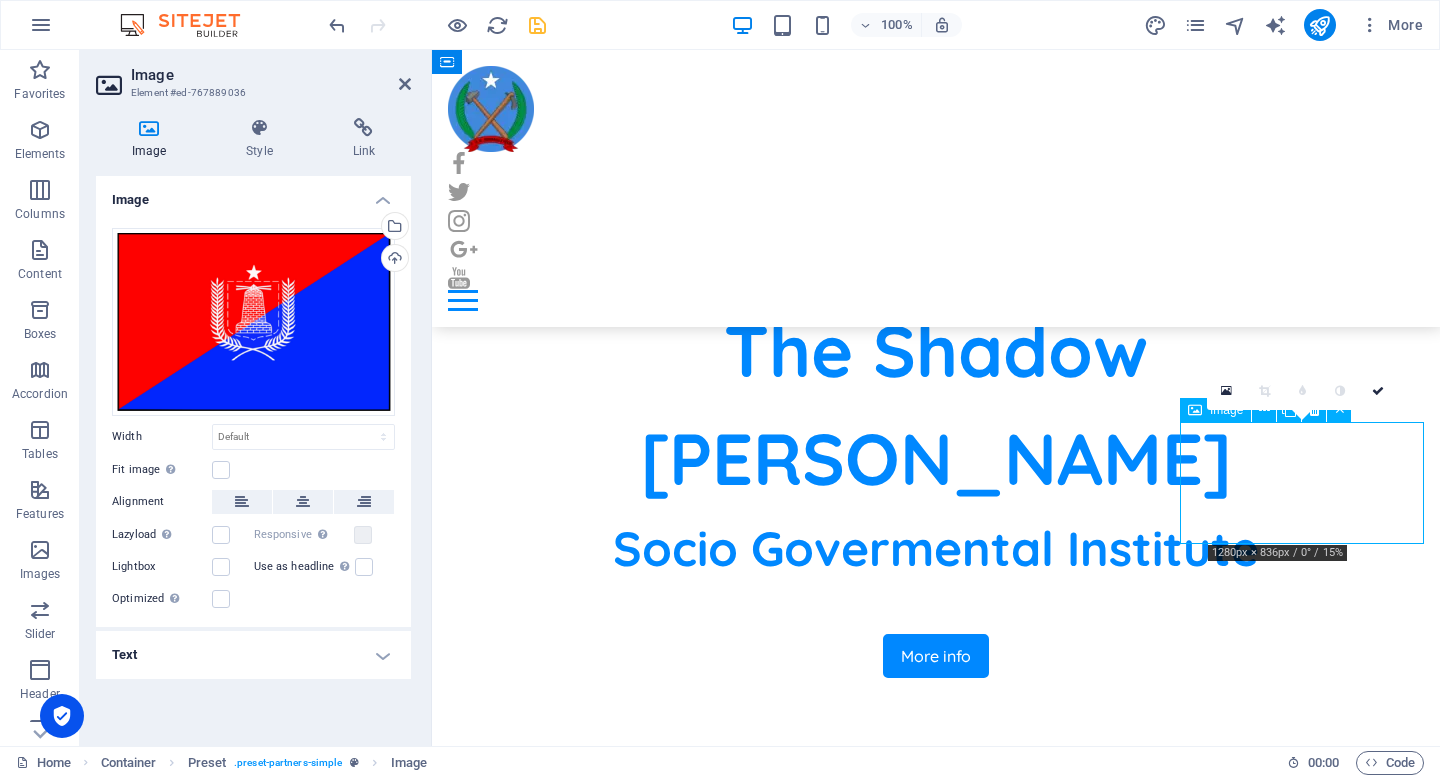 click at bounding box center (570, 1981) 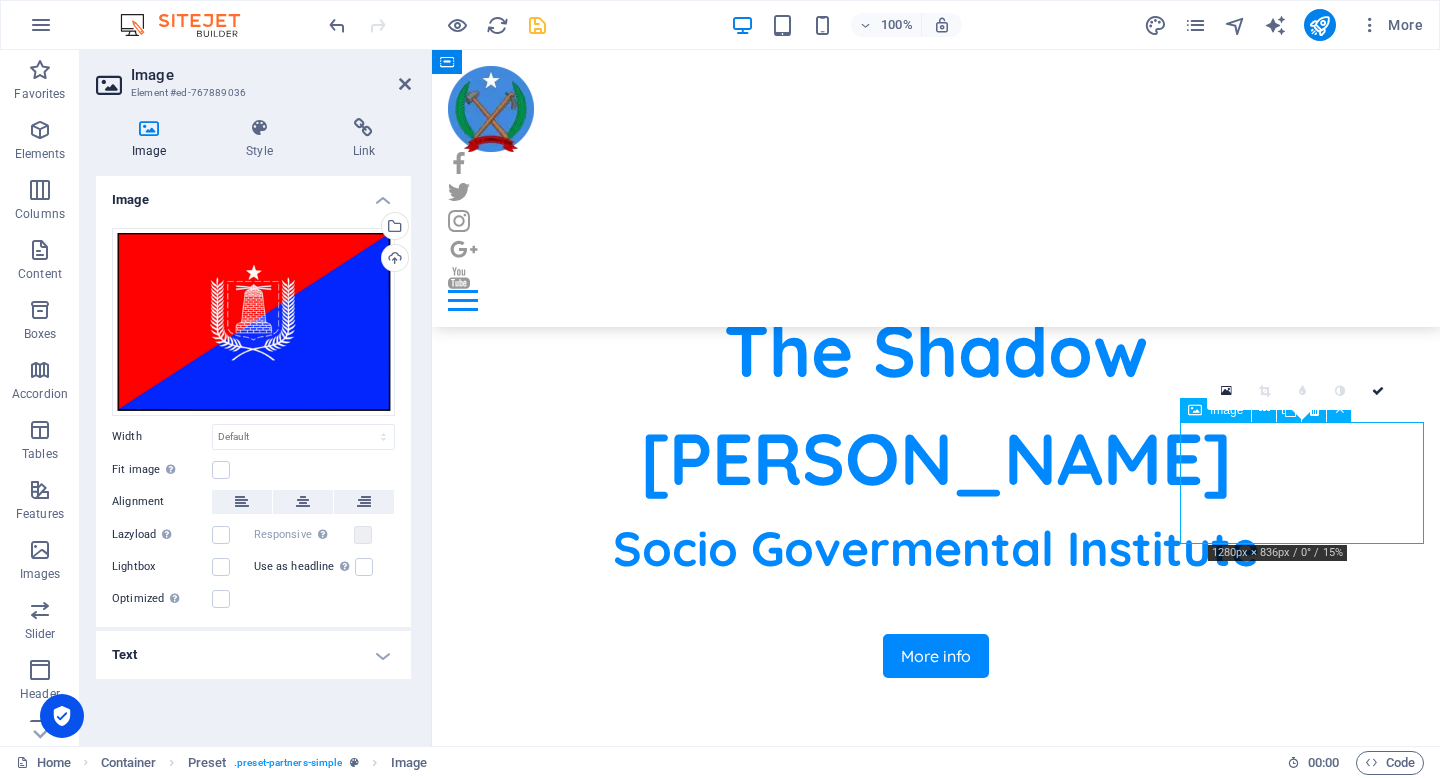 drag, startPoint x: 1395, startPoint y: 537, endPoint x: 1329, endPoint y: 523, distance: 67.46851 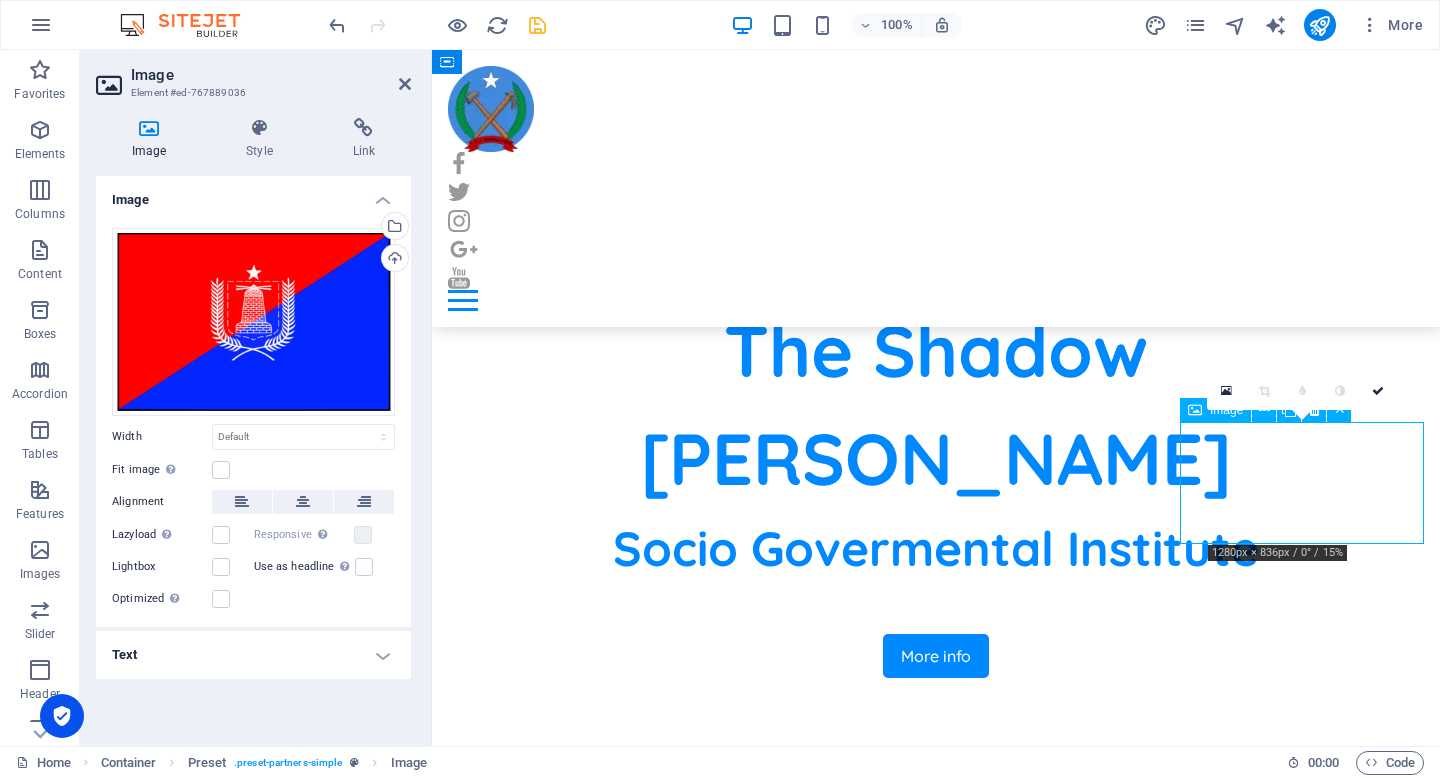 click at bounding box center [570, 1981] 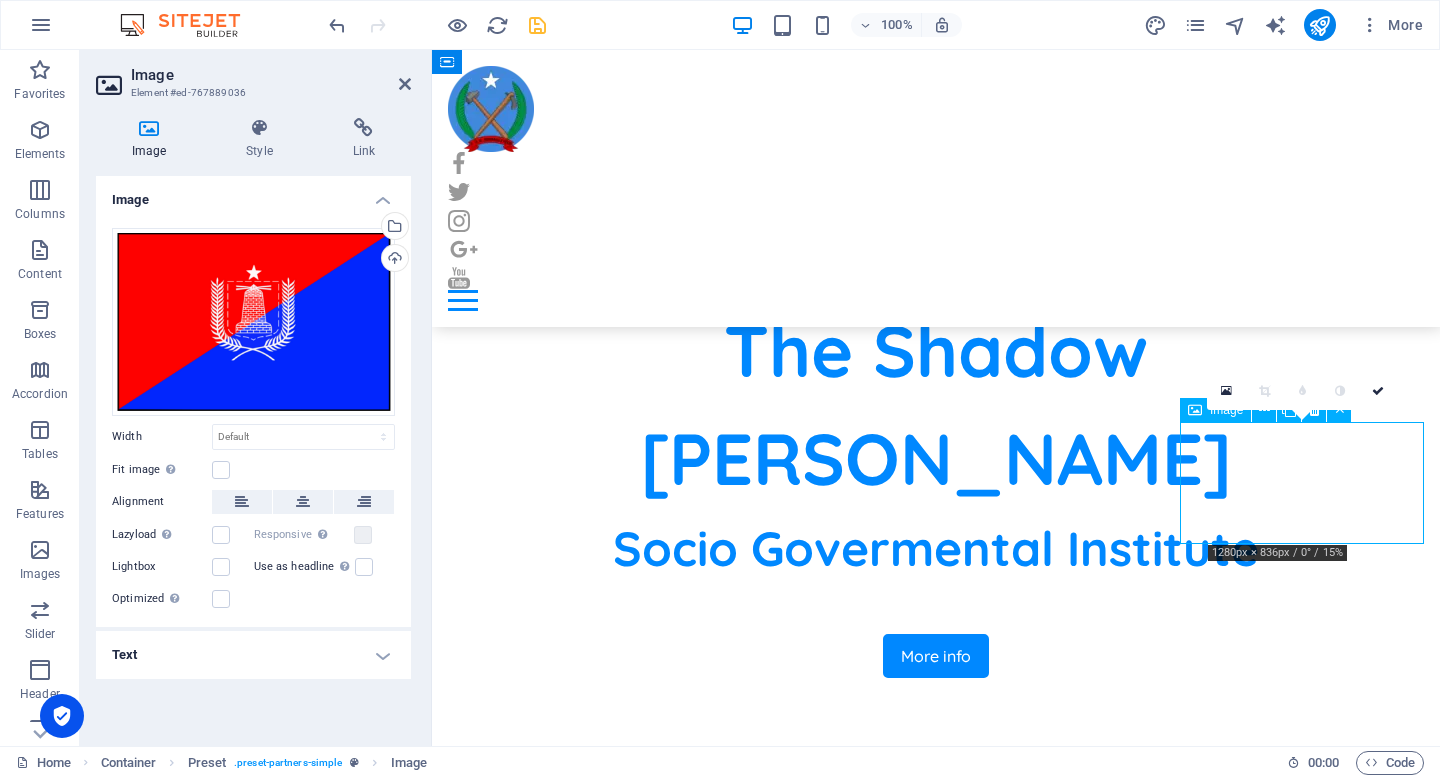 click at bounding box center [570, 1981] 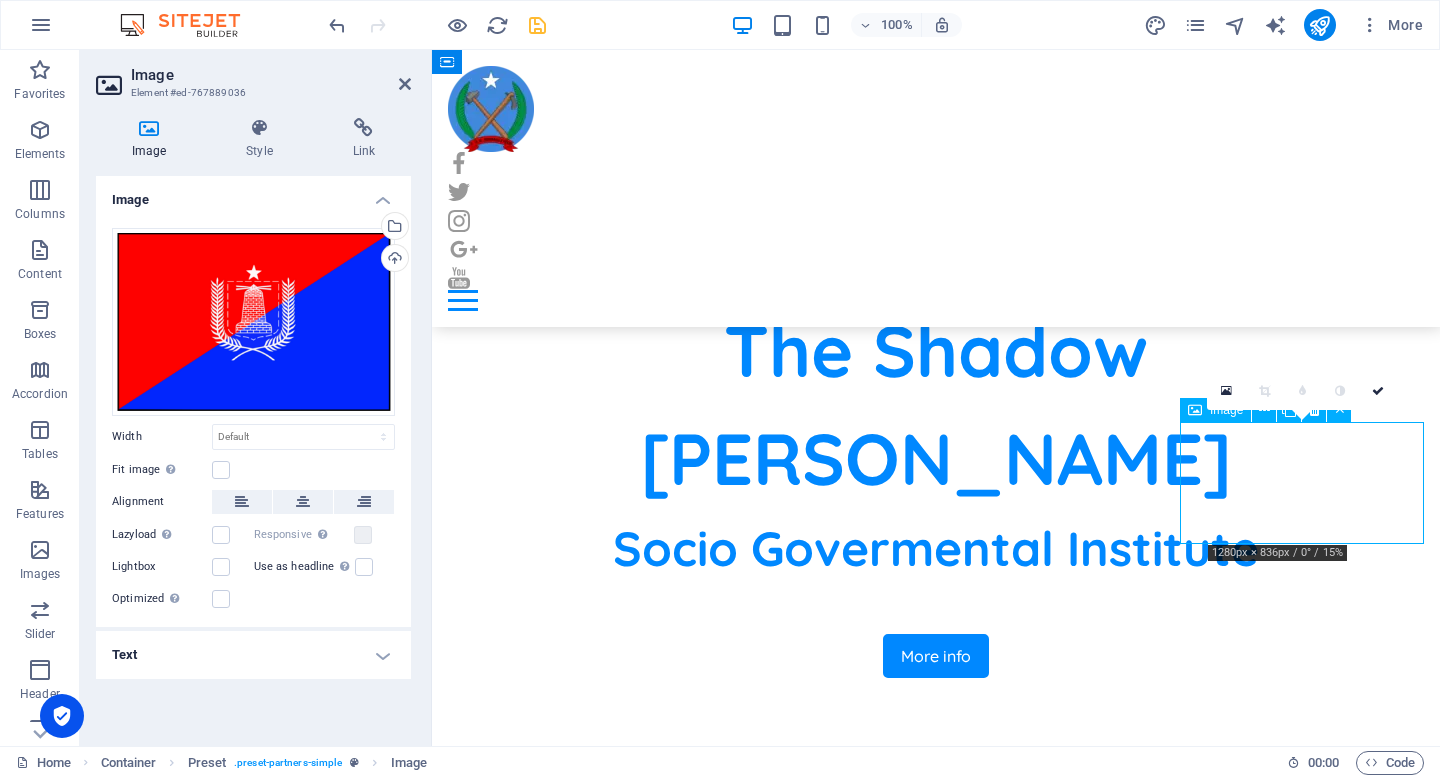 click at bounding box center (570, 1981) 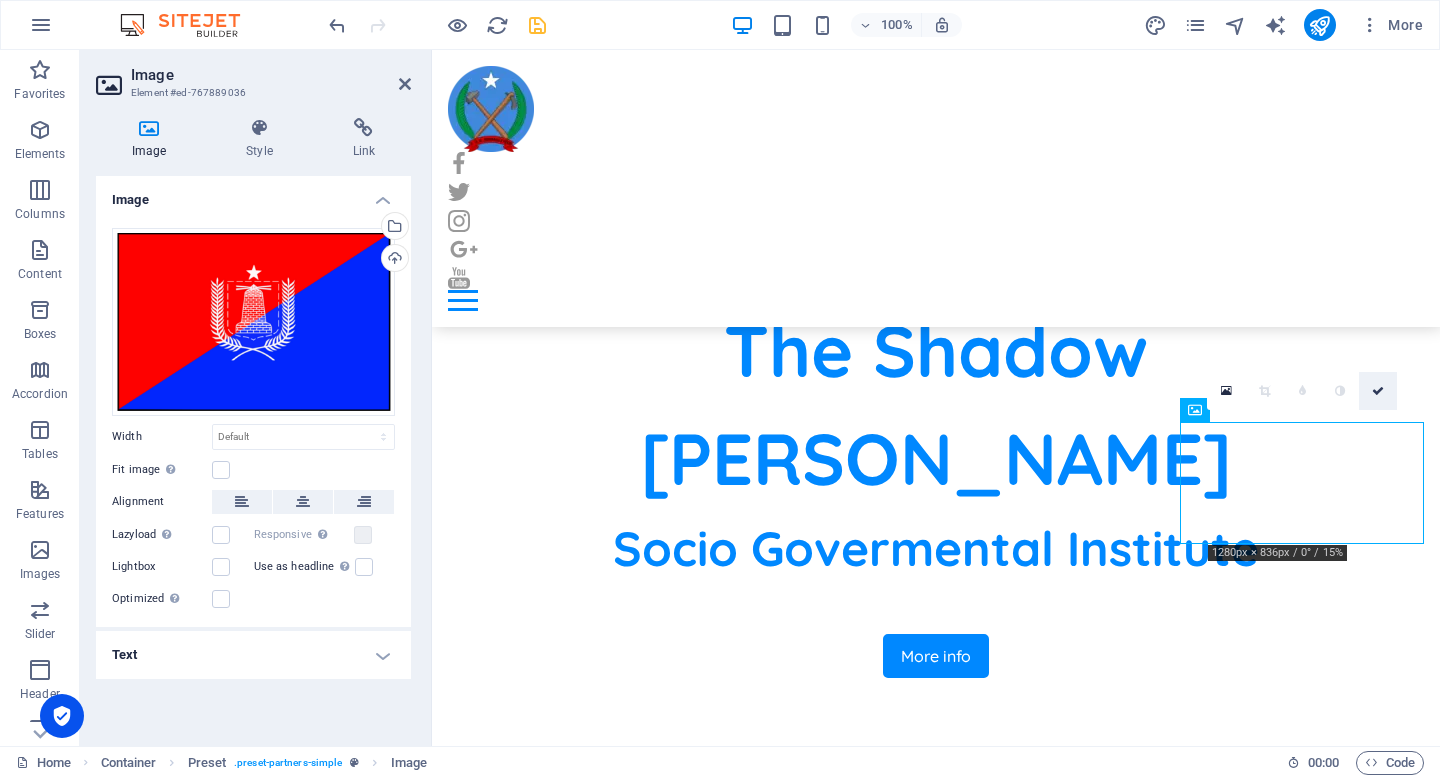 click at bounding box center (1378, 391) 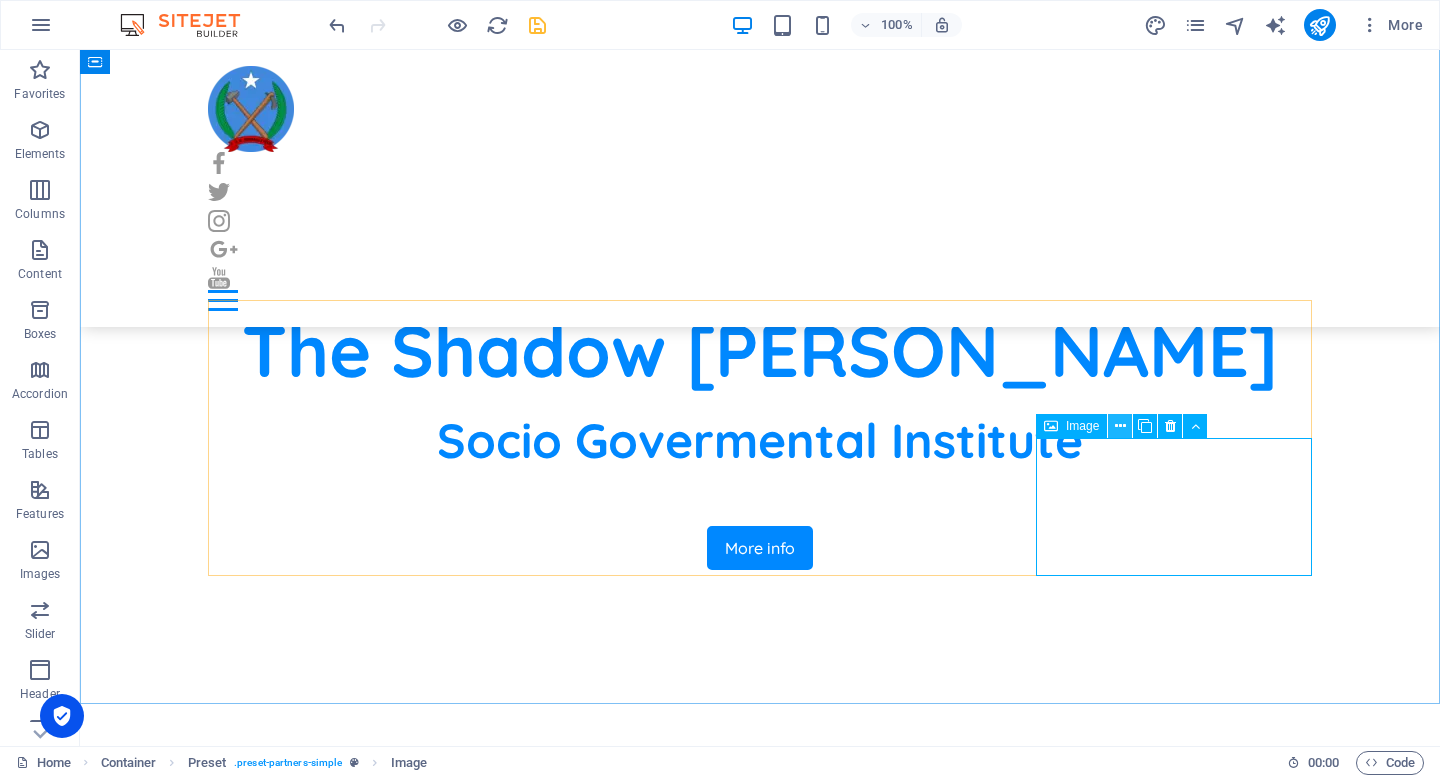 click at bounding box center (1120, 426) 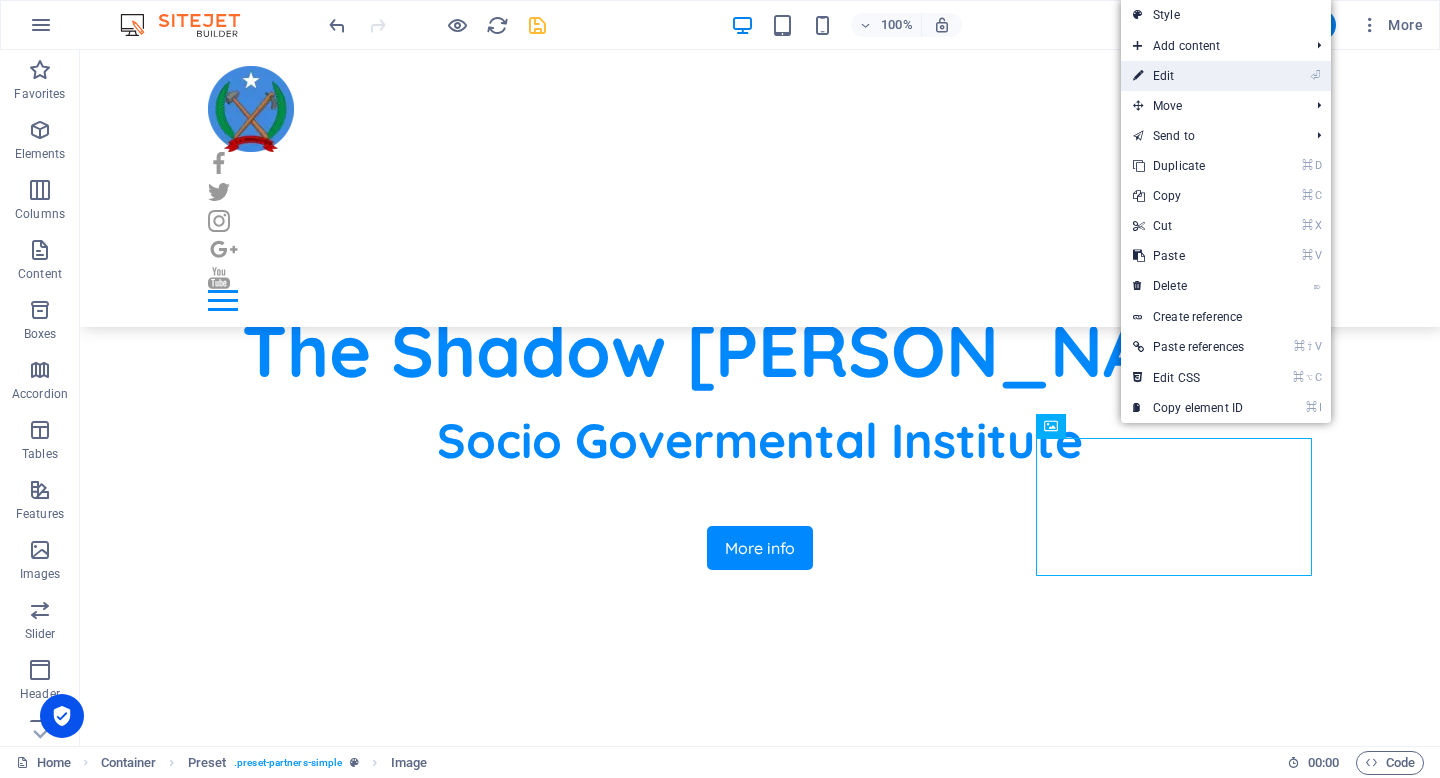 click on "⏎  Edit" at bounding box center [1188, 76] 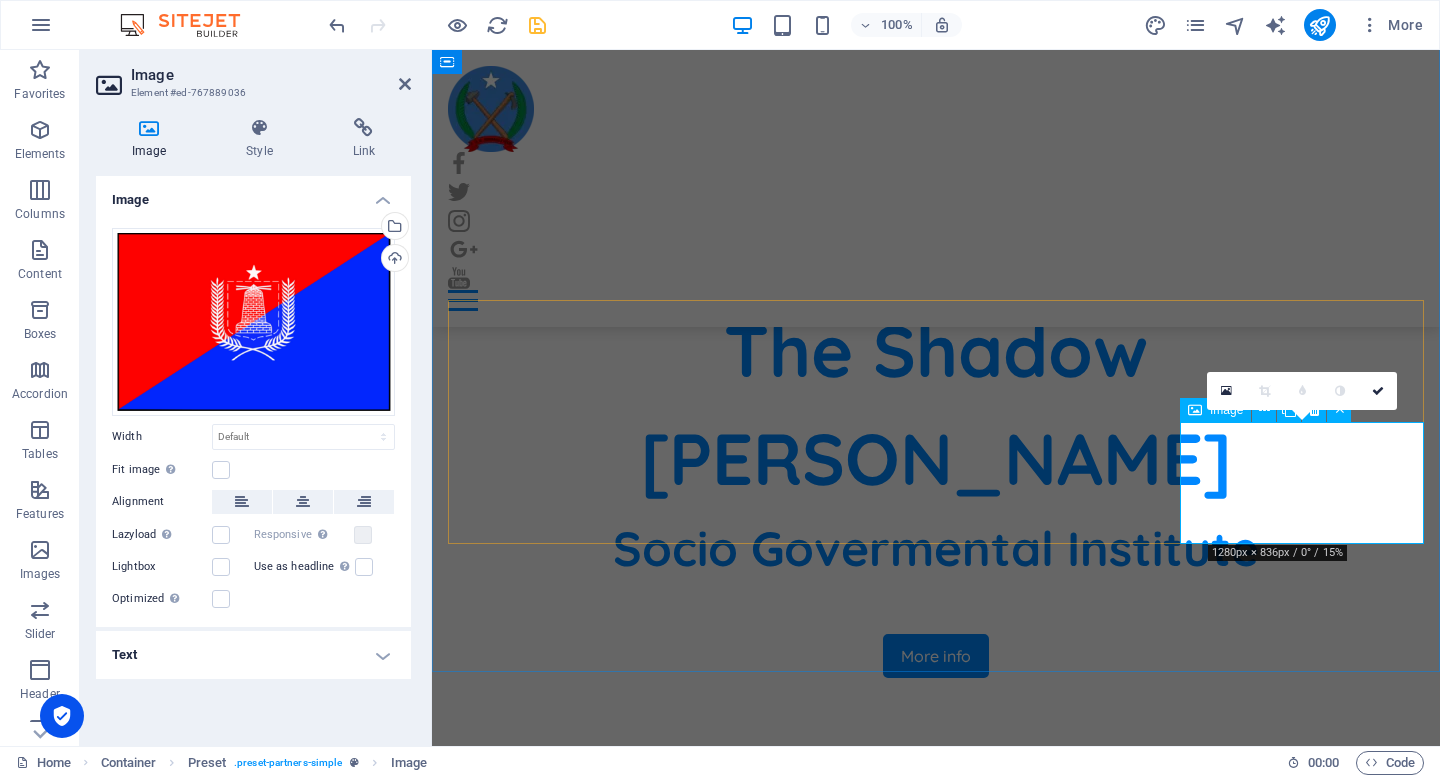 click at bounding box center (570, 1981) 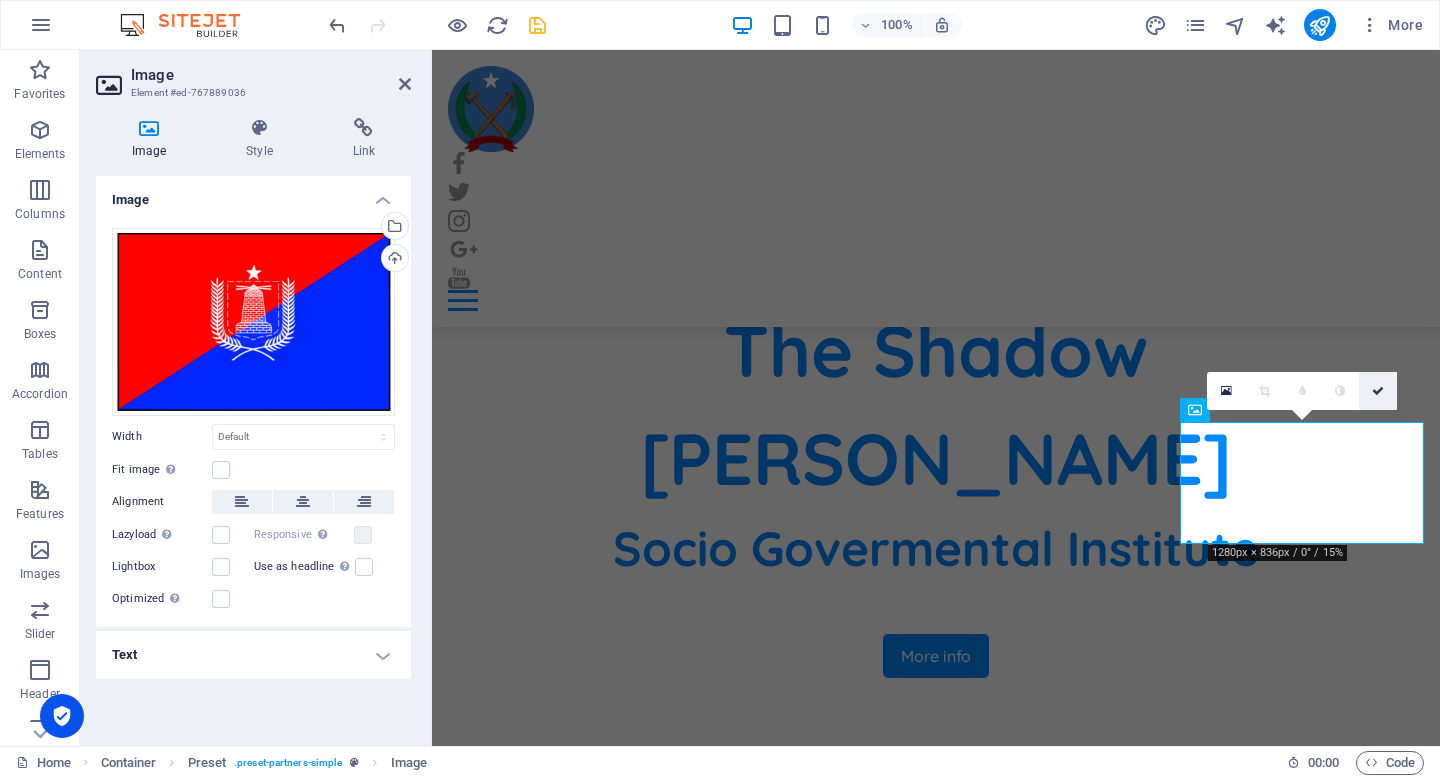 click at bounding box center (1378, 391) 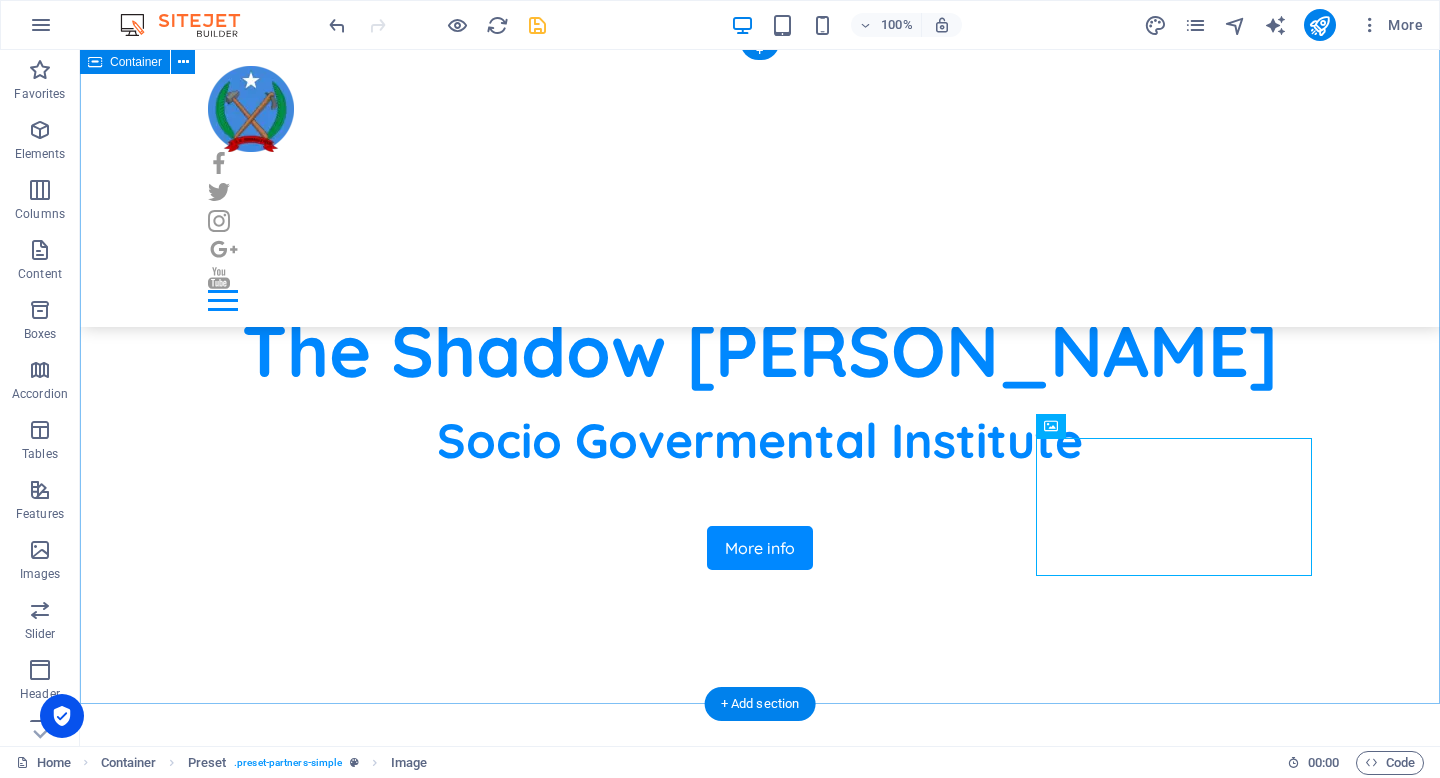 click on "Federal Member States One Somalia Policy" at bounding box center [760, 1444] 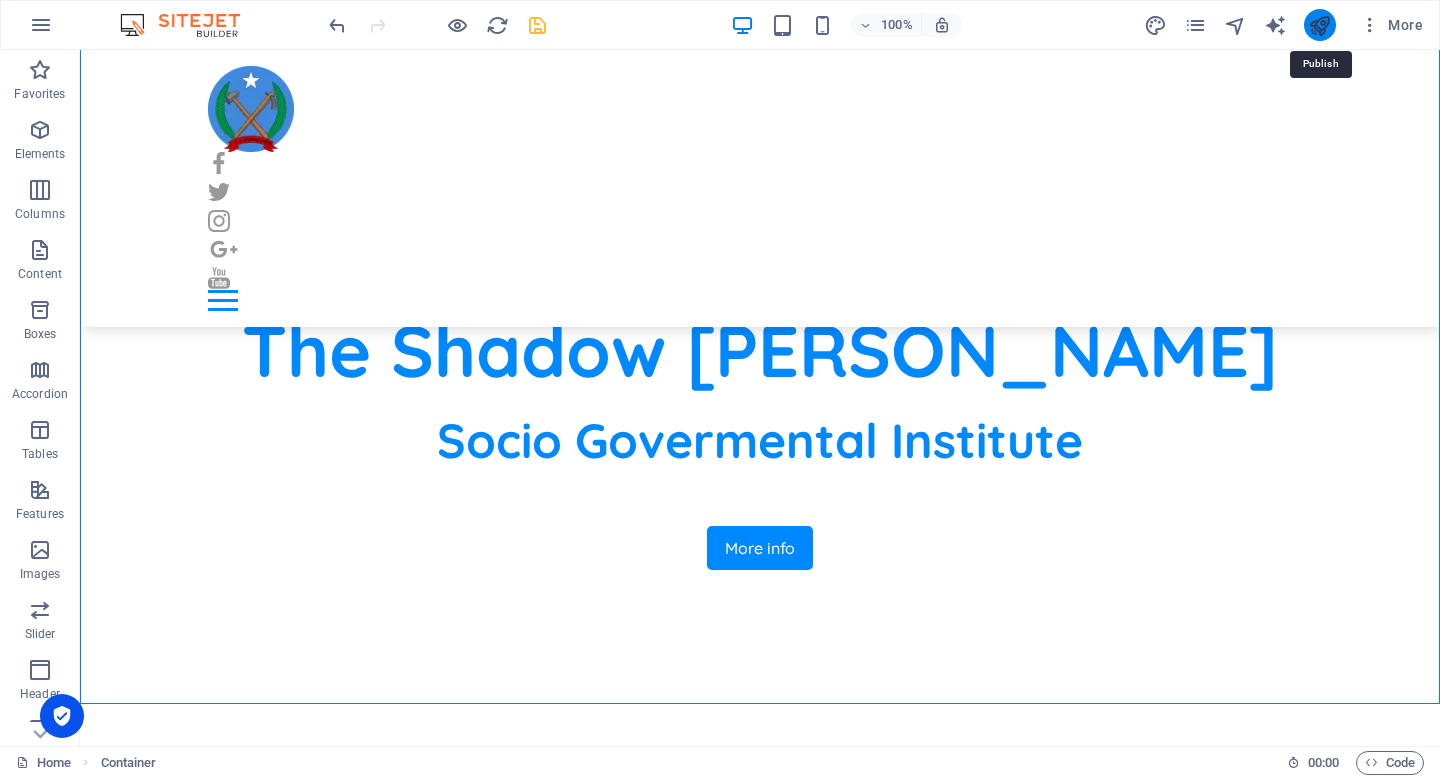 click at bounding box center (1319, 25) 